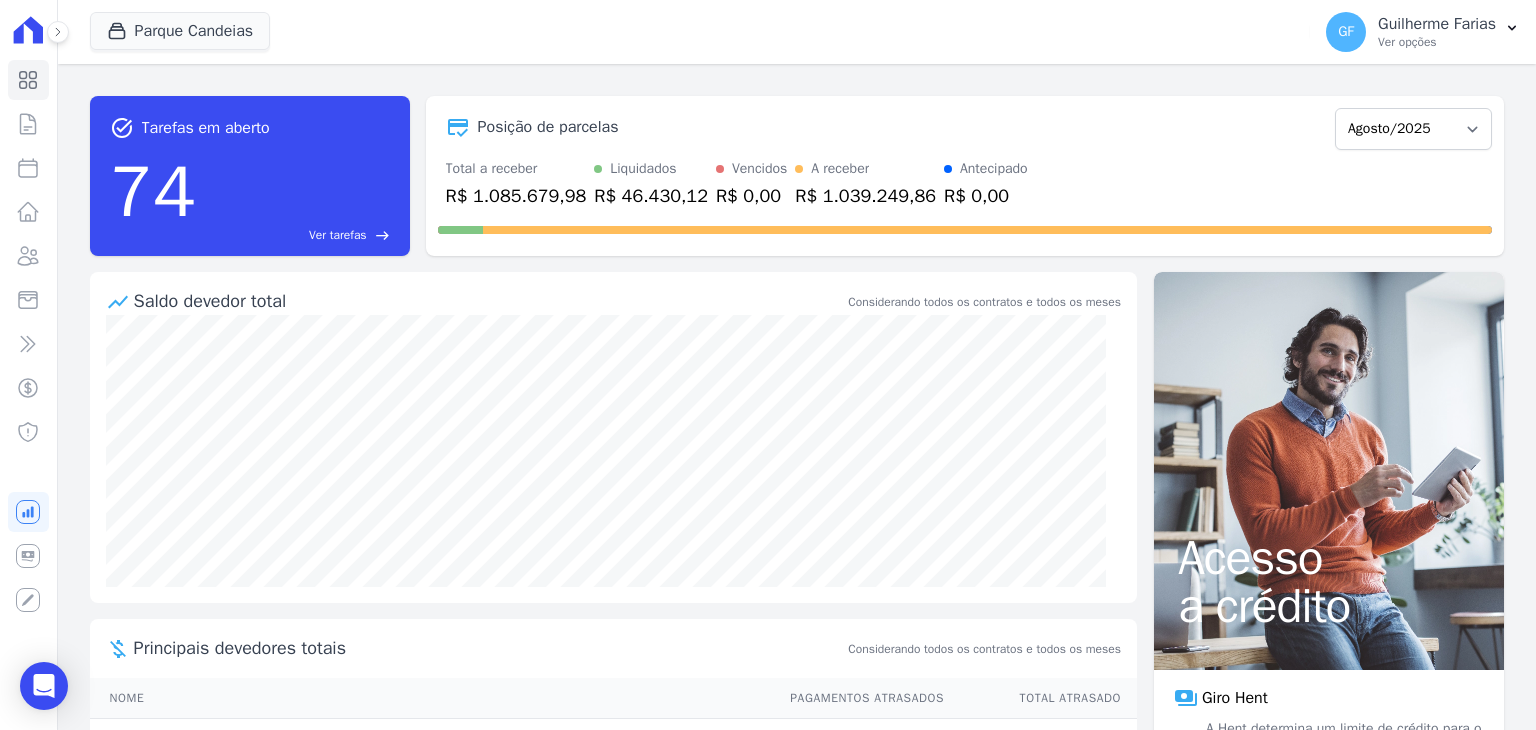 scroll, scrollTop: 0, scrollLeft: 0, axis: both 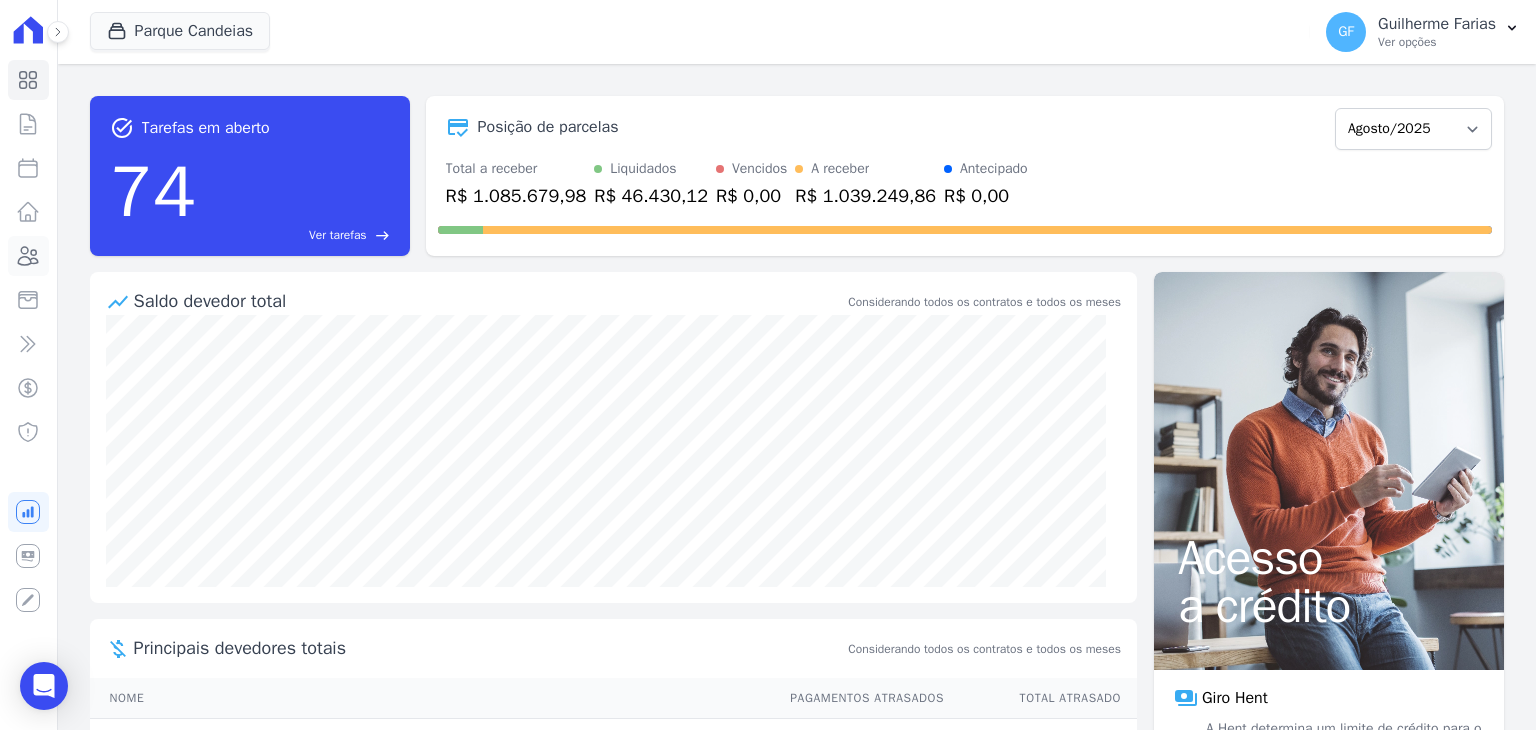 click on "Clientes" at bounding box center (28, 256) 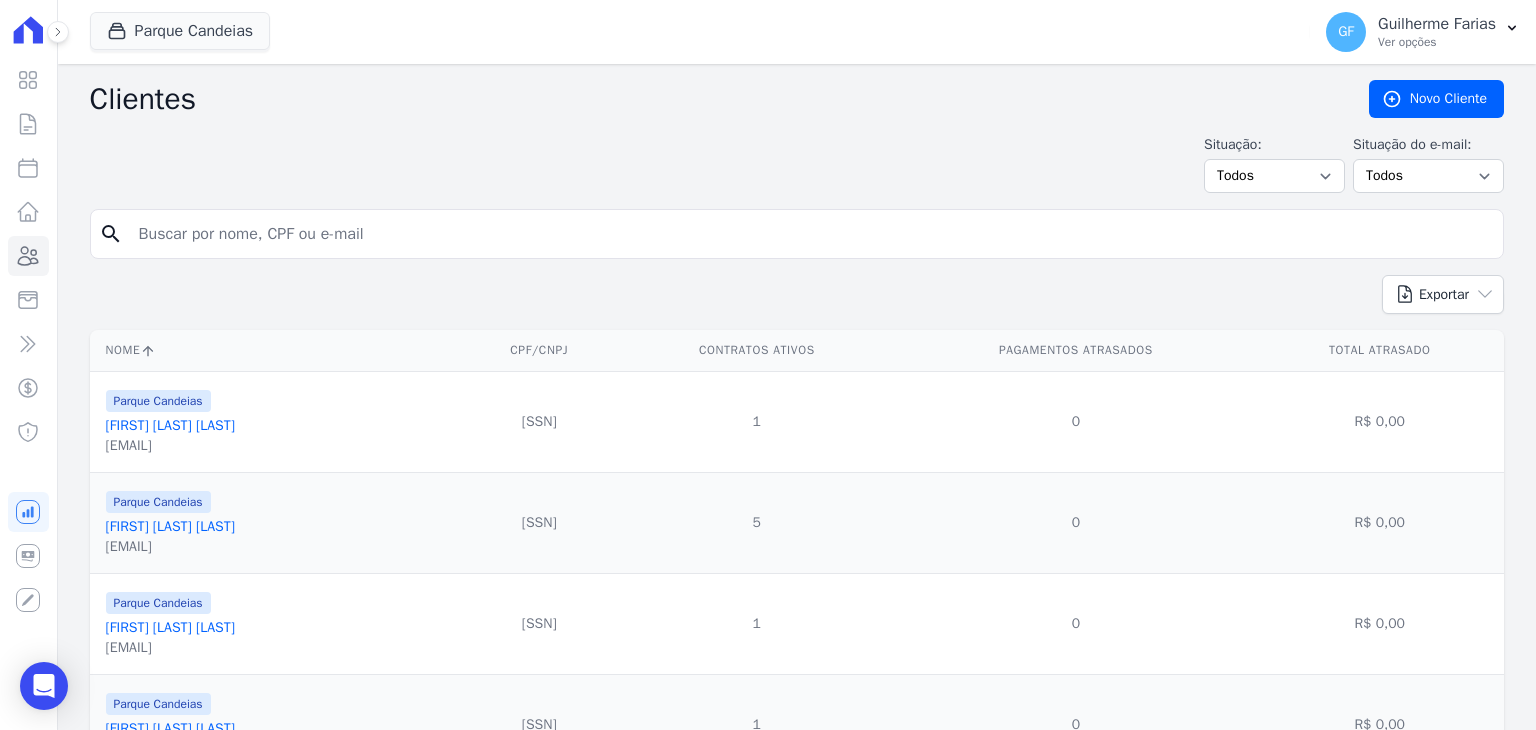 click at bounding box center (811, 234) 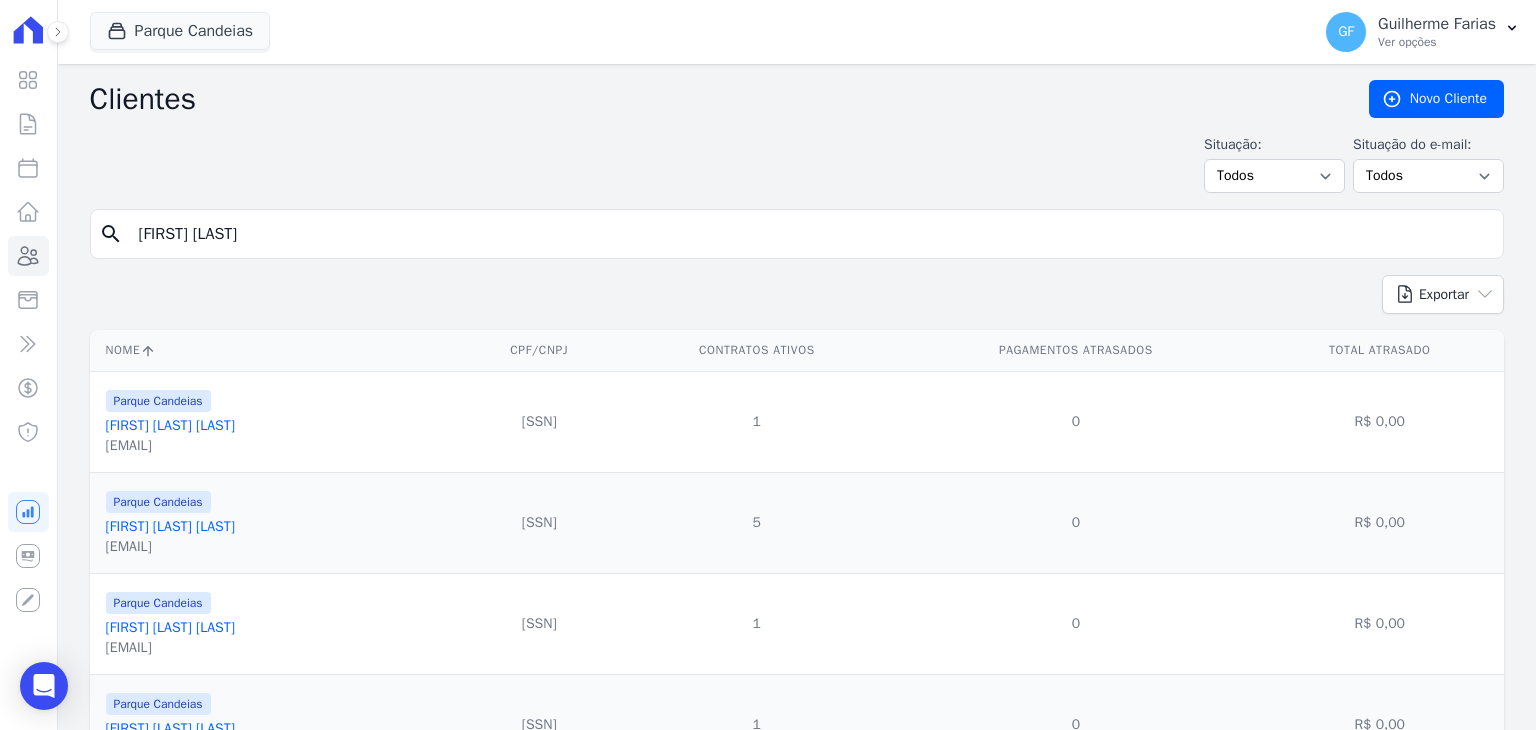 type on "[FIRST] [LAST]" 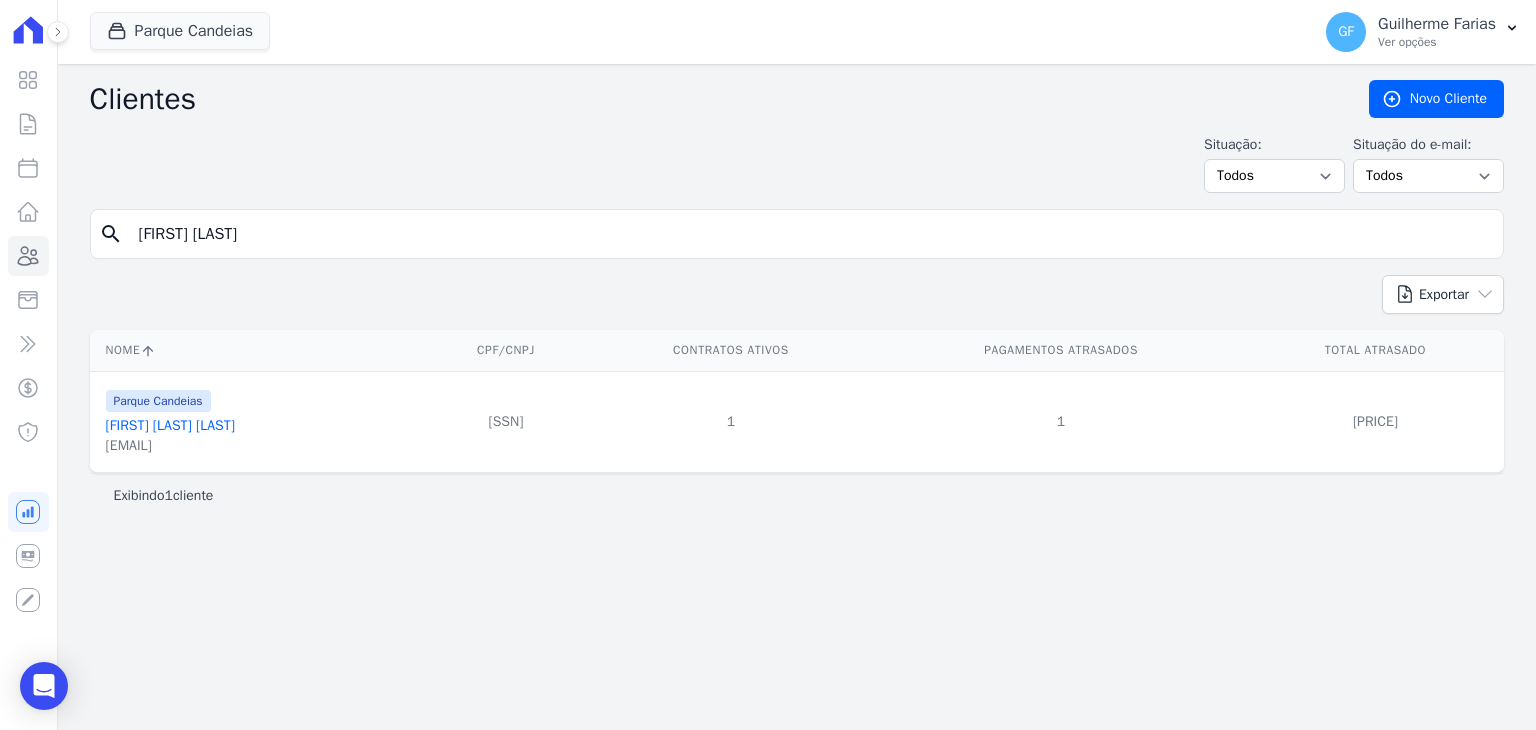 click on "[FIRST] [LAST] [LAST]" at bounding box center [170, 426] 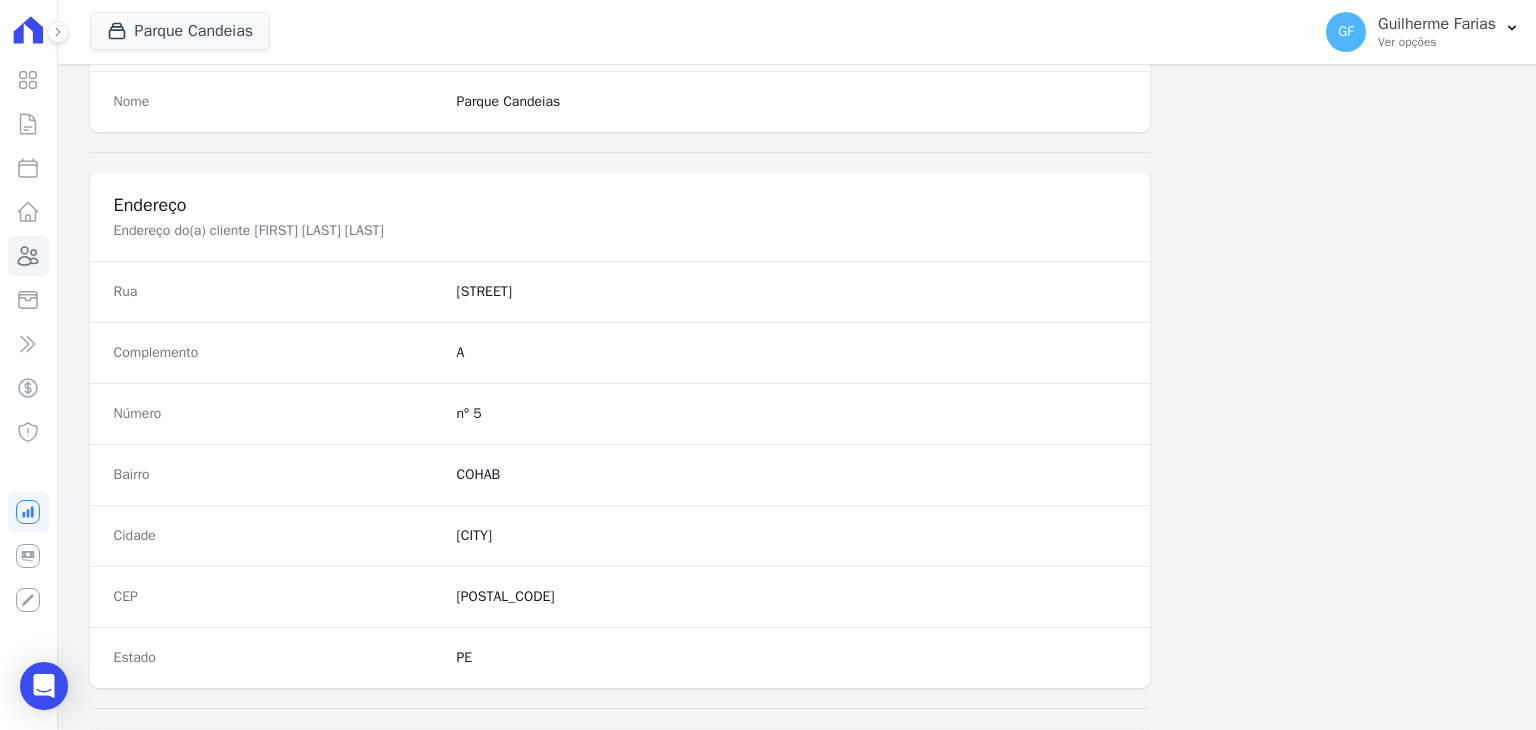 scroll, scrollTop: 1130, scrollLeft: 0, axis: vertical 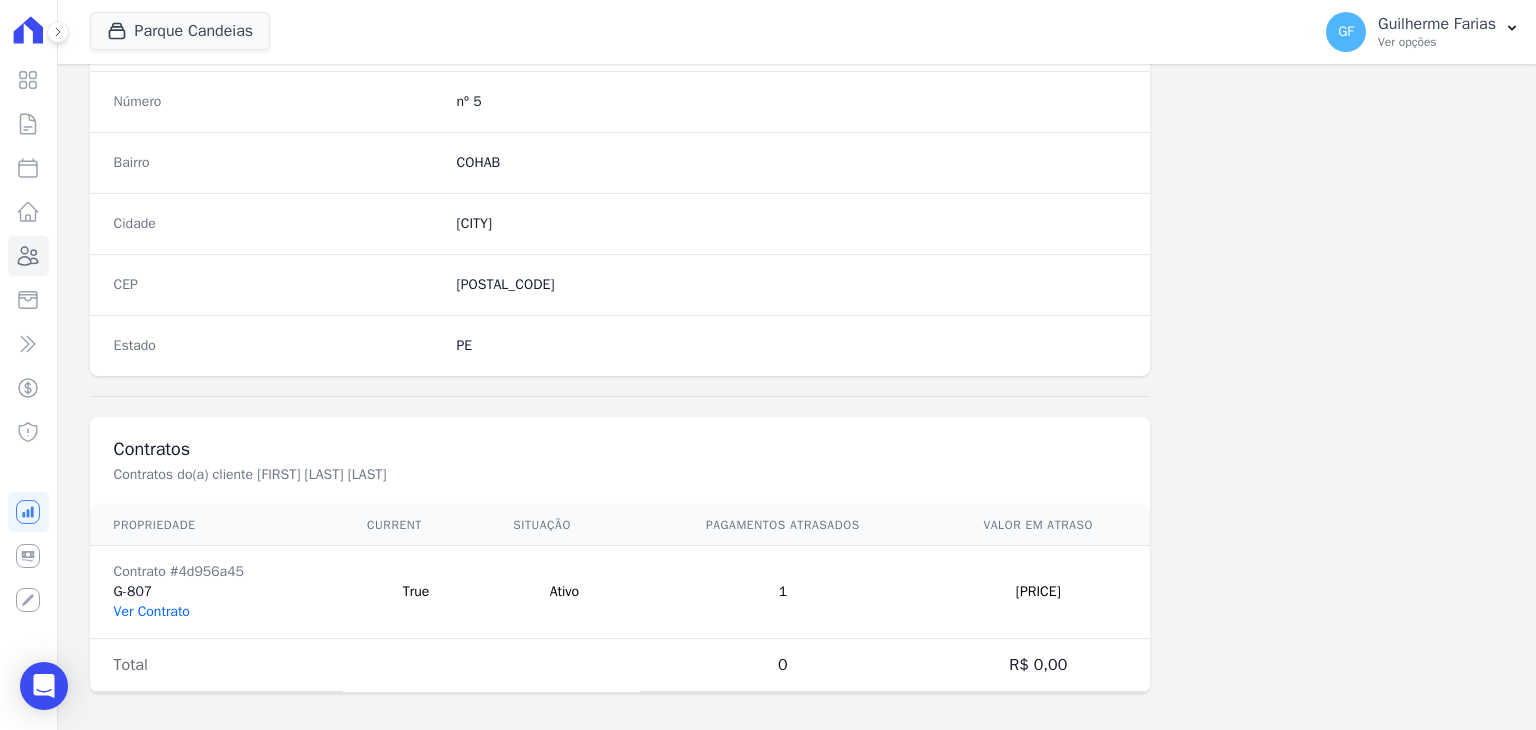 click on "Ver Contrato" at bounding box center (152, 611) 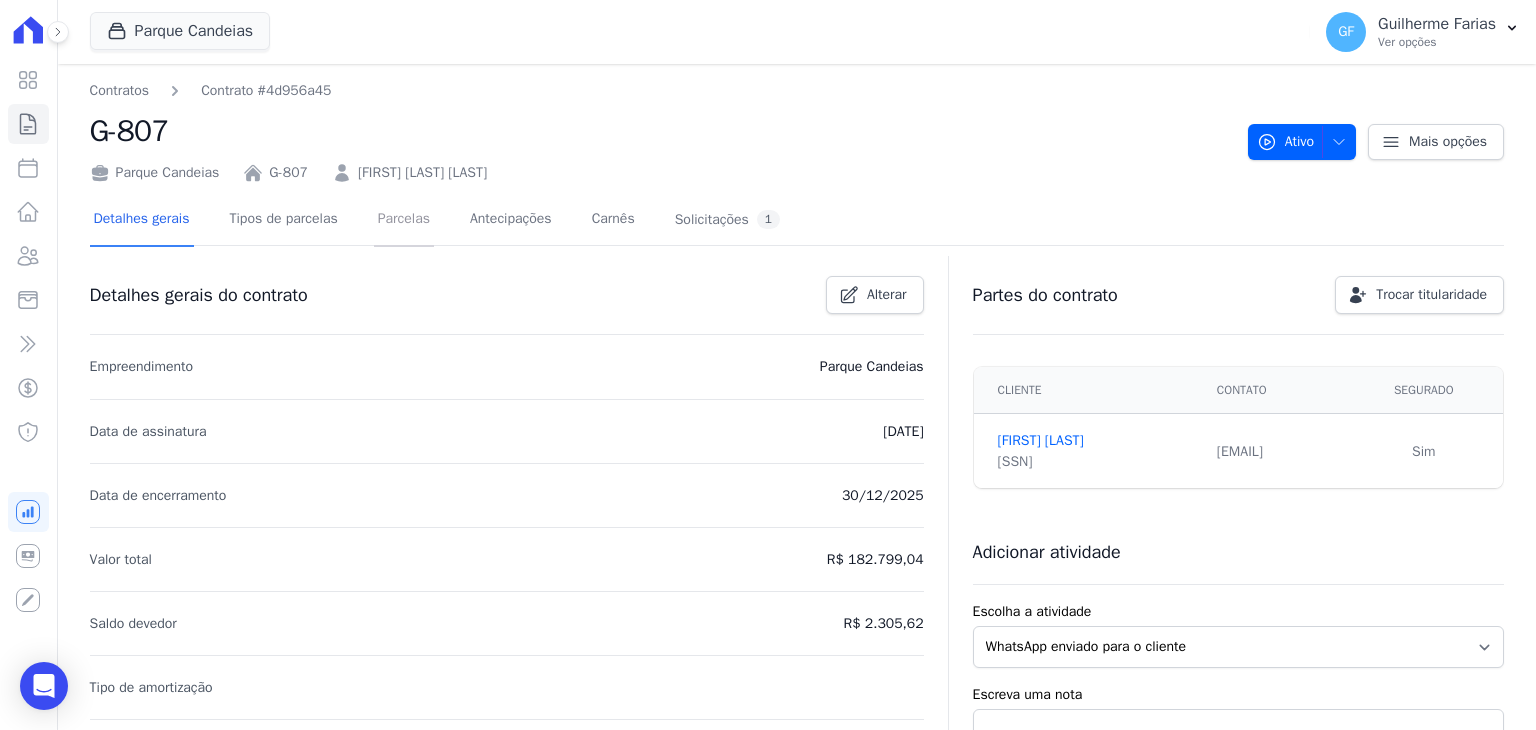 click on "Parcelas" at bounding box center [404, 220] 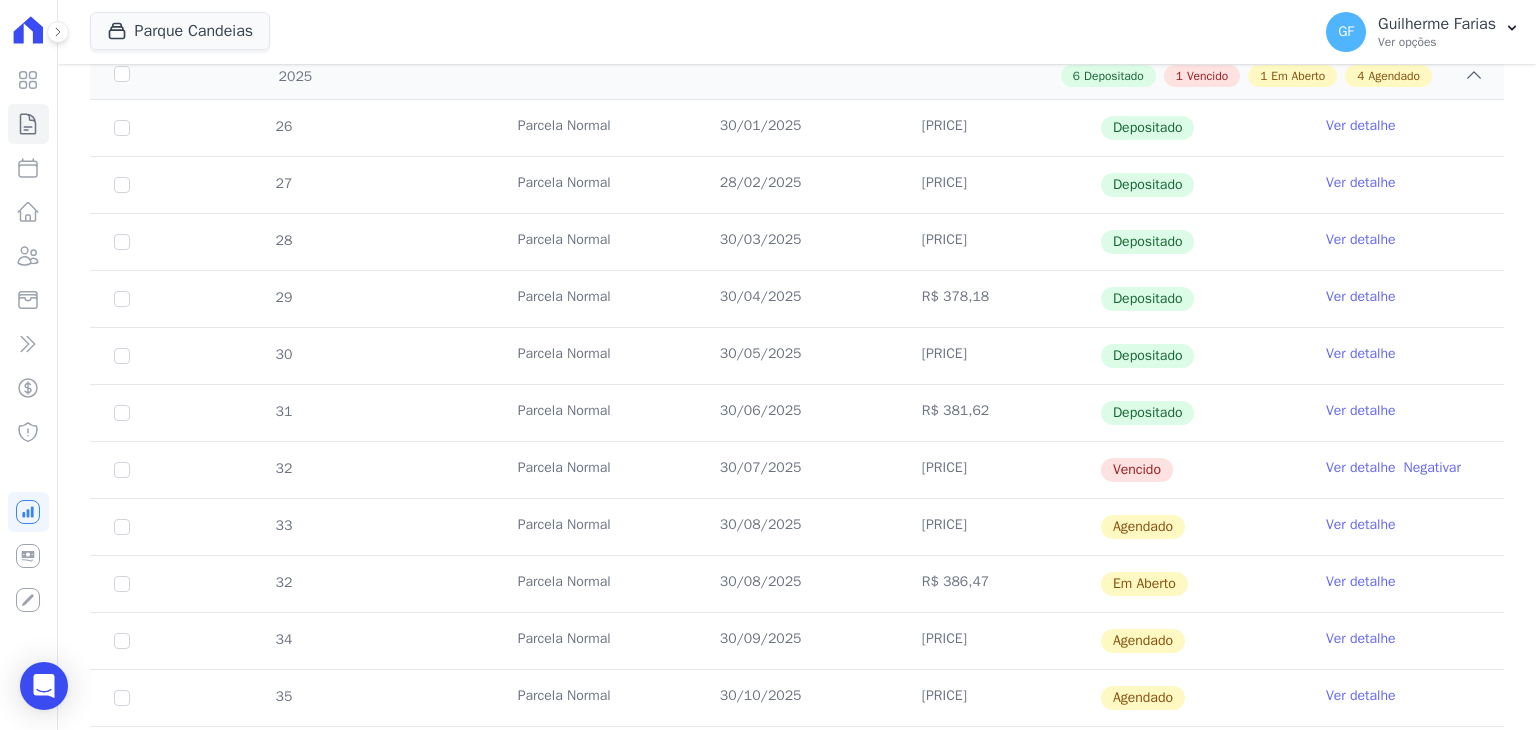 scroll, scrollTop: 525, scrollLeft: 0, axis: vertical 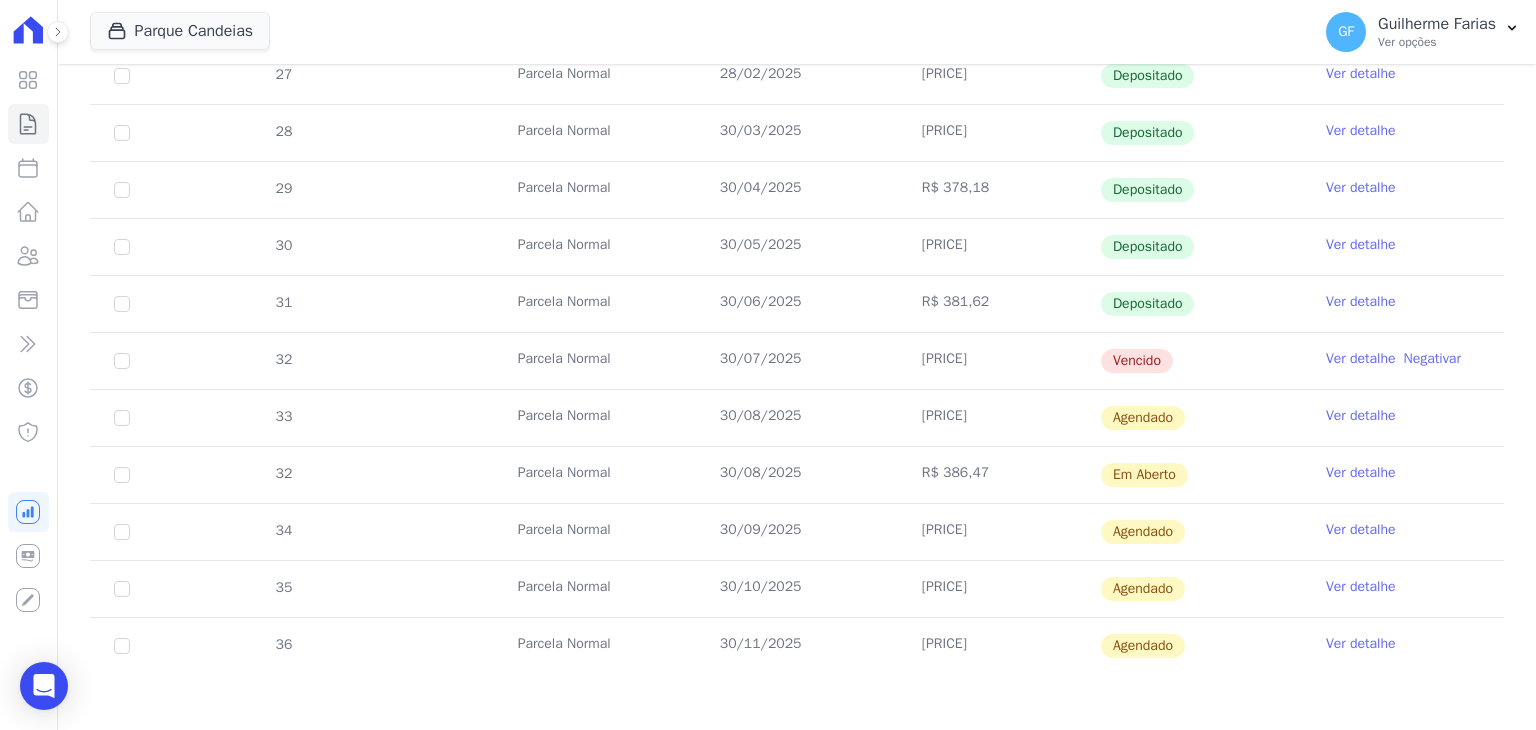 drag, startPoint x: 708, startPoint y: 349, endPoint x: 1227, endPoint y: 354, distance: 519.0241 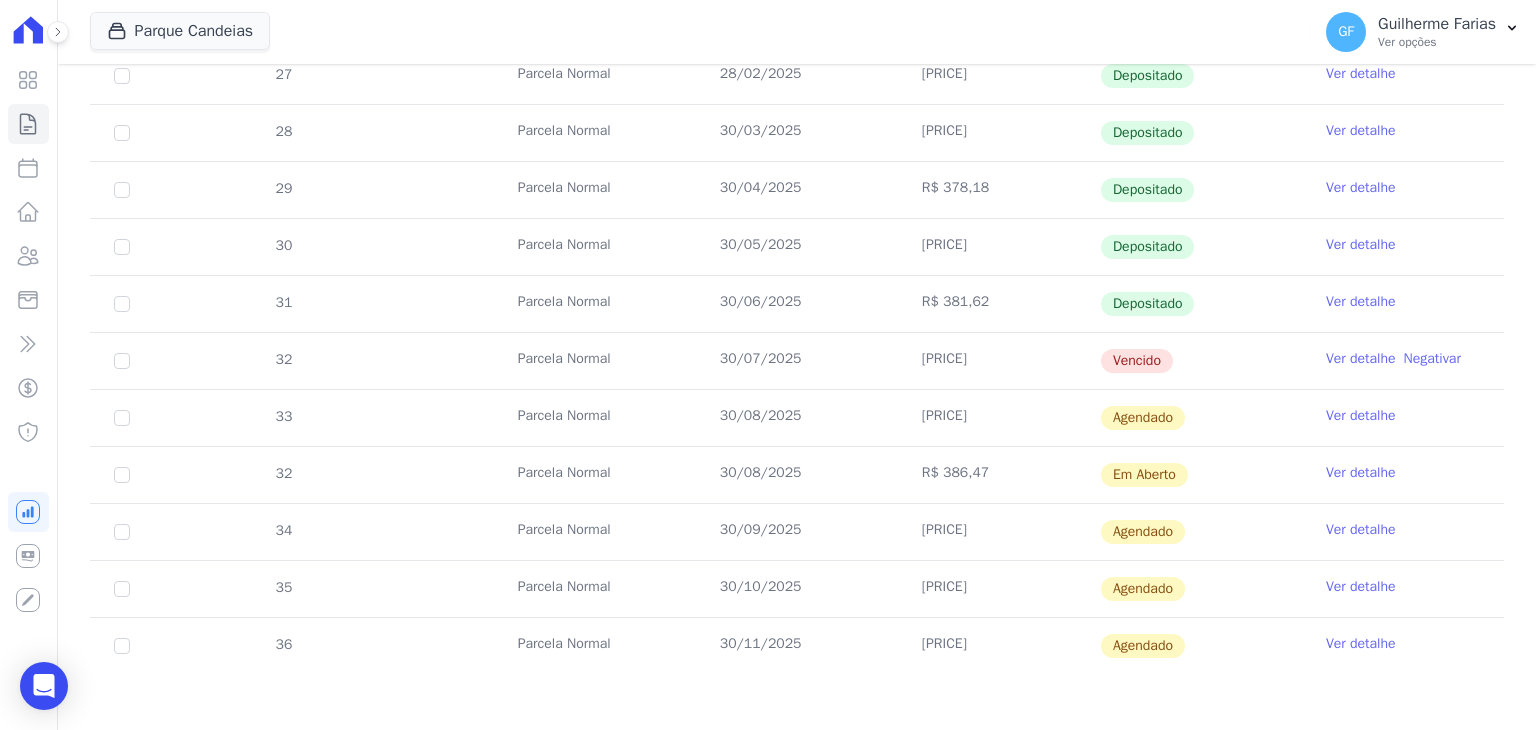 click on "Ver detalhe" at bounding box center [1361, 359] 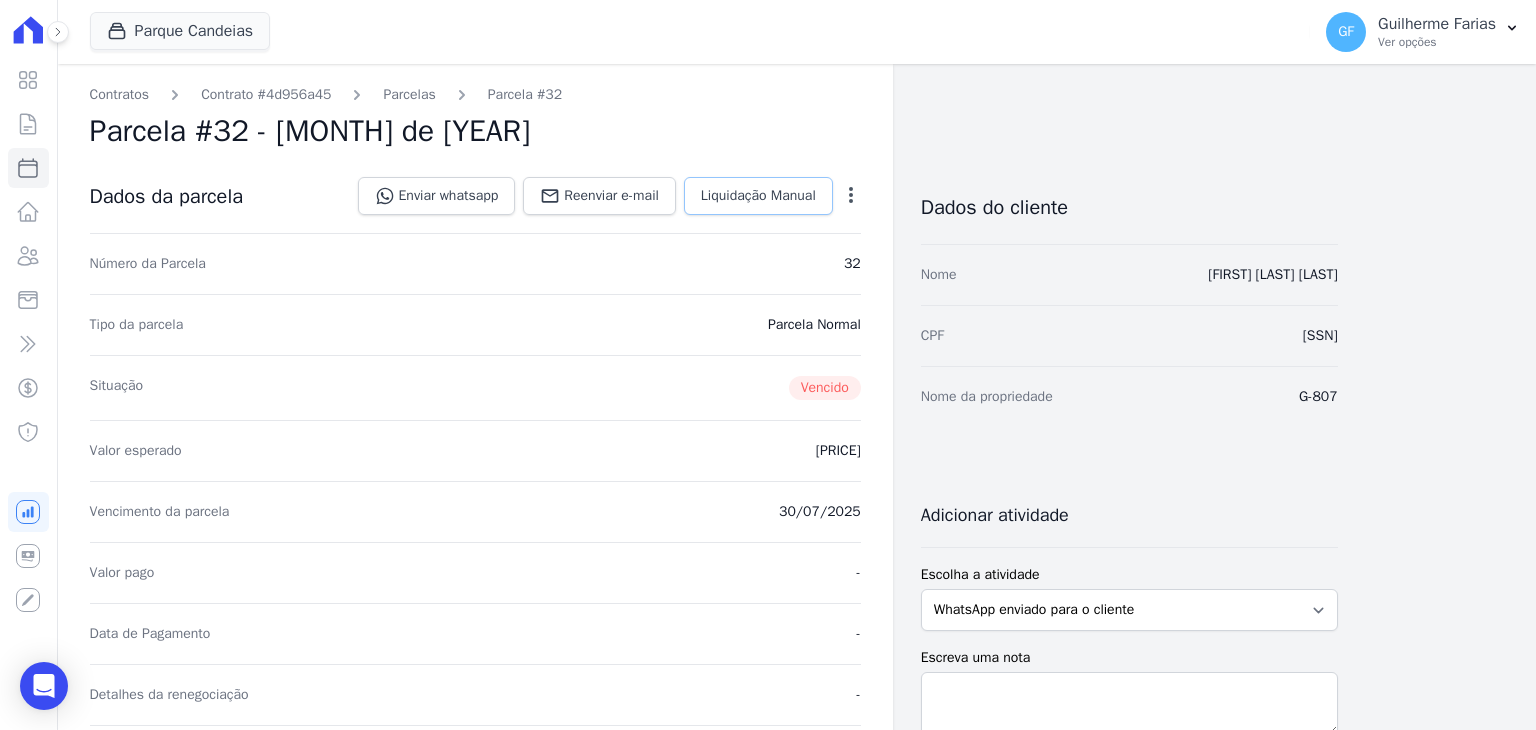 click on "Liquidação Manual" at bounding box center (758, 196) 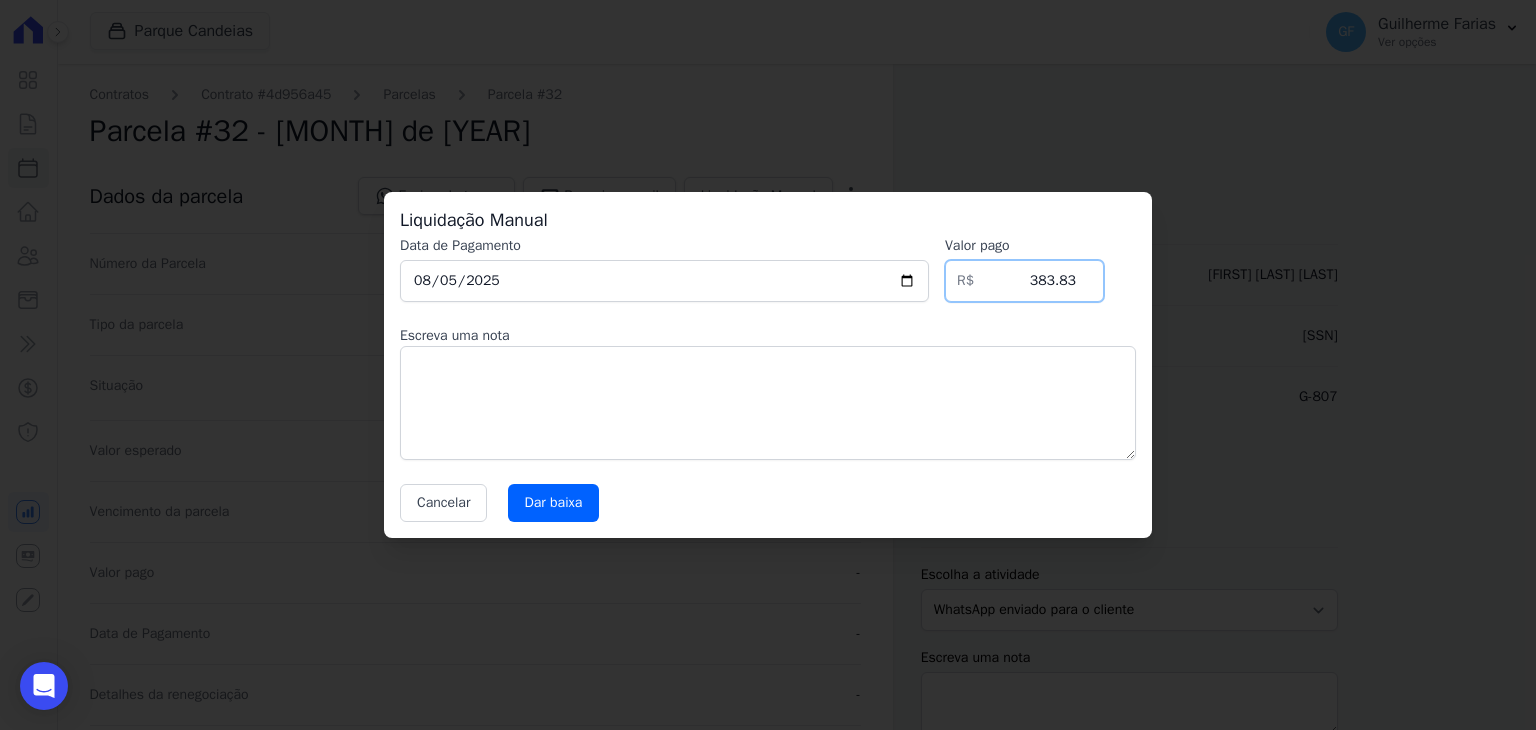 drag, startPoint x: 1010, startPoint y: 290, endPoint x: 1392, endPoint y: 276, distance: 382.25647 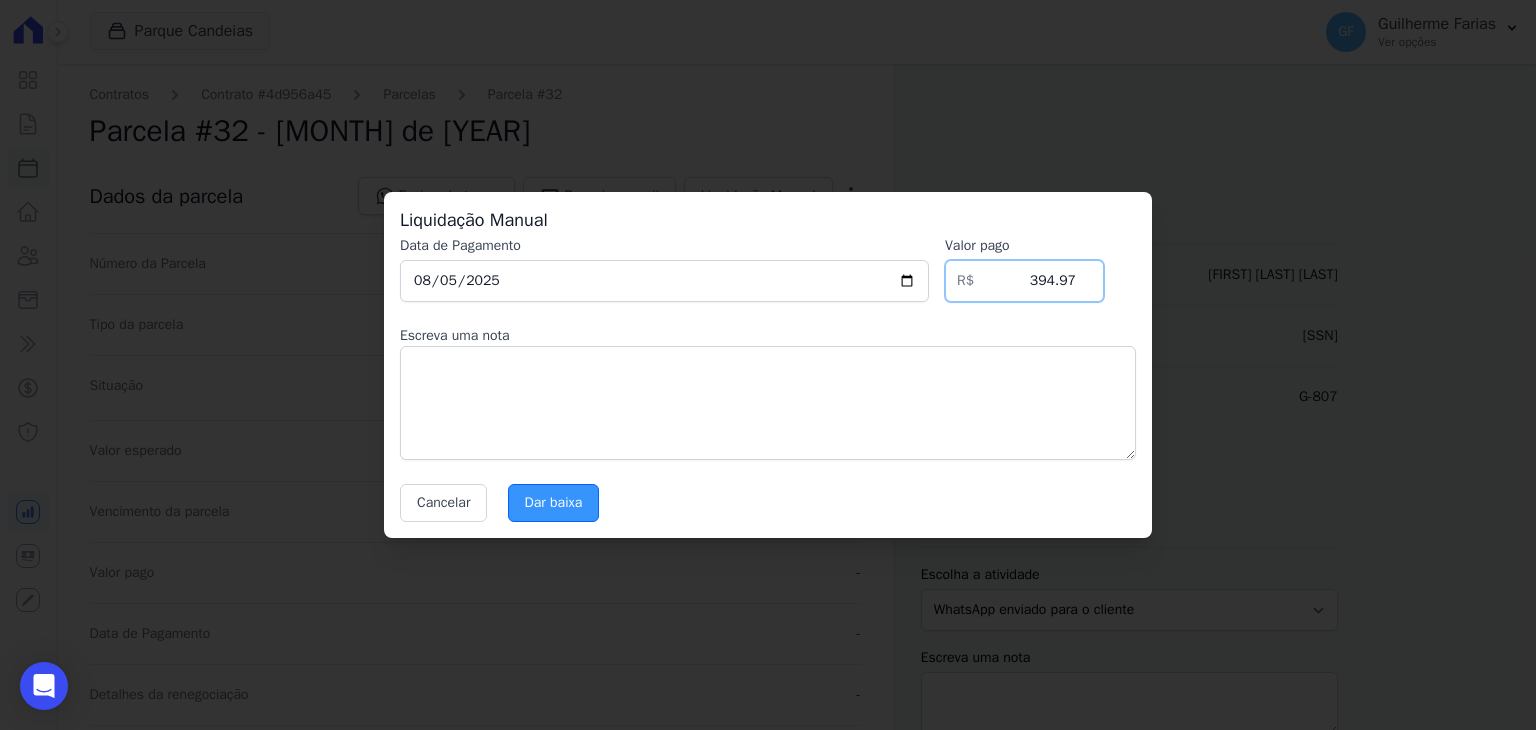 type on "394.97" 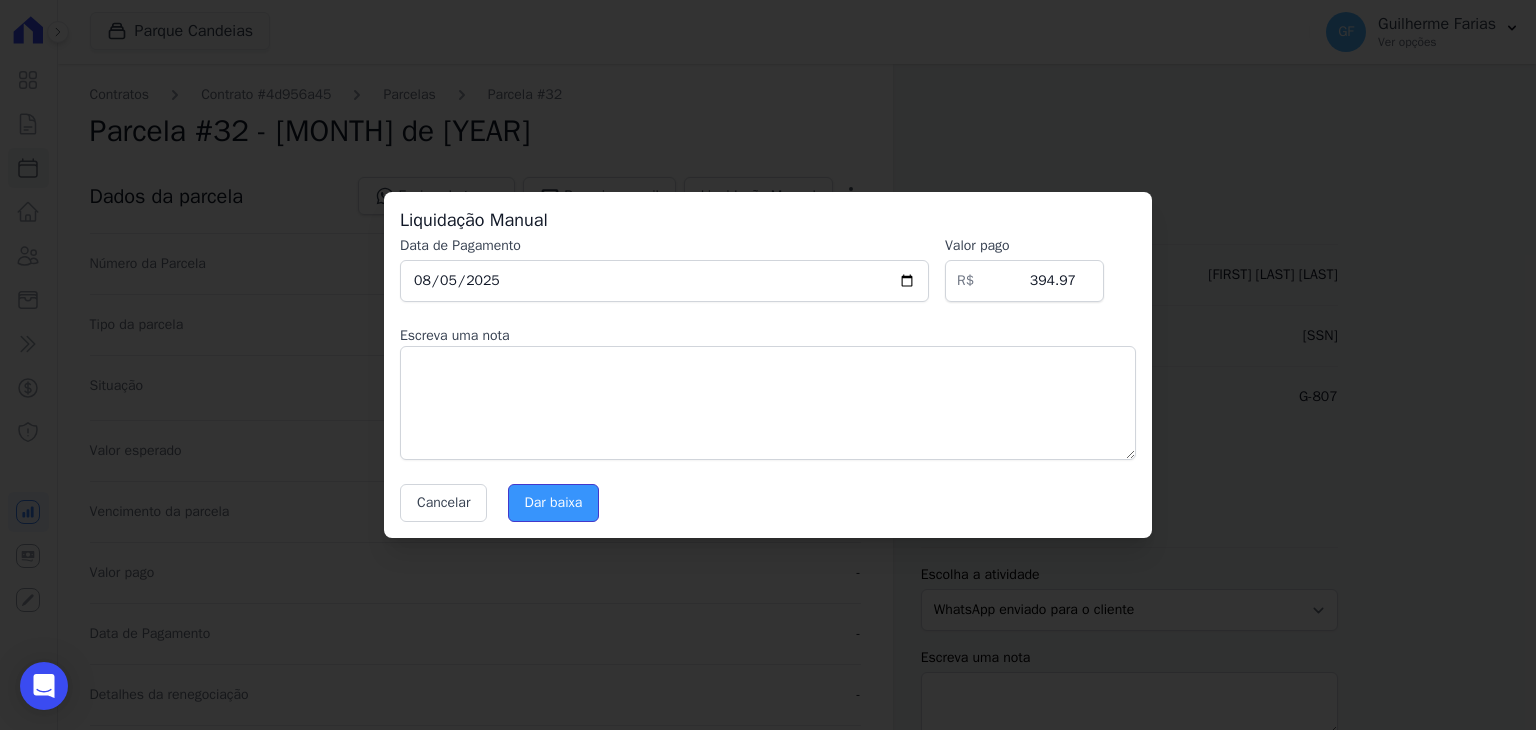 click on "Dar baixa" at bounding box center (554, 503) 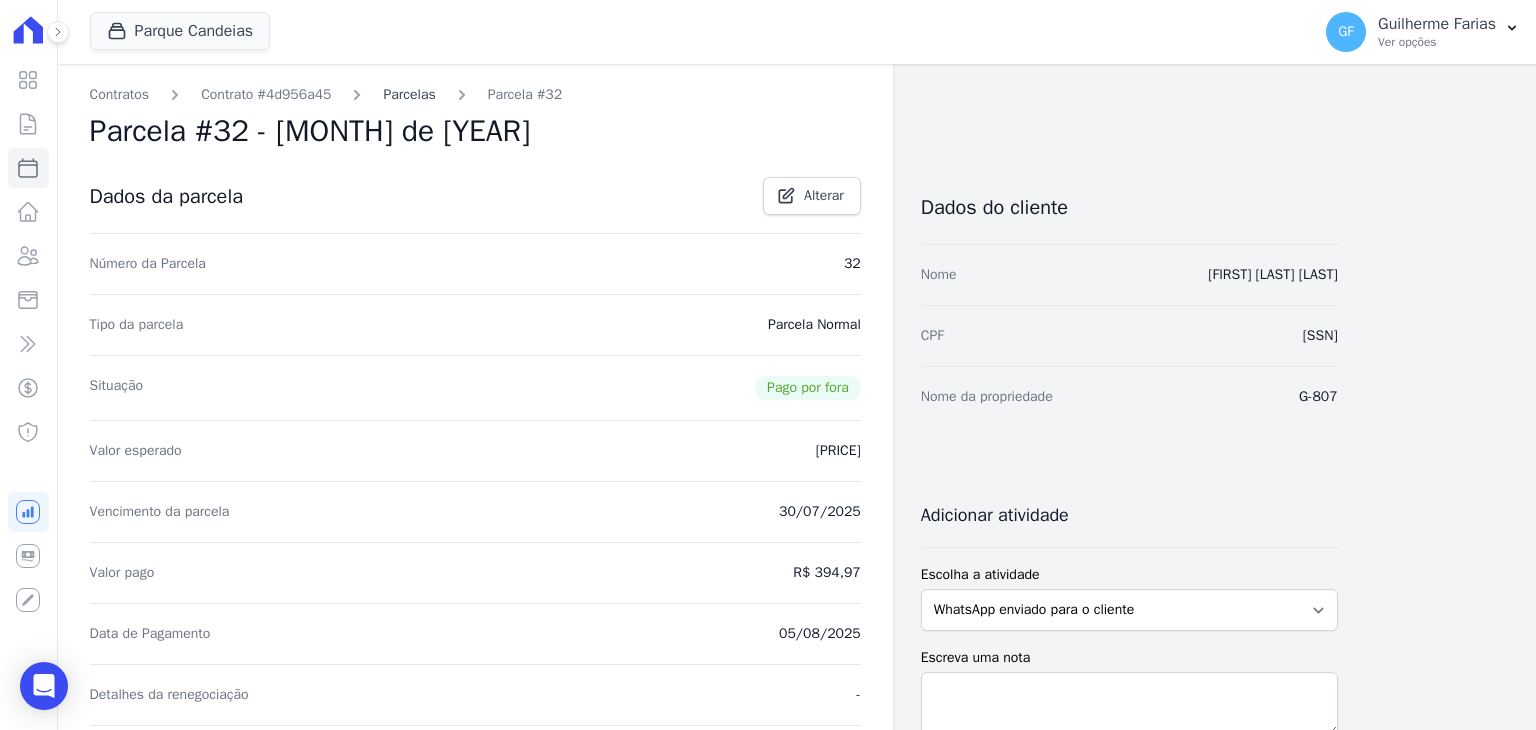 click on "Parcelas" at bounding box center [409, 94] 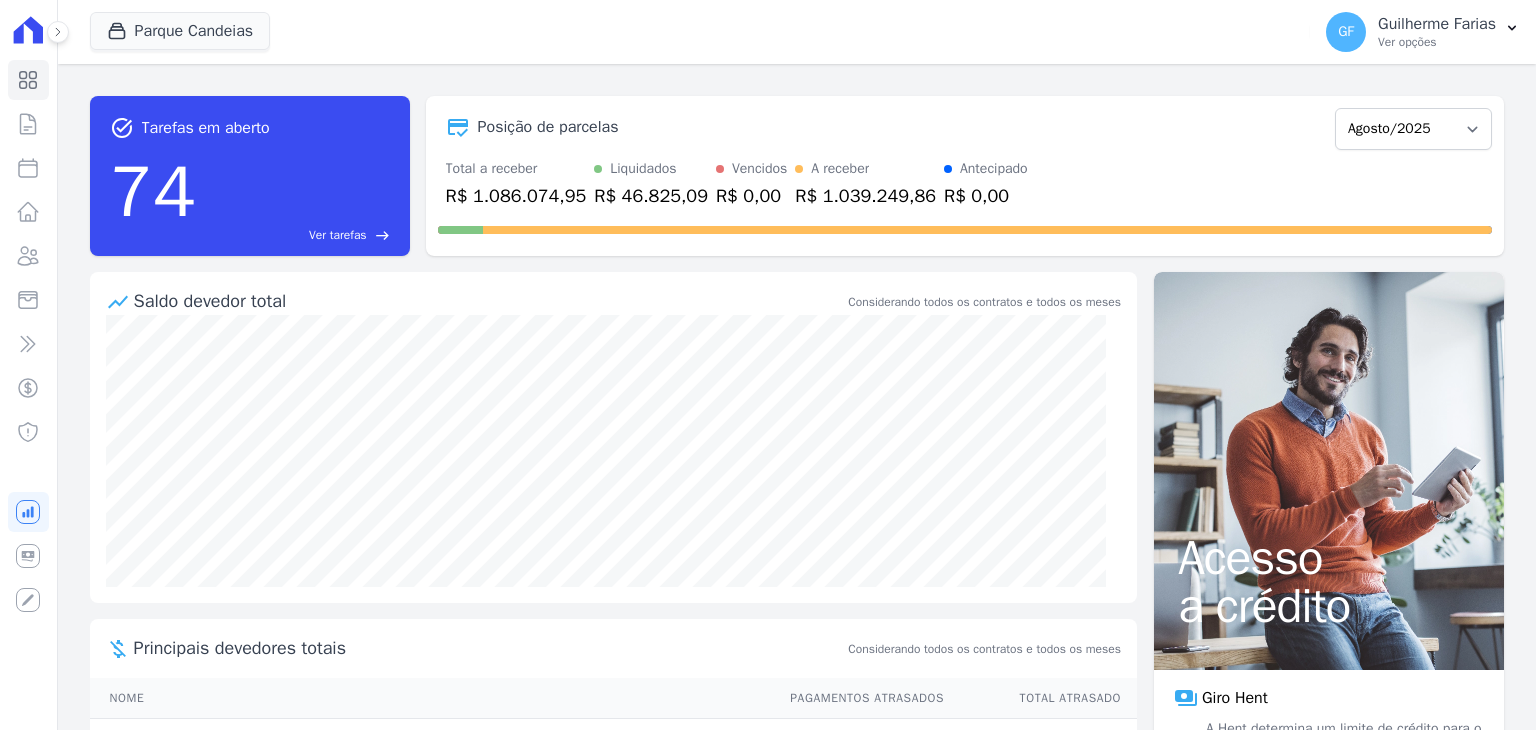 scroll, scrollTop: 0, scrollLeft: 0, axis: both 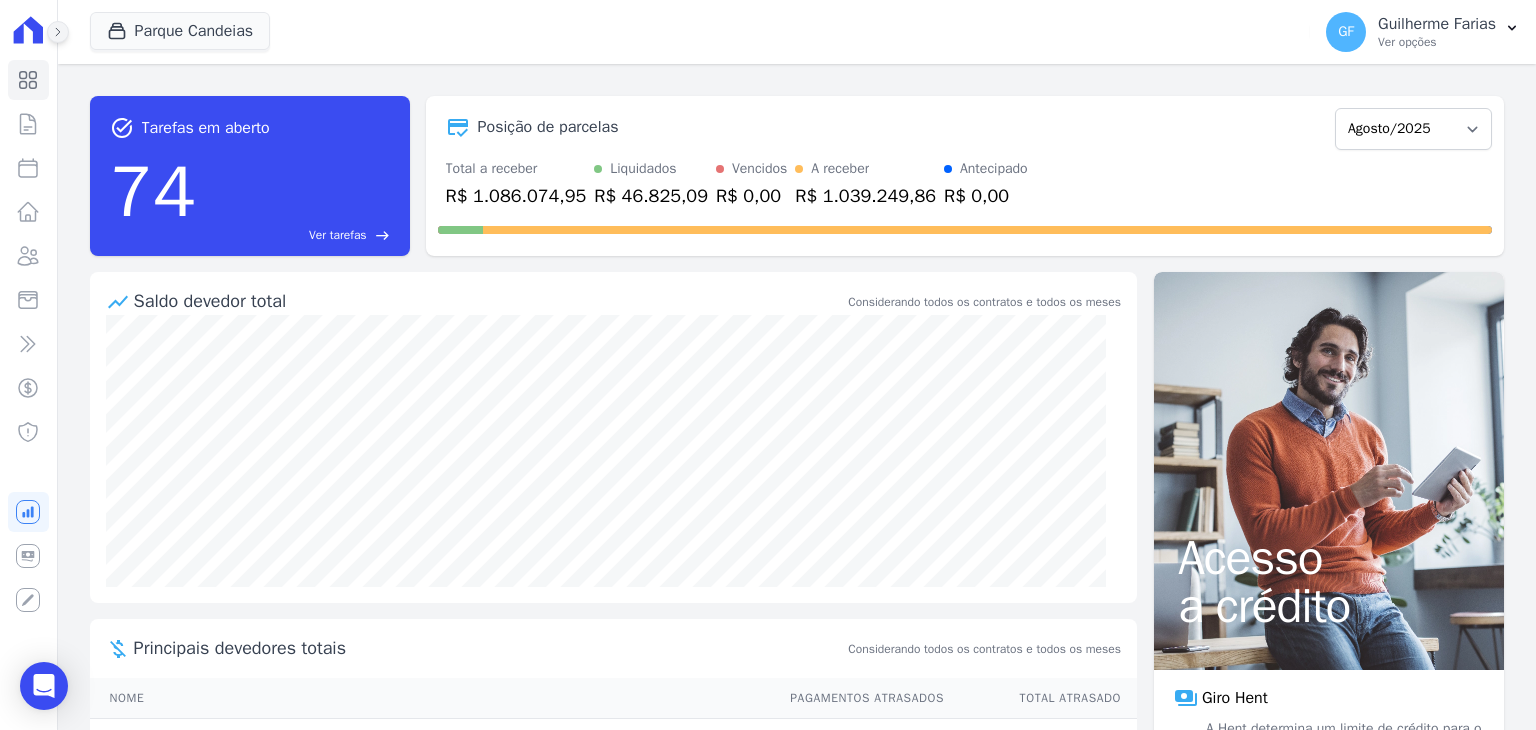 click 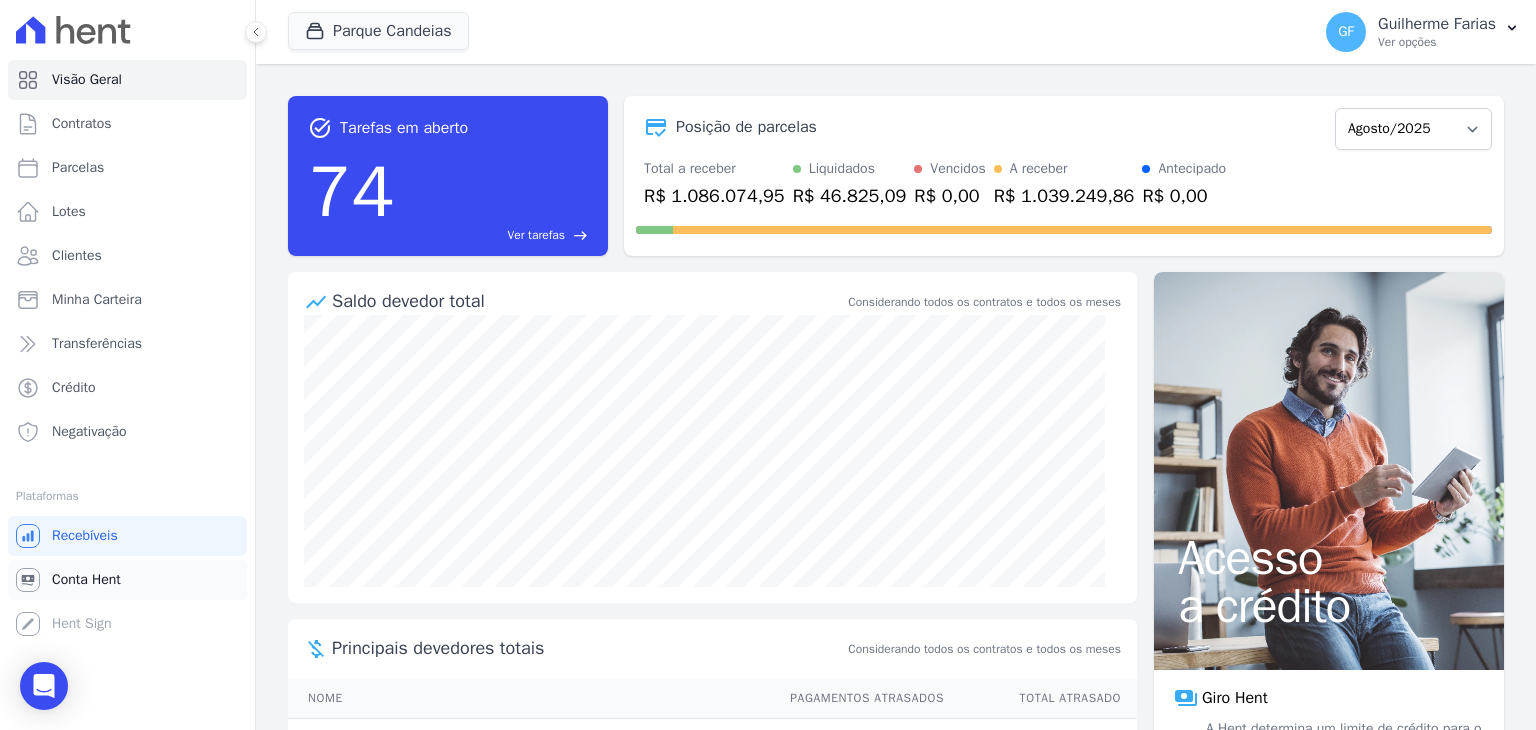 click on "Conta Hent" at bounding box center (86, 580) 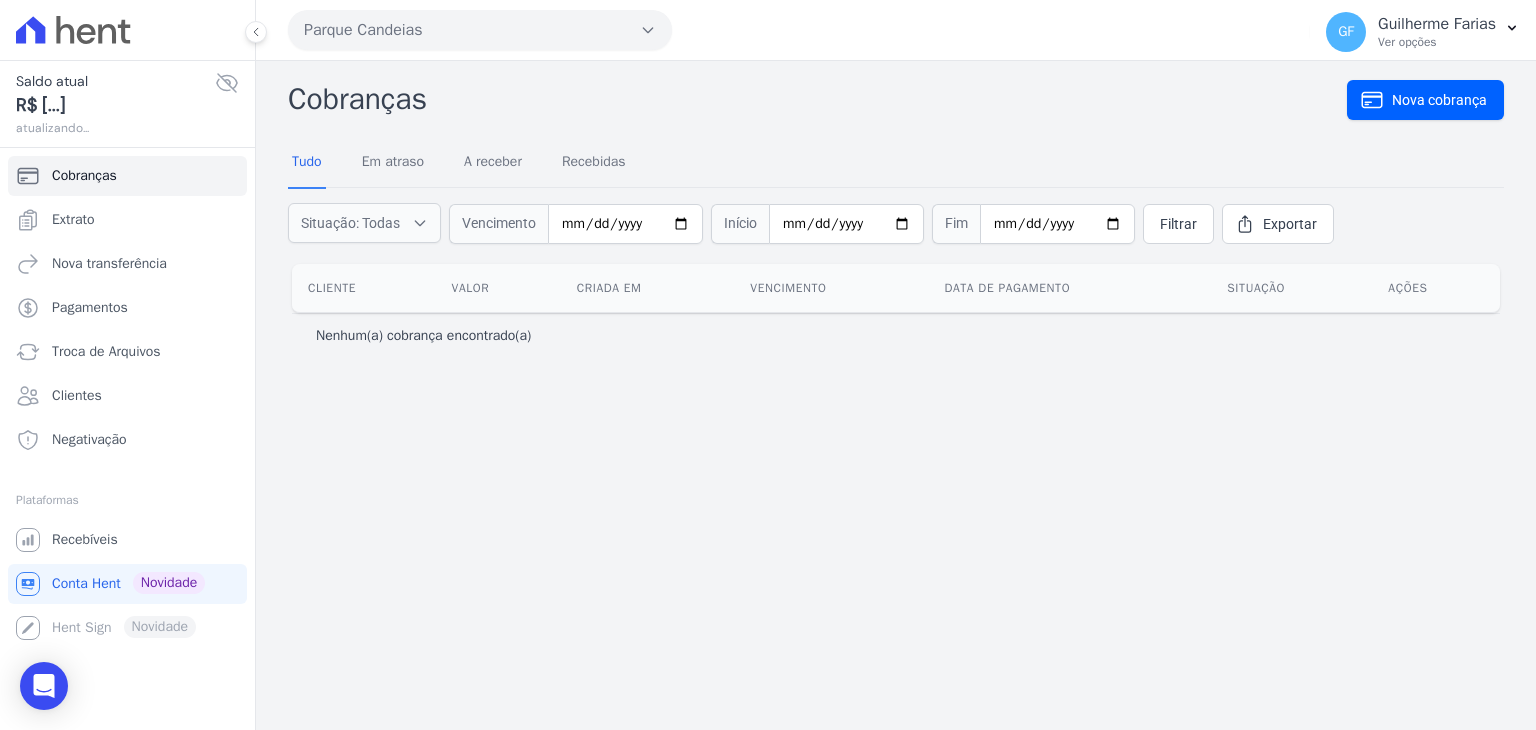 drag, startPoint x: 65, startPoint y: 109, endPoint x: 132, endPoint y: 109, distance: 67 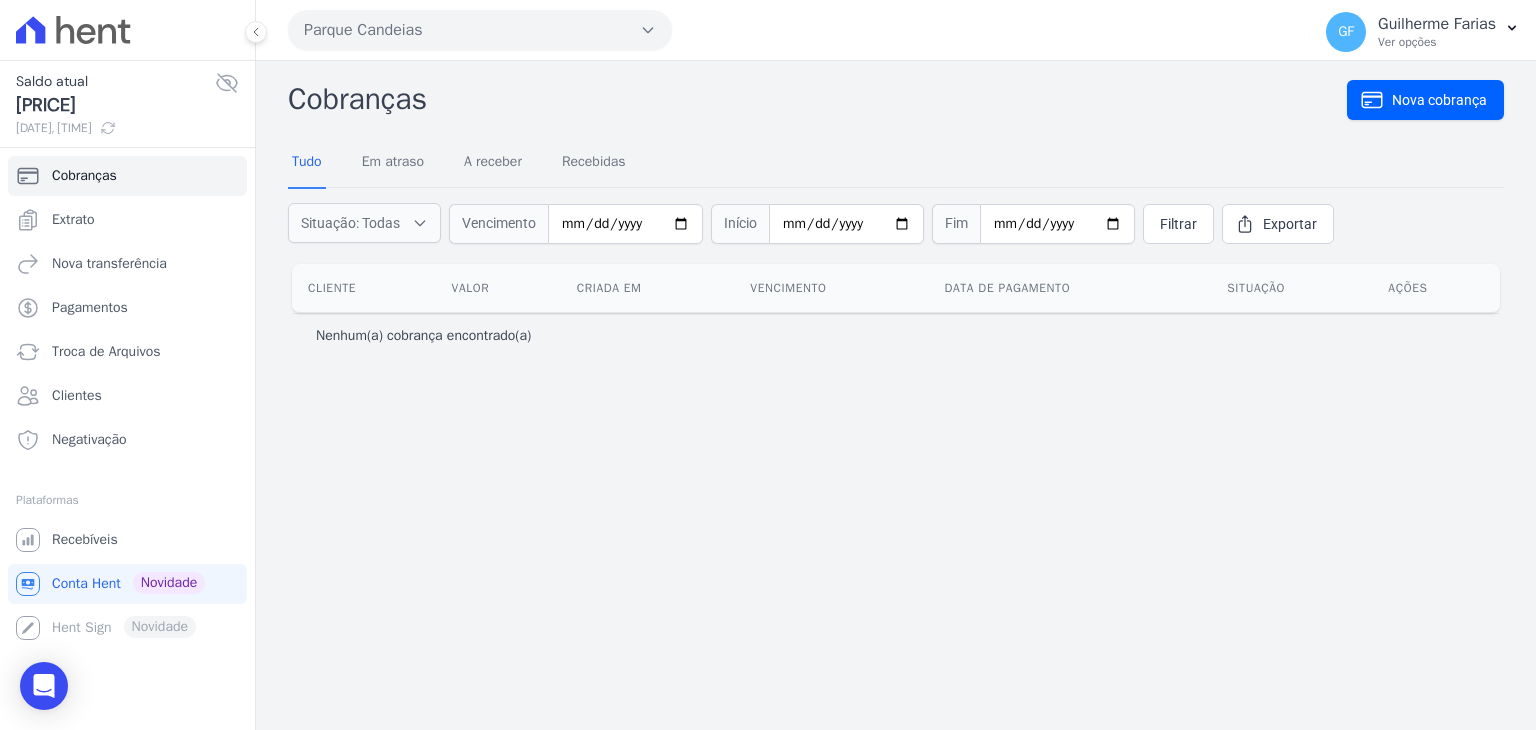 click 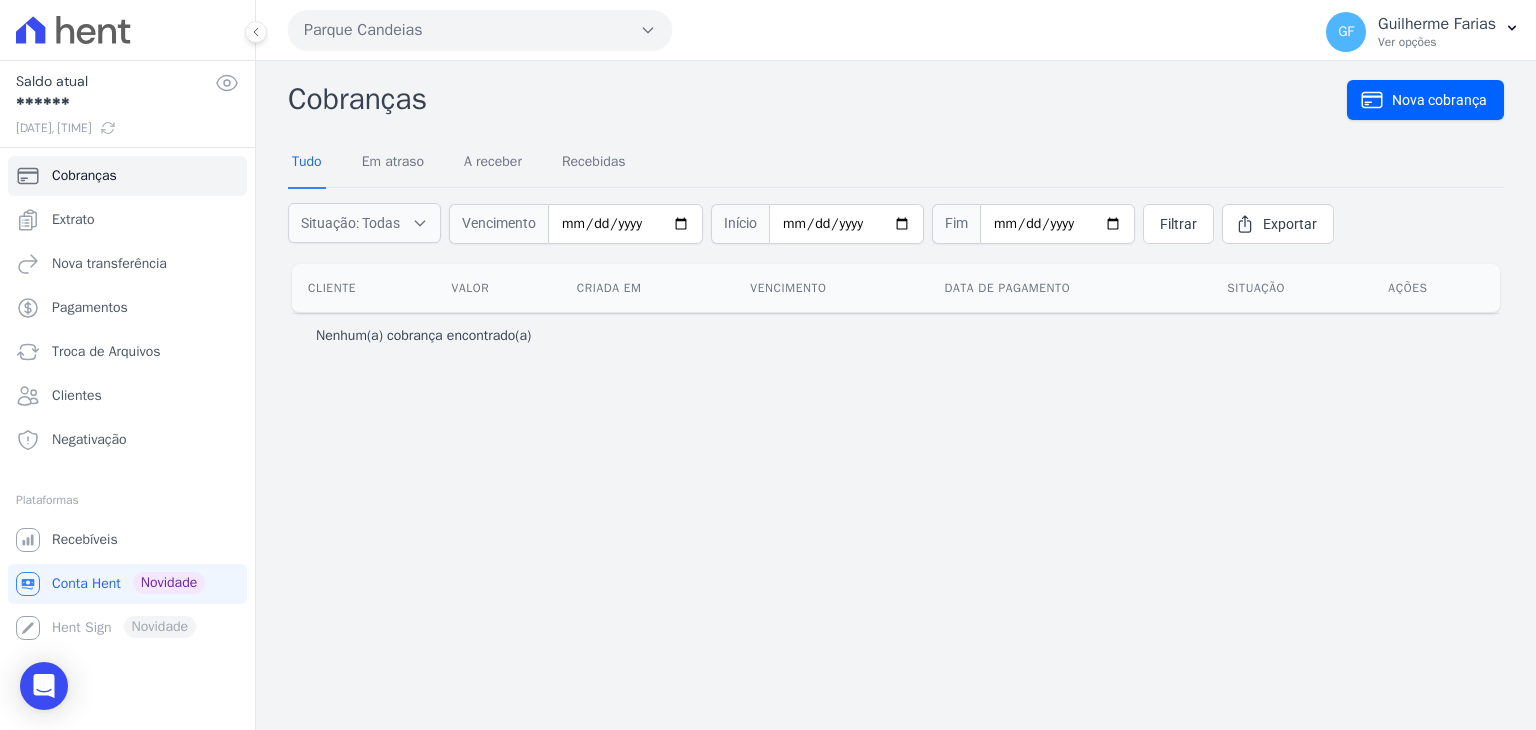 click 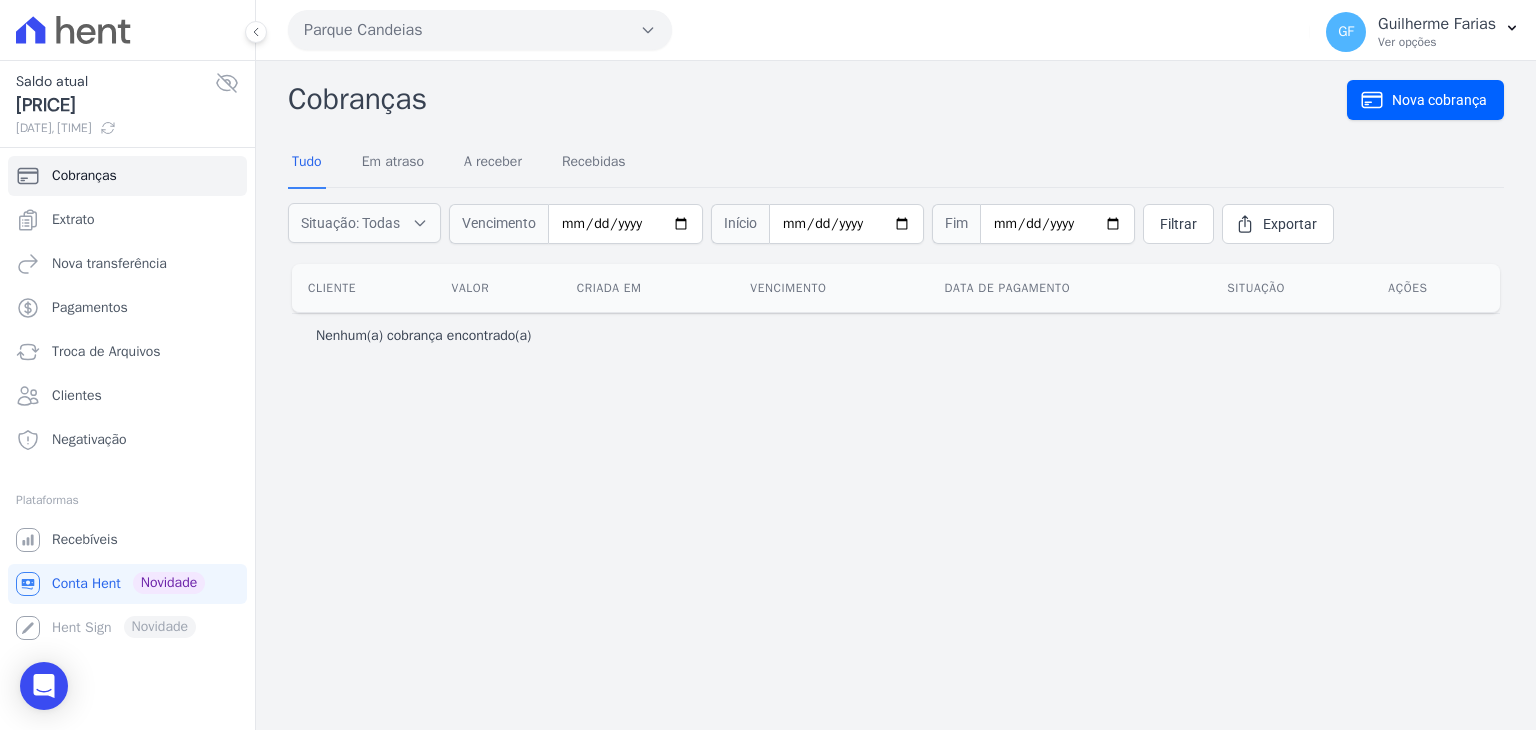 click on "R$ 2.485,87" at bounding box center [115, 105] 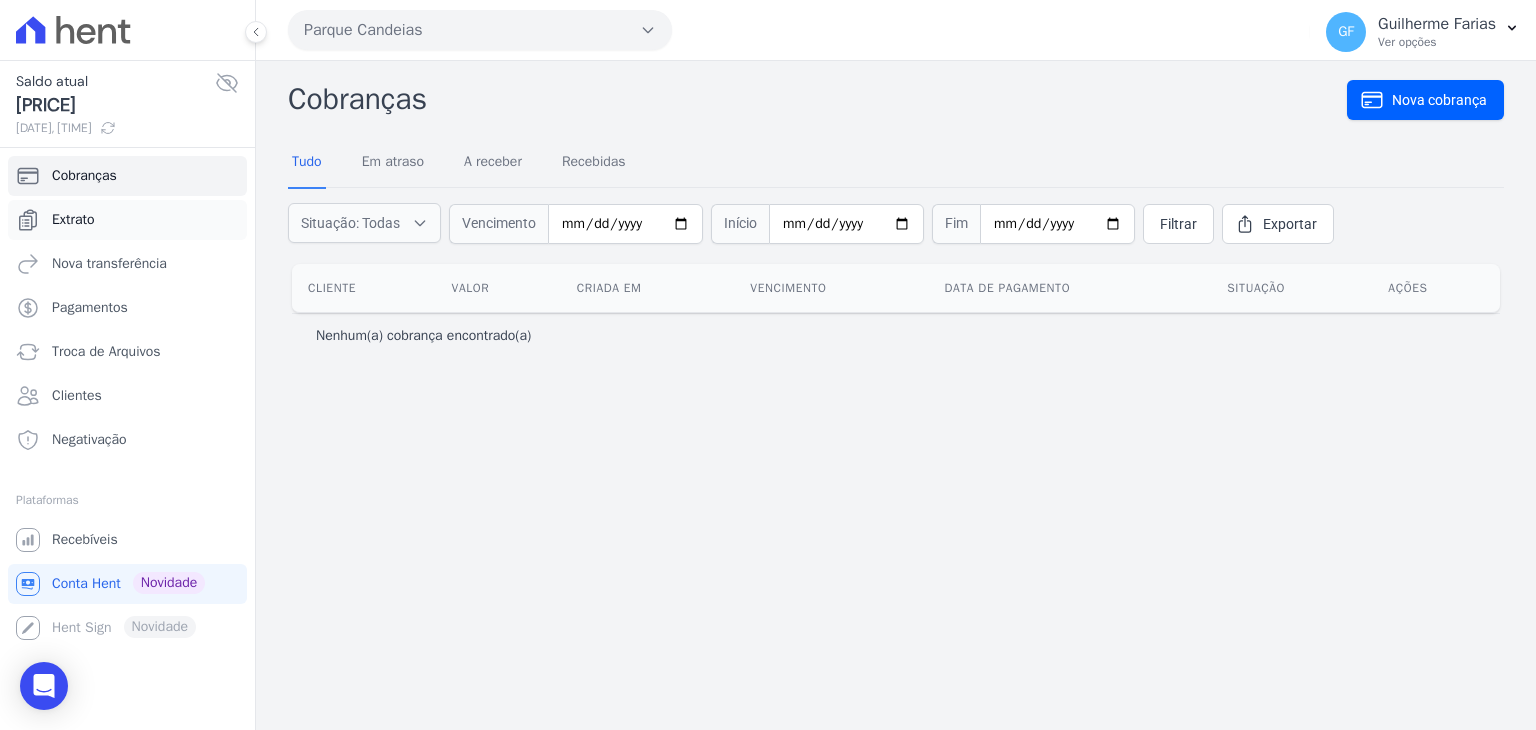 click on "Extrato" at bounding box center (73, 220) 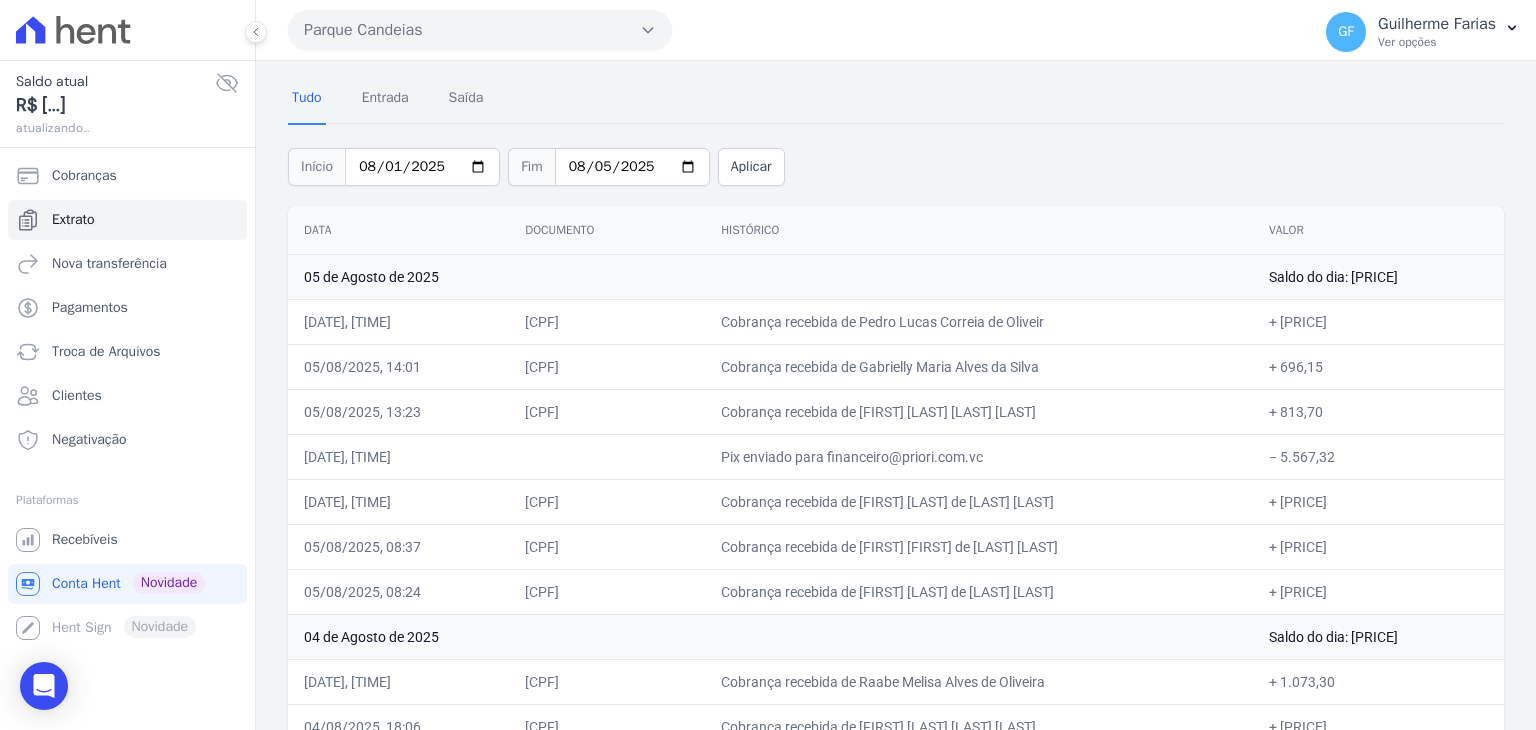 scroll, scrollTop: 100, scrollLeft: 0, axis: vertical 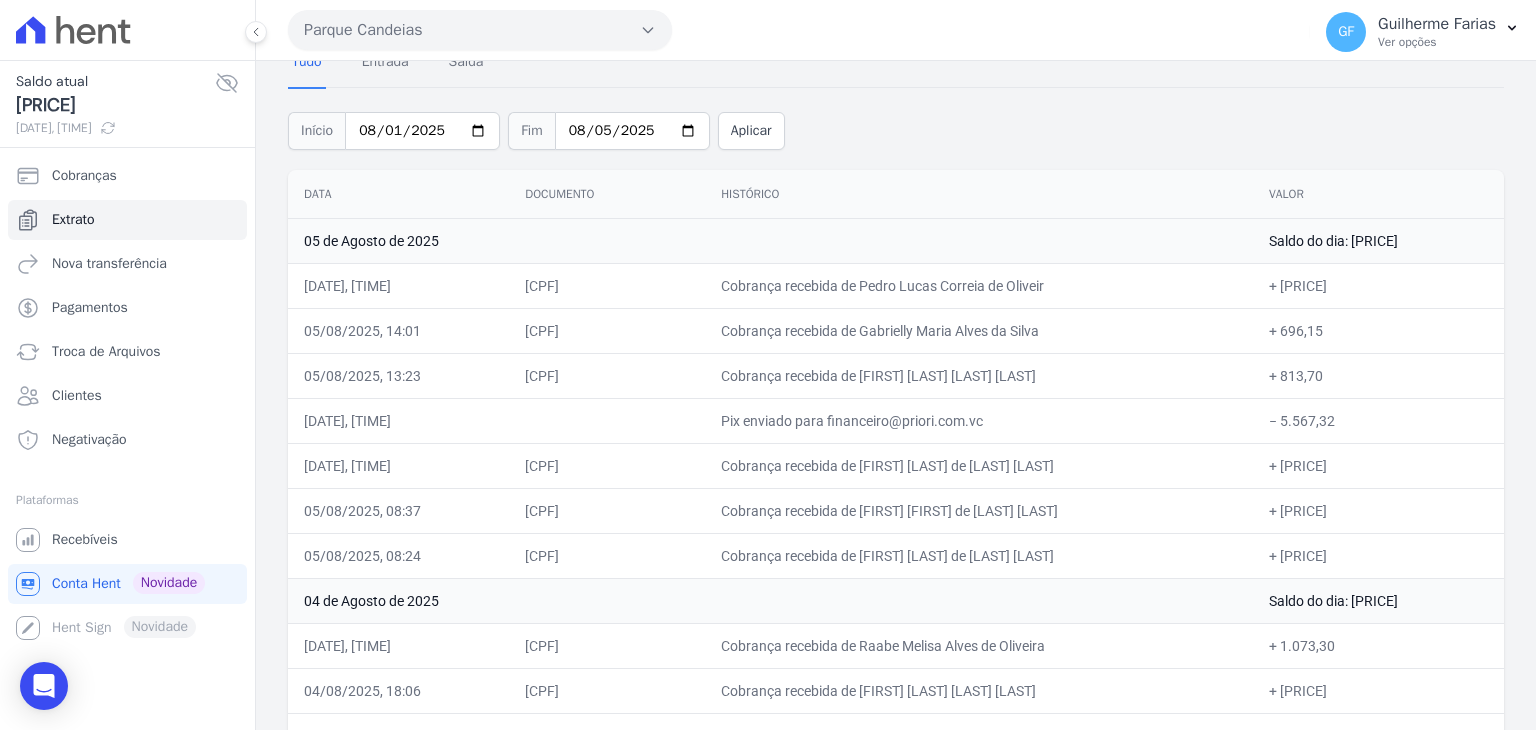 drag, startPoint x: 708, startPoint y: 283, endPoint x: 1331, endPoint y: 498, distance: 659.05536 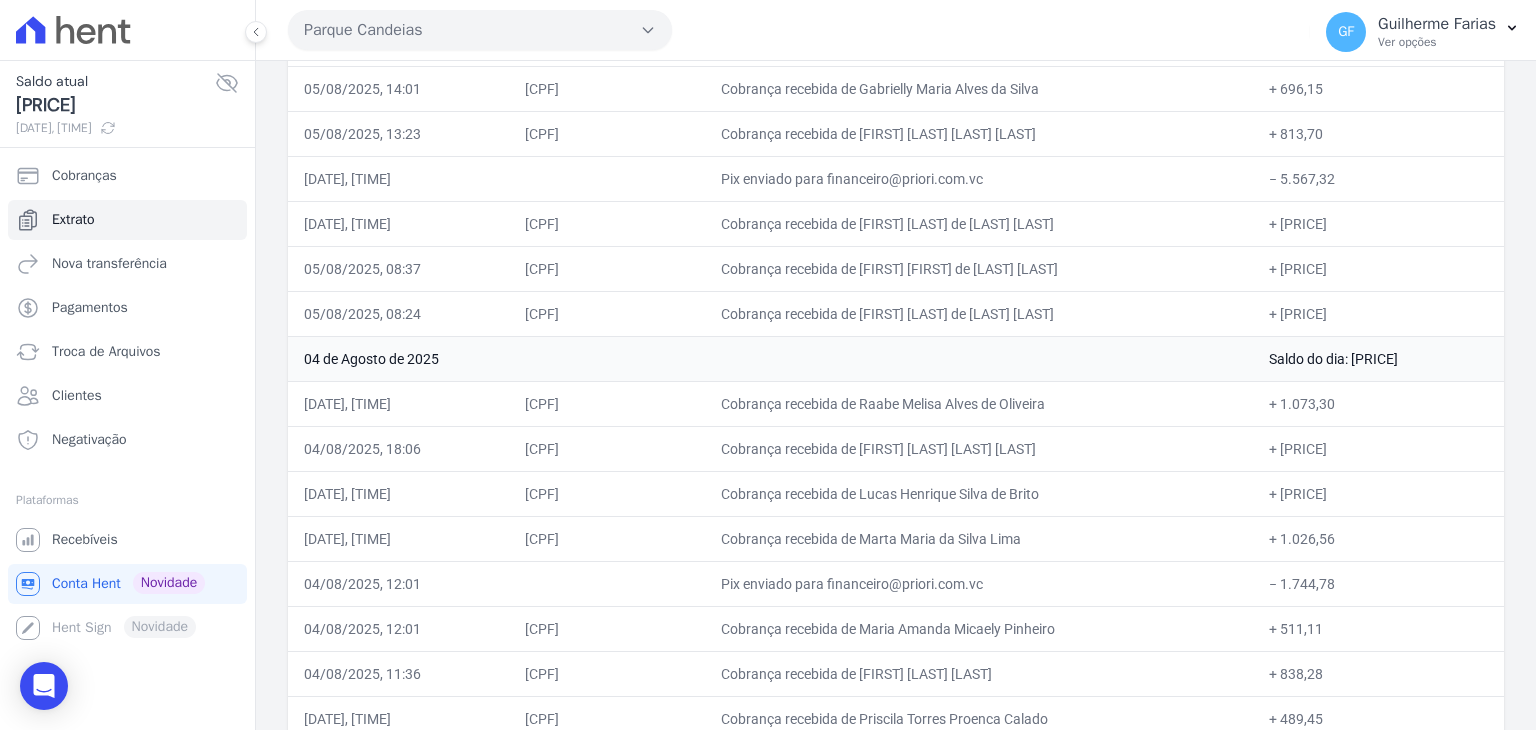 scroll, scrollTop: 400, scrollLeft: 0, axis: vertical 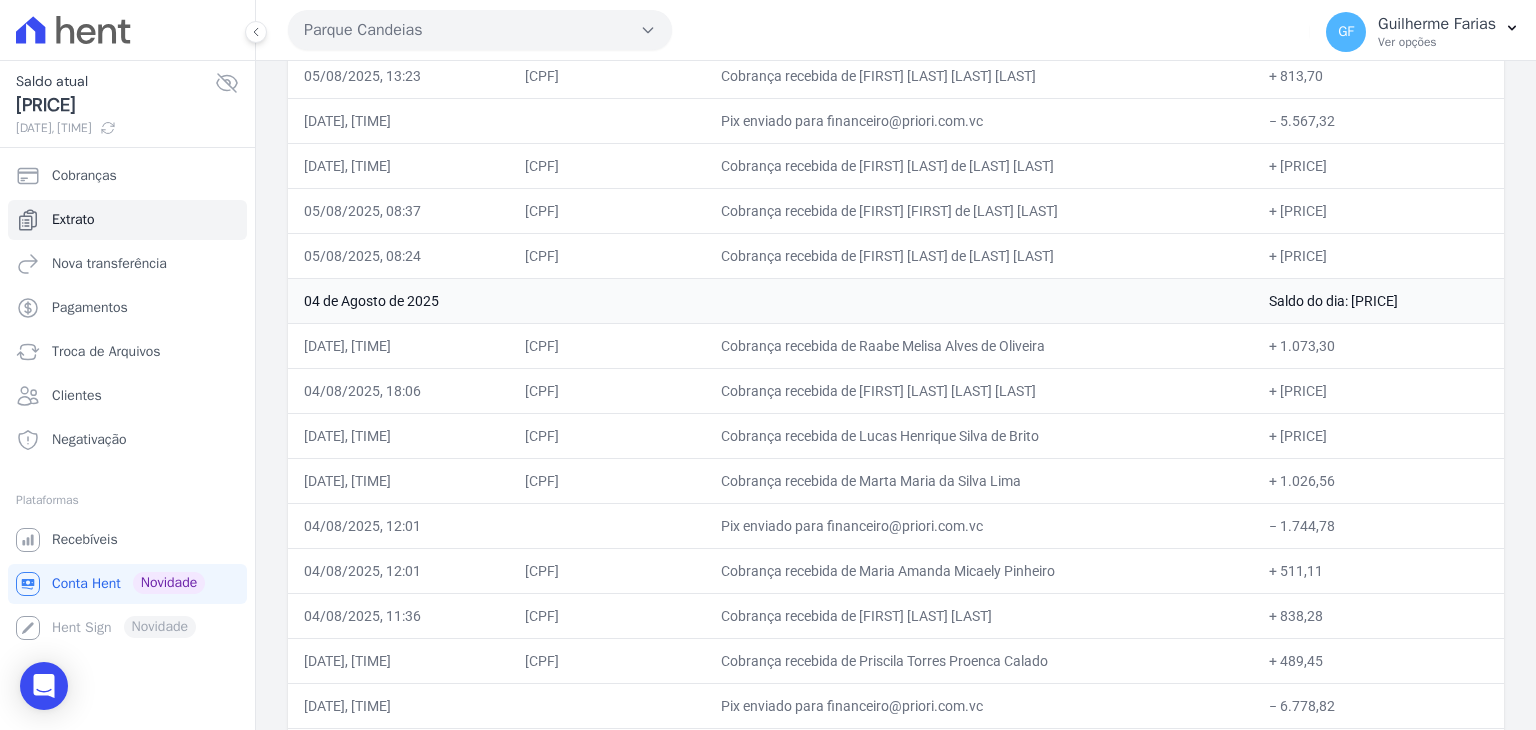 drag, startPoint x: 468, startPoint y: 307, endPoint x: 1371, endPoint y: 643, distance: 963.48584 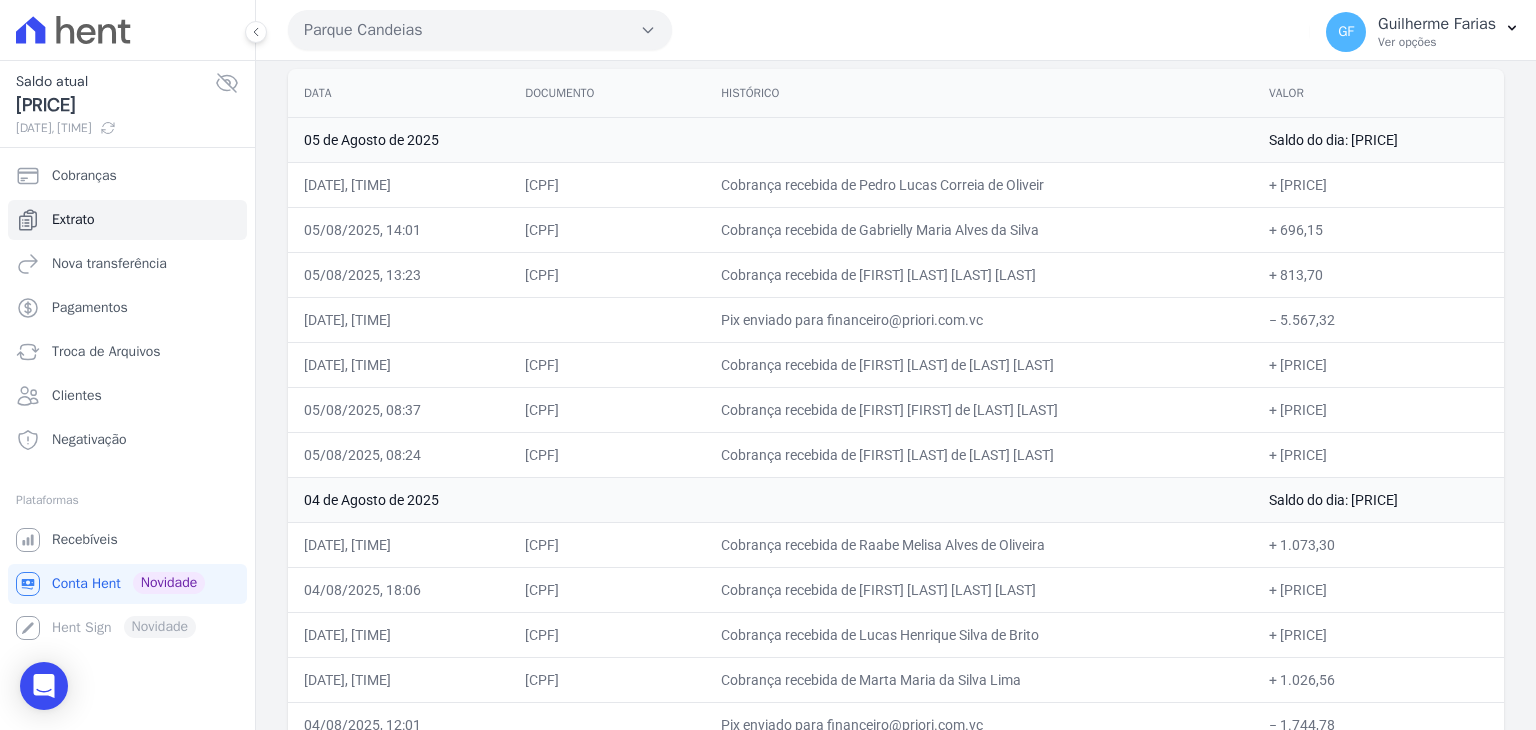 scroll, scrollTop: 0, scrollLeft: 0, axis: both 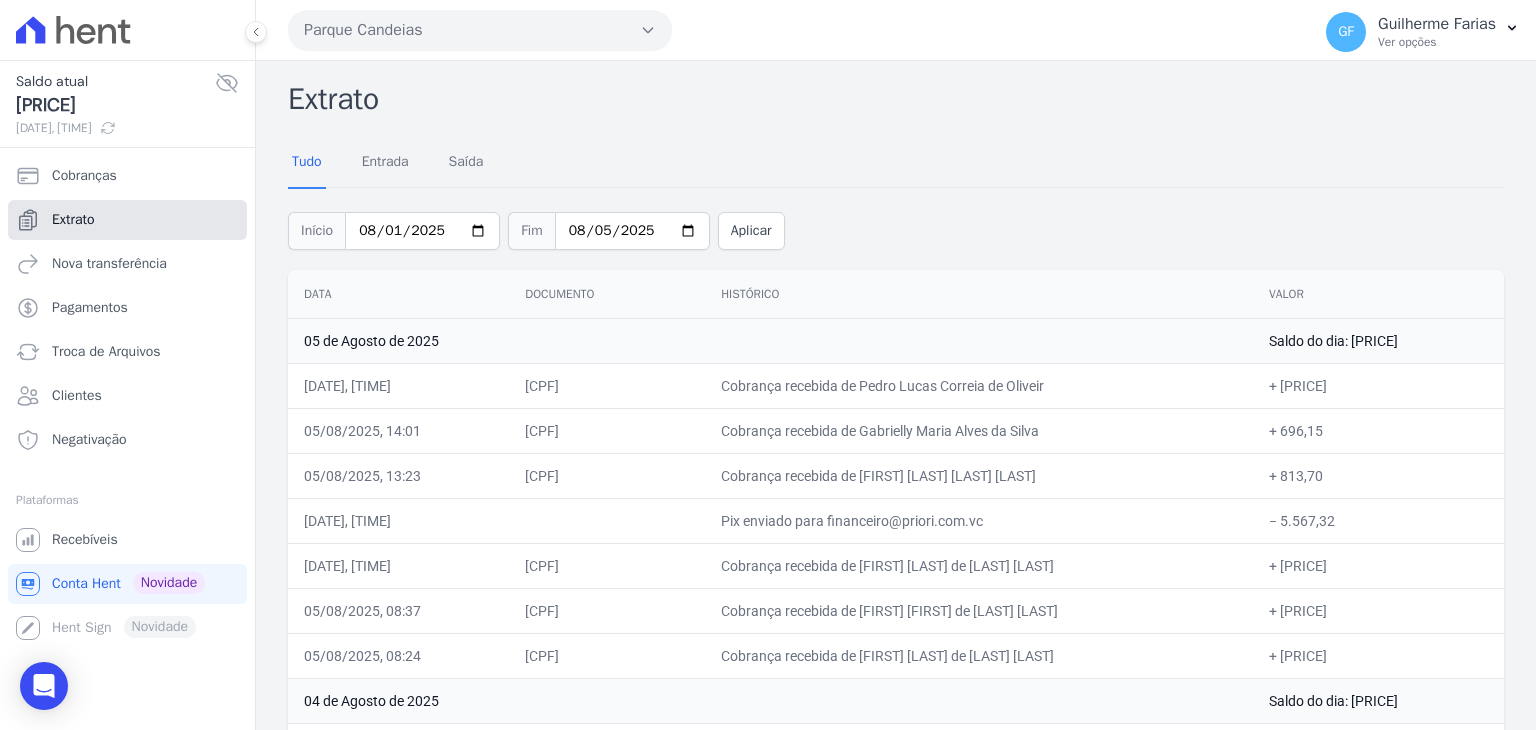 click 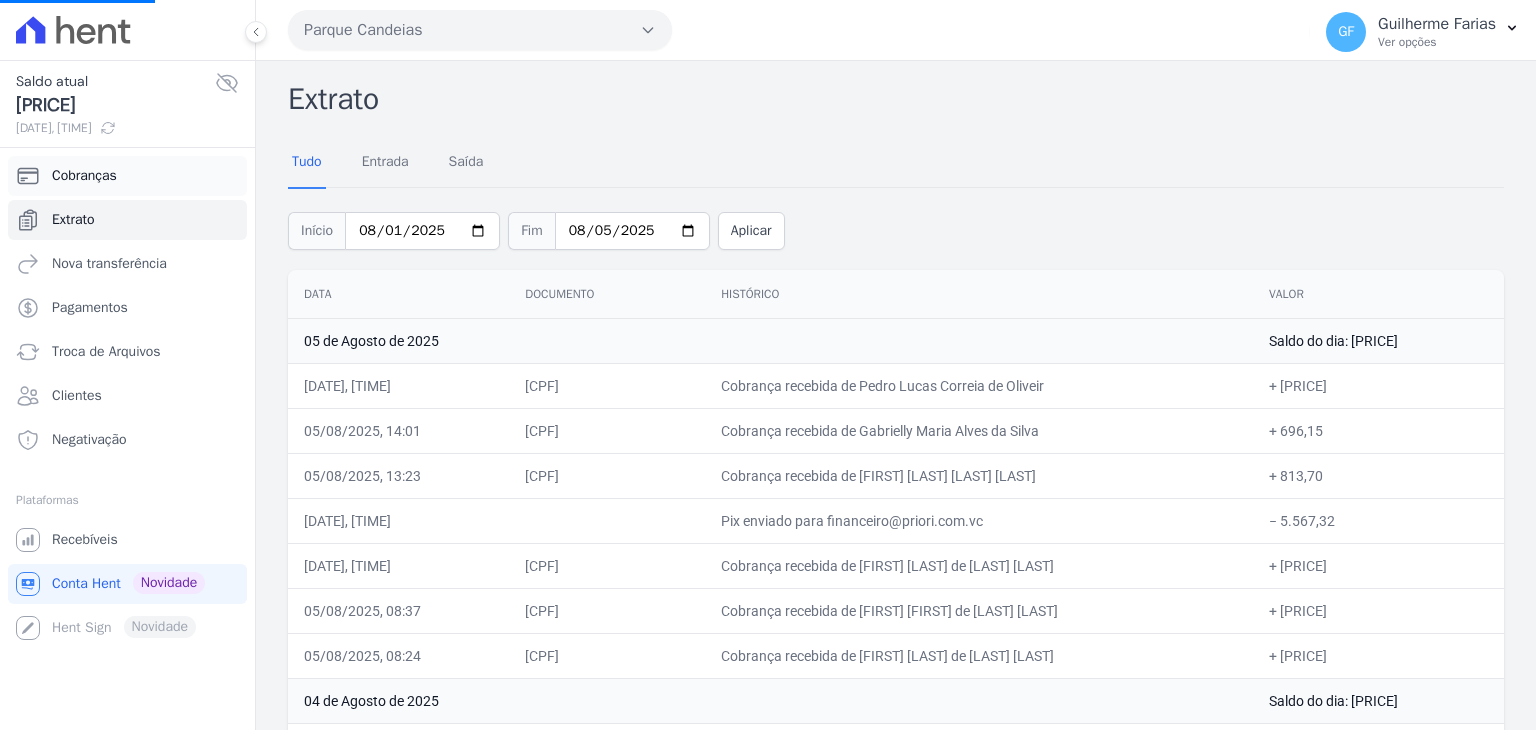 click on "Cobranças" at bounding box center [84, 176] 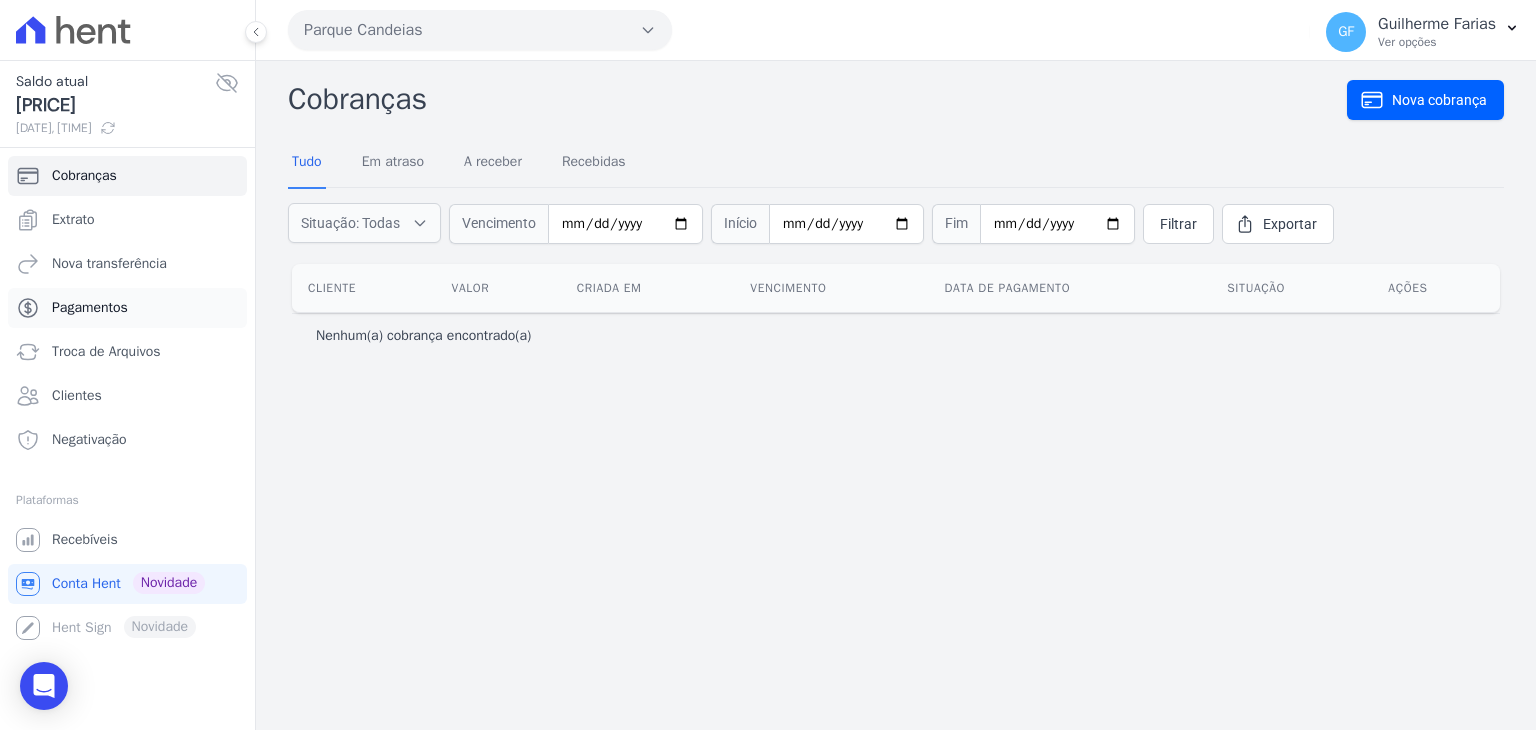 click on "Pagamentos" at bounding box center (90, 308) 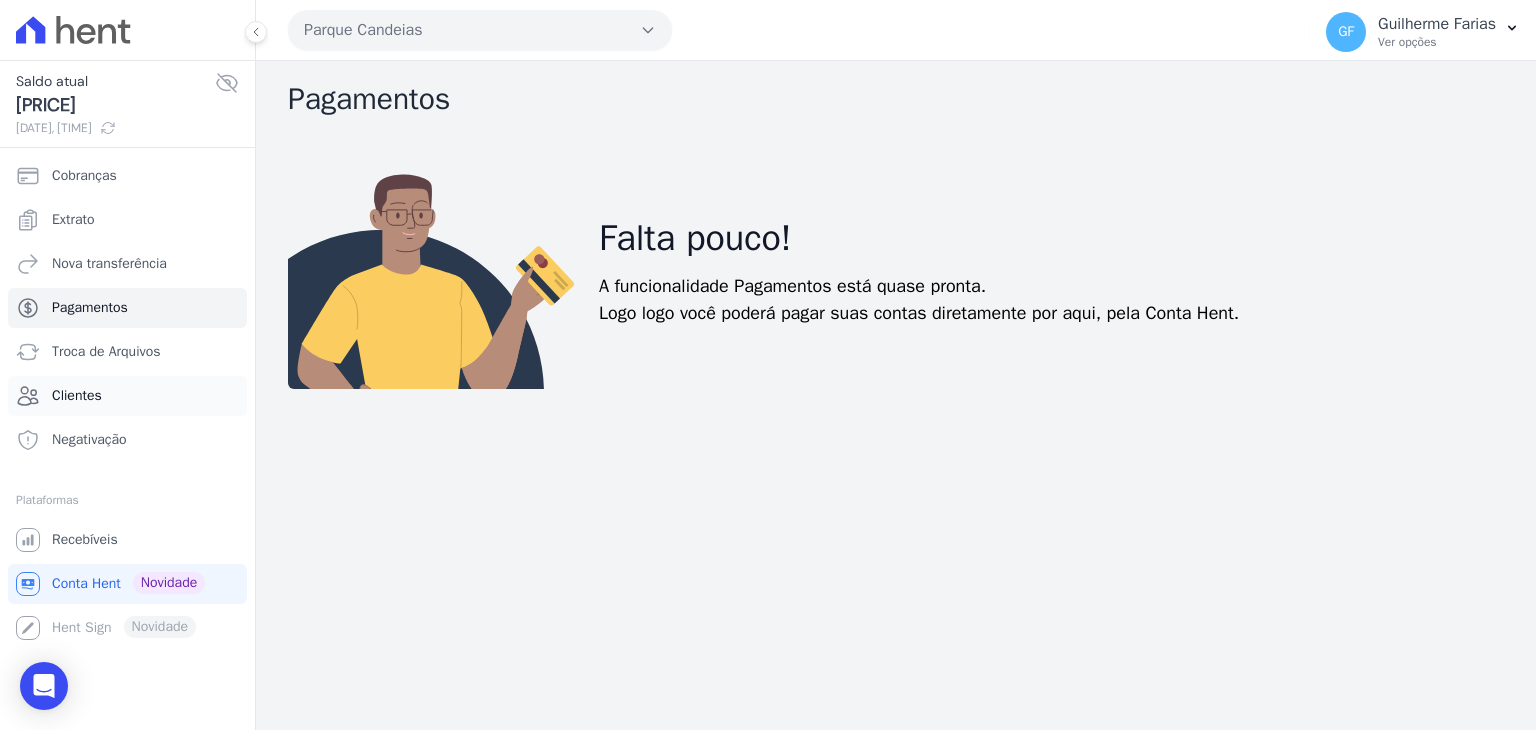 click on "Clientes" at bounding box center [127, 396] 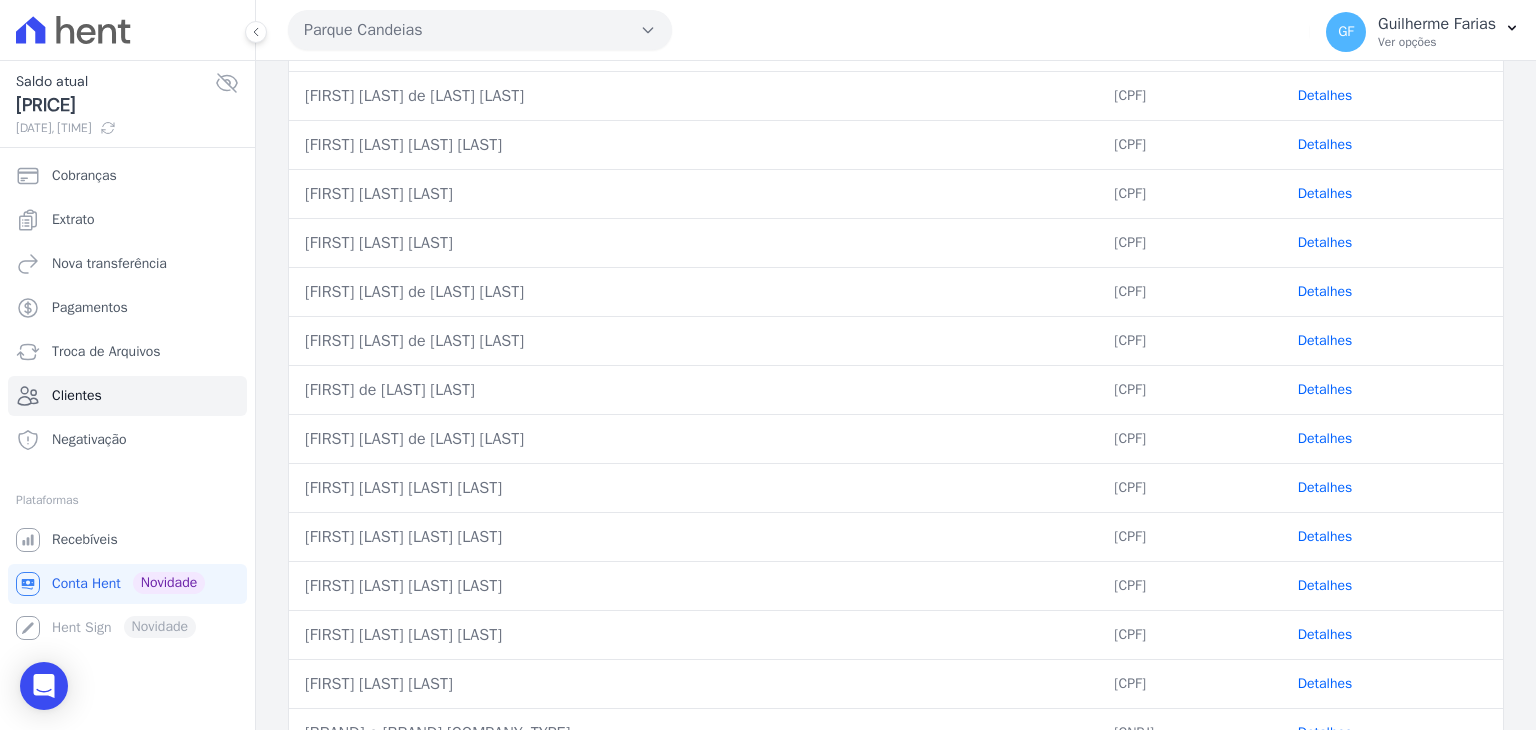 scroll, scrollTop: 0, scrollLeft: 0, axis: both 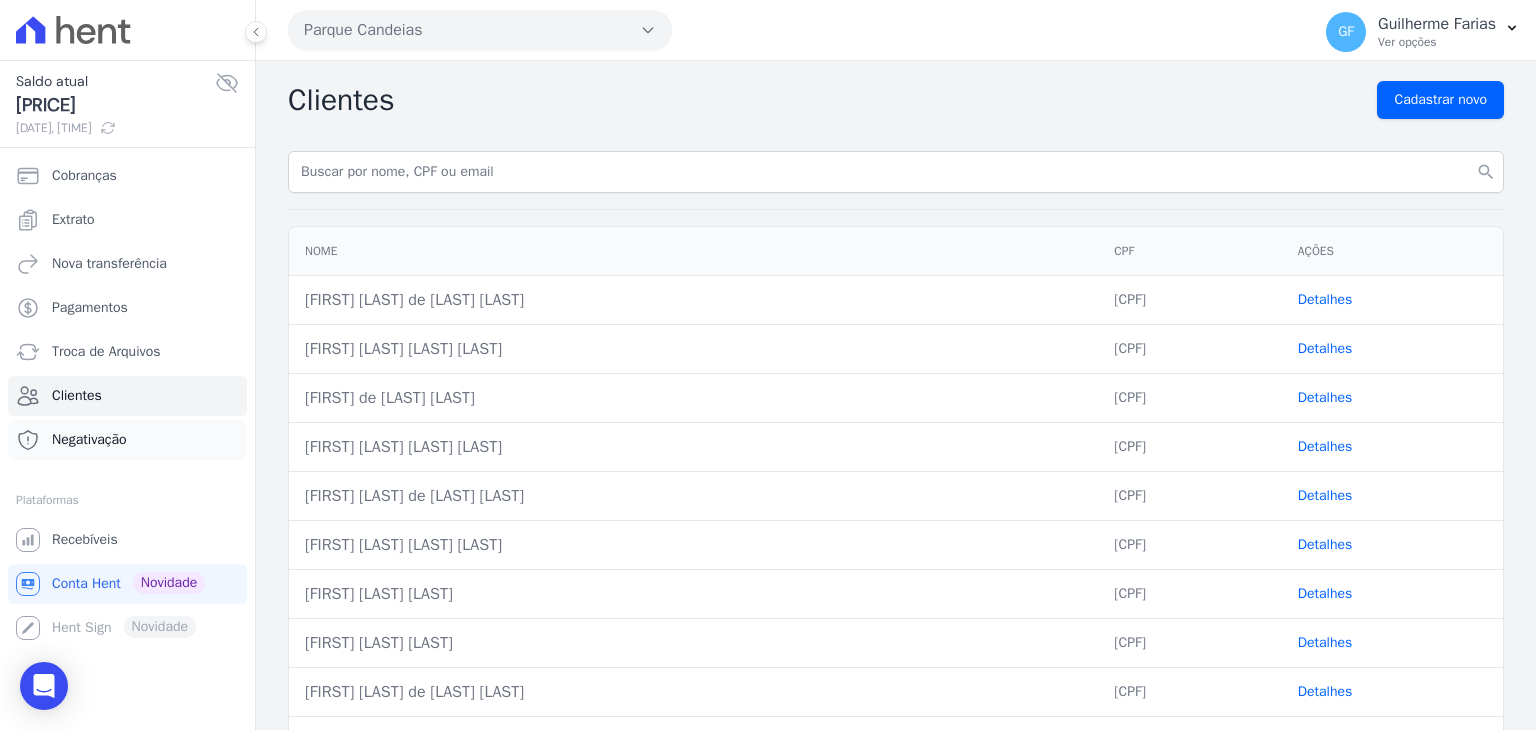 click on "Negativação" at bounding box center (89, 440) 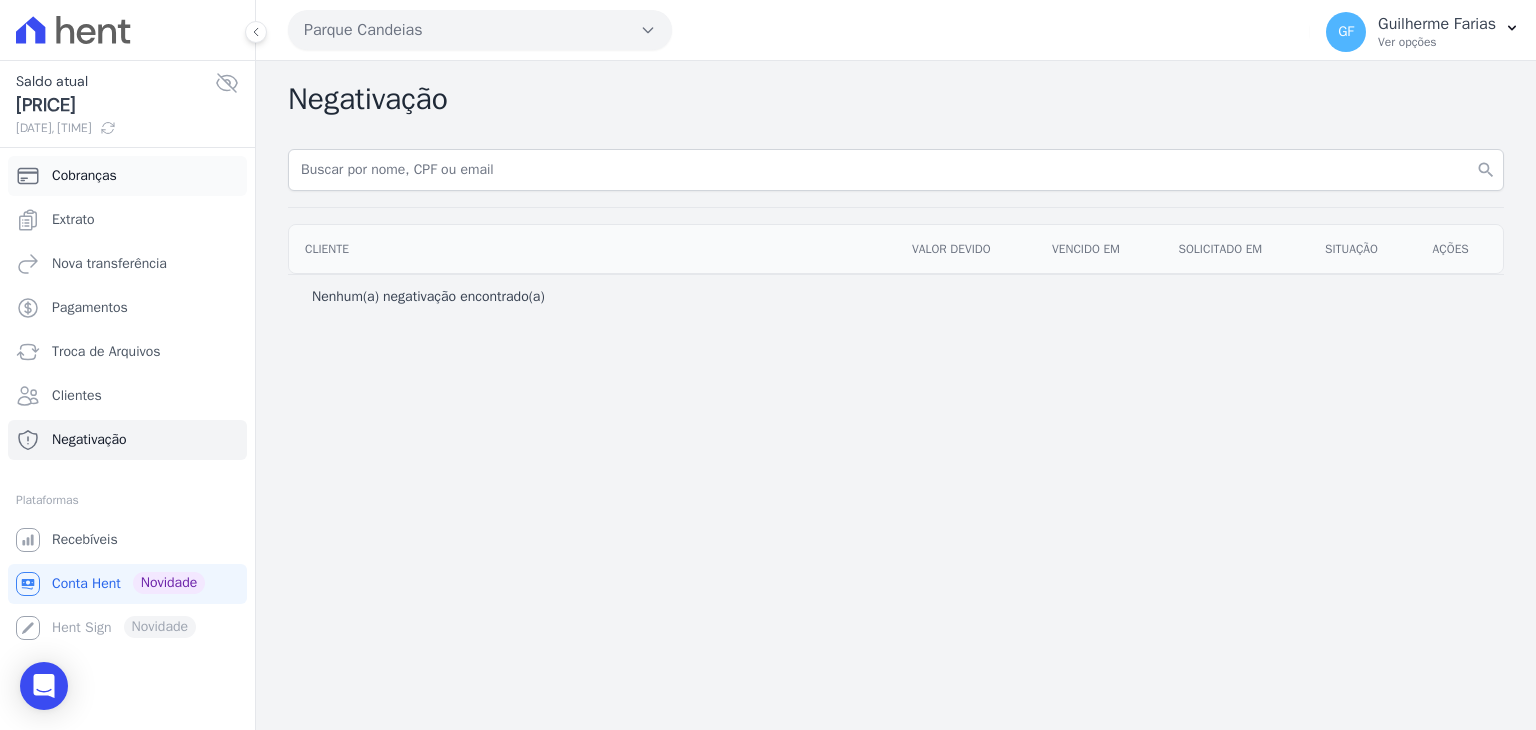 click on "Cobranças" at bounding box center (84, 176) 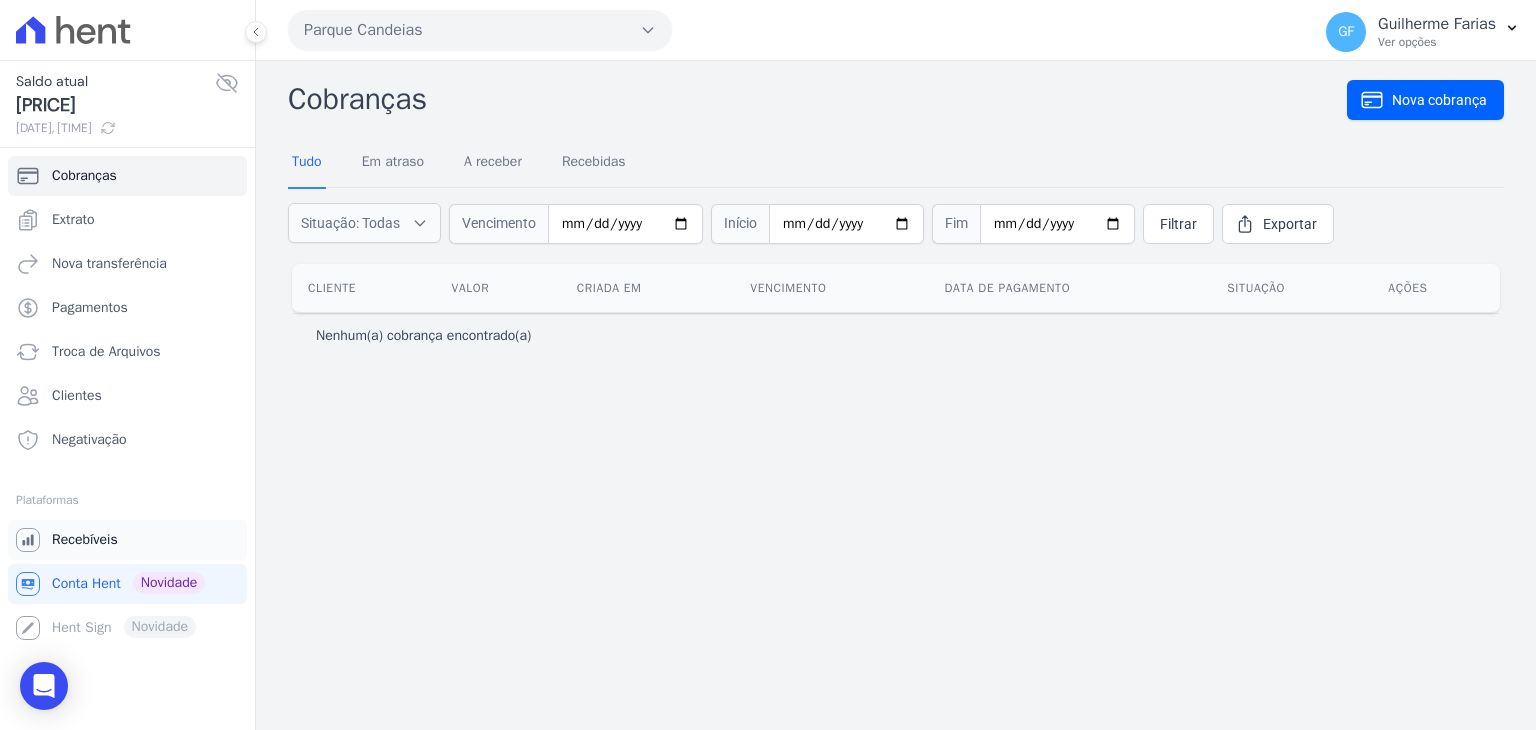 click on "Recebíveis" at bounding box center (85, 540) 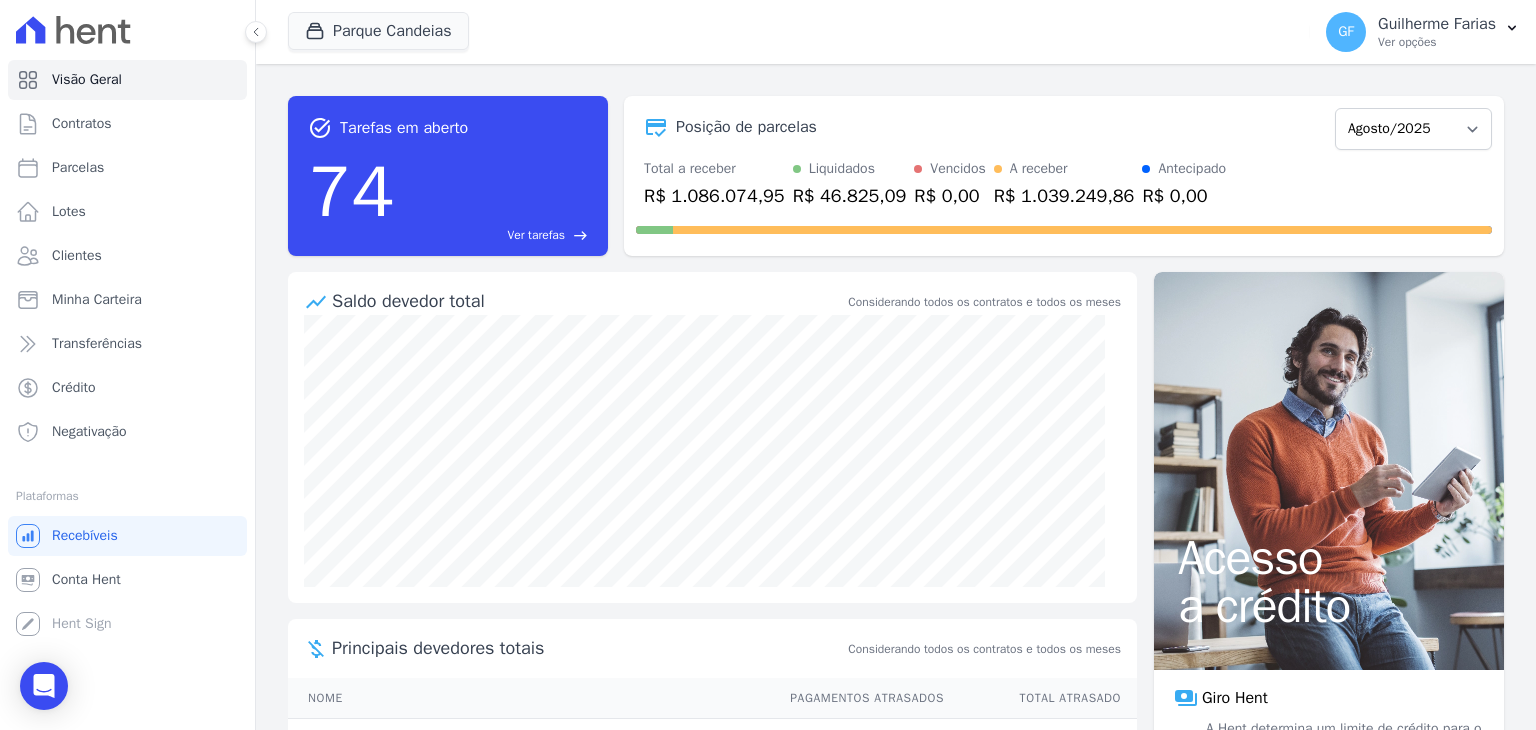 click on "task_alt
Tarefas em aberto
74
Ver tarefas
east" at bounding box center [448, 176] 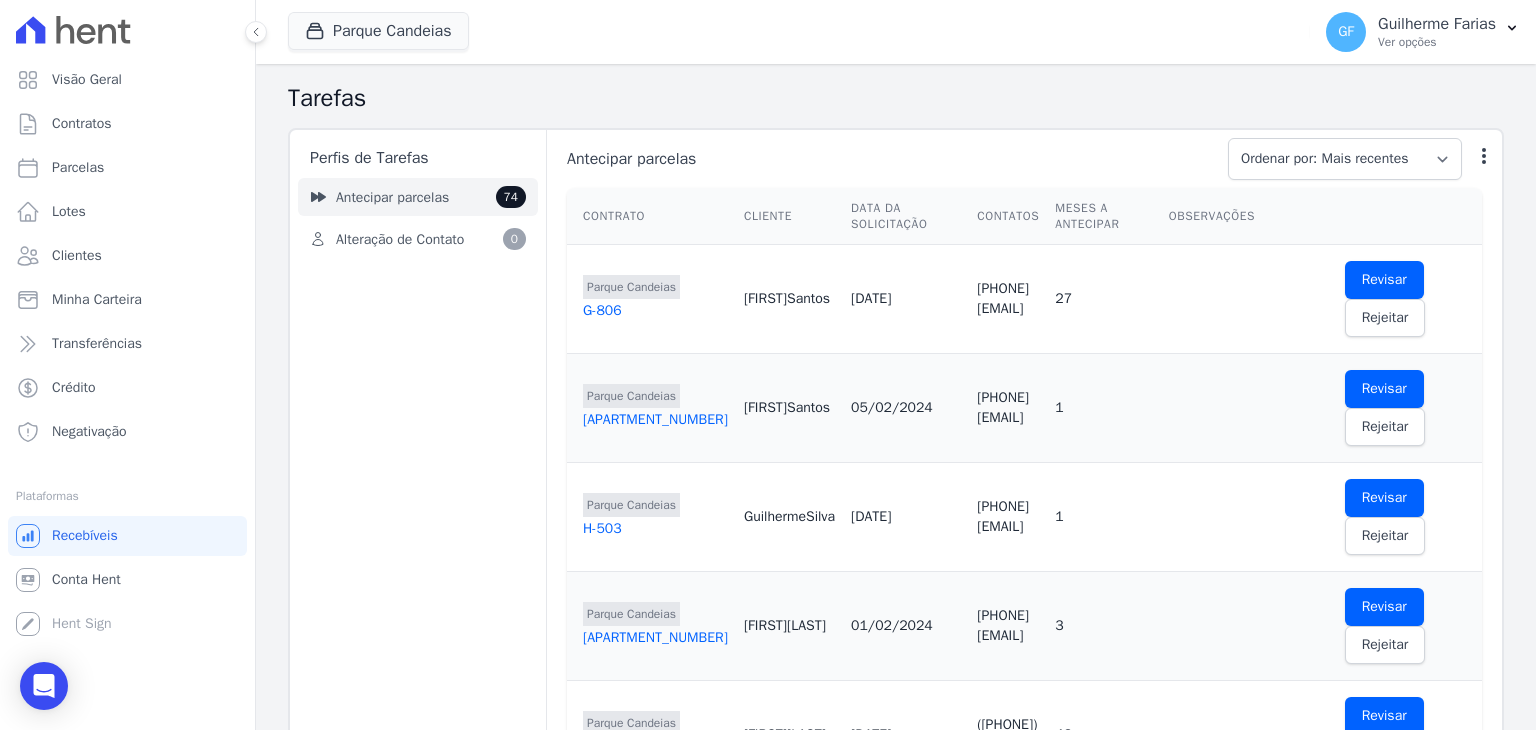 click on "Antecipar parcelas" at bounding box center [392, 197] 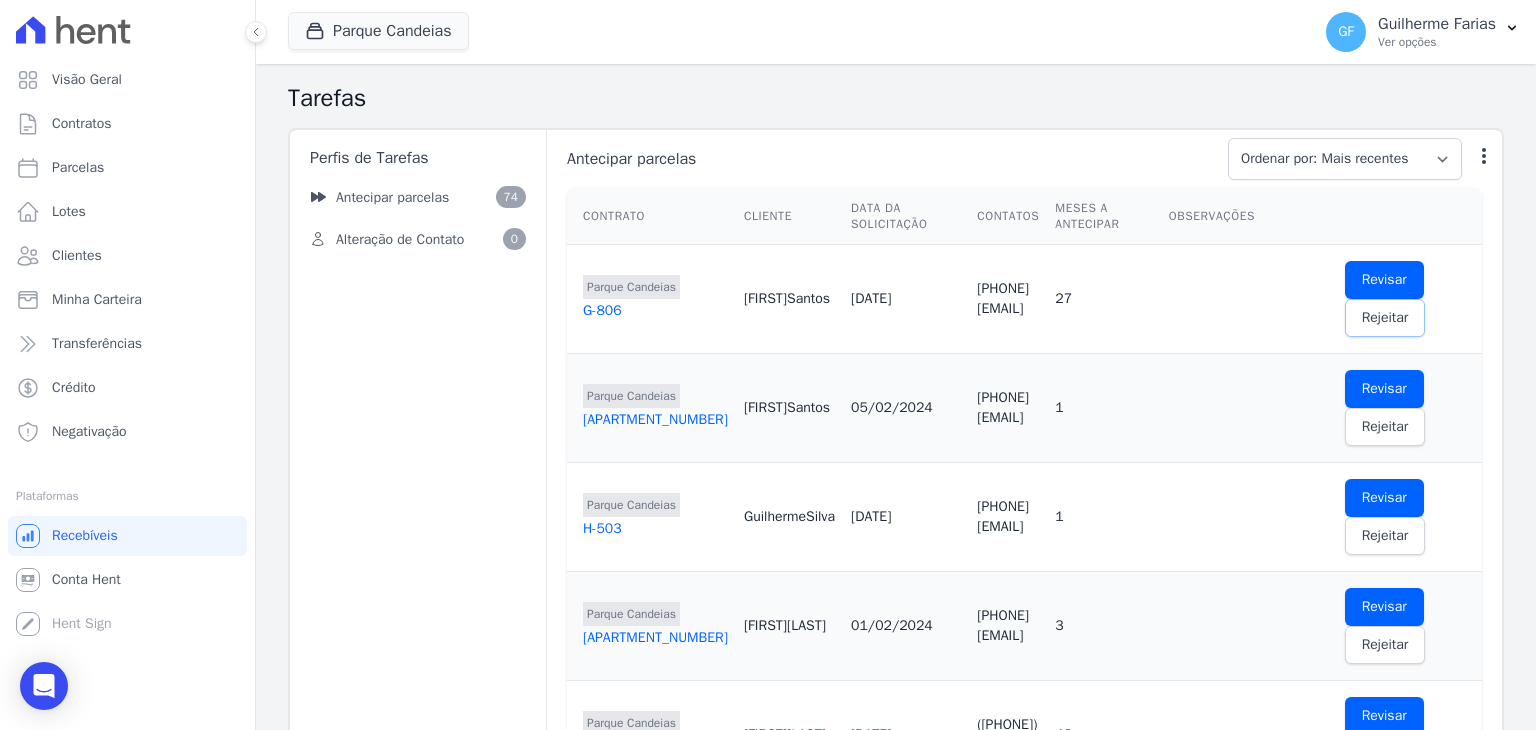 click on "Rejeitar" at bounding box center (1385, 318) 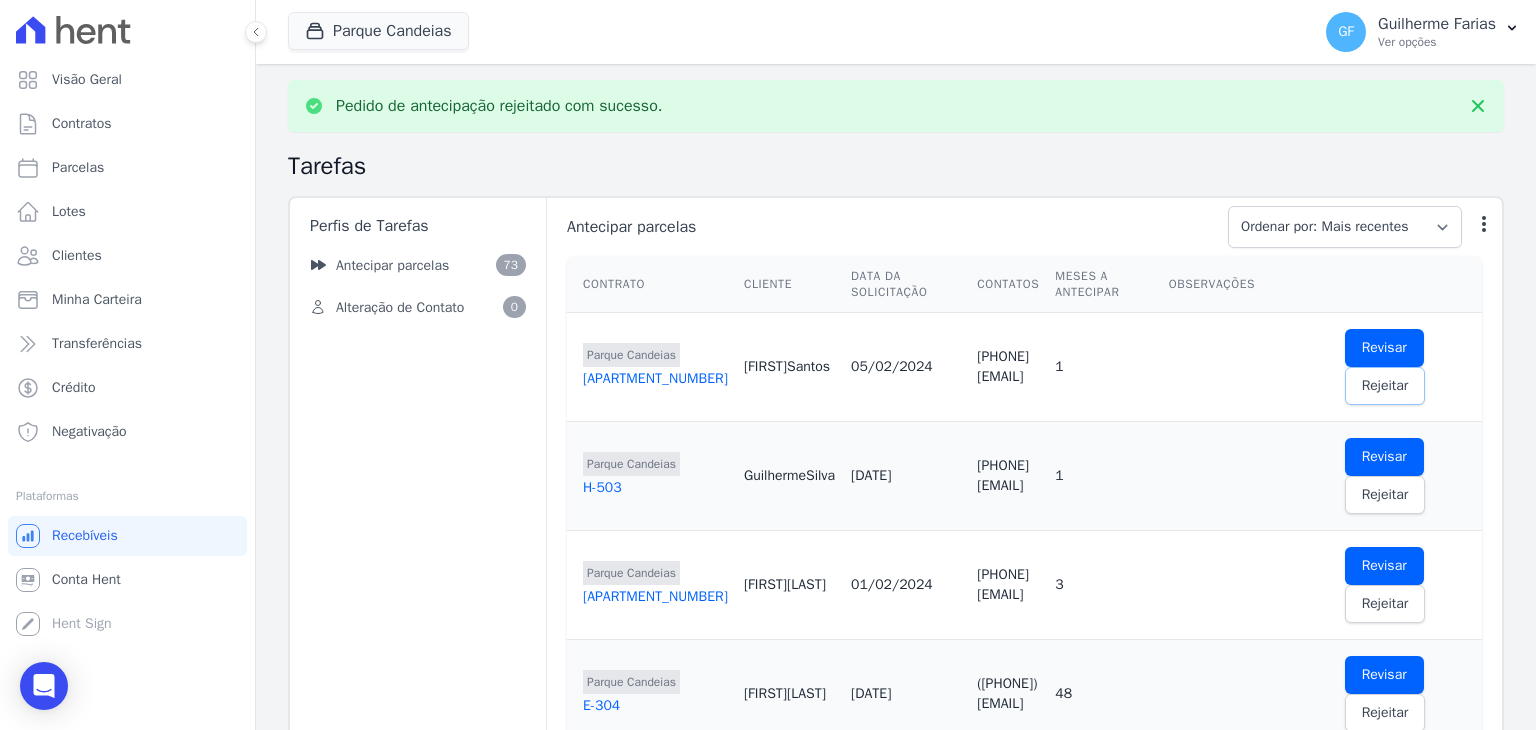 click on "Rejeitar" at bounding box center [1385, 386] 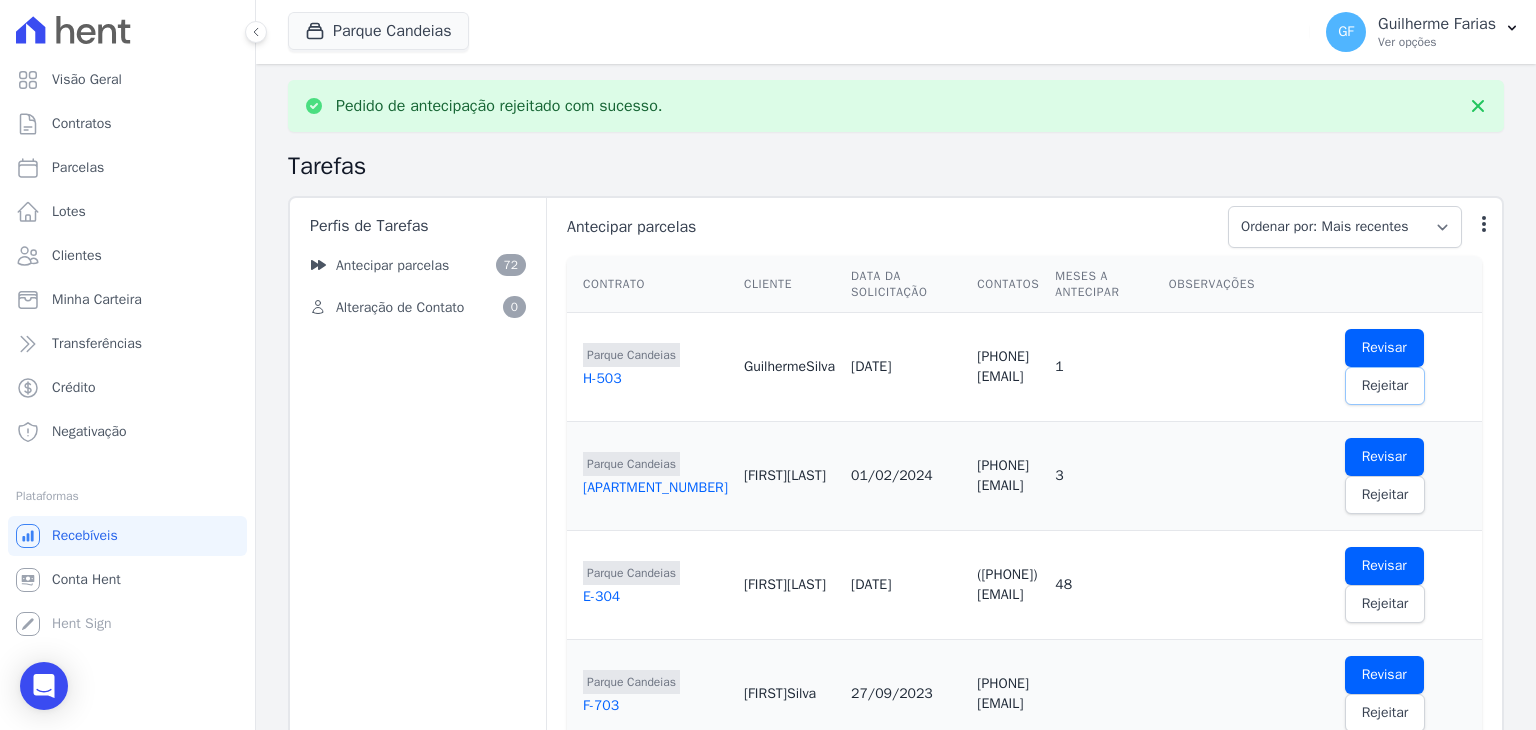 click on "Rejeitar" at bounding box center [1385, 386] 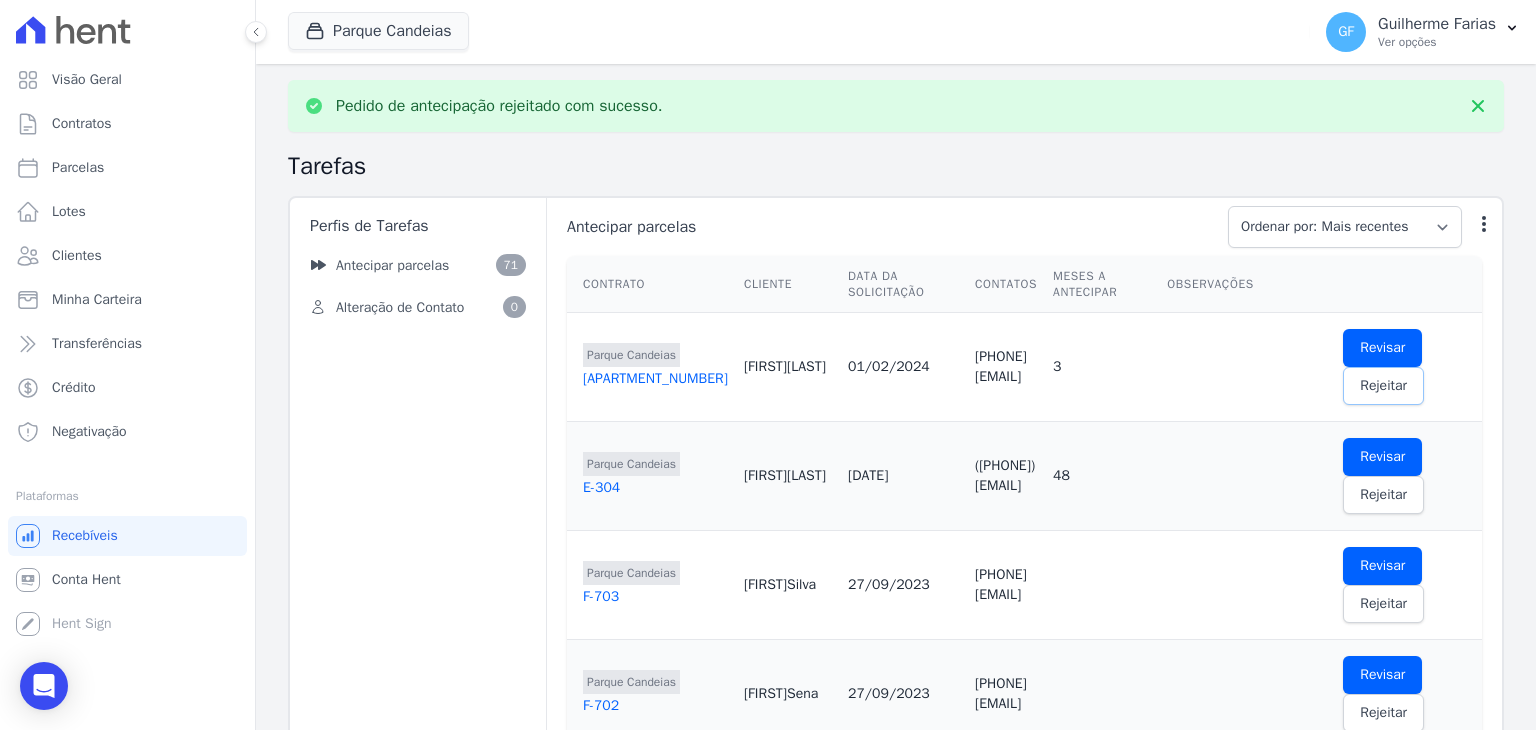 click on "Rejeitar" at bounding box center (1383, 386) 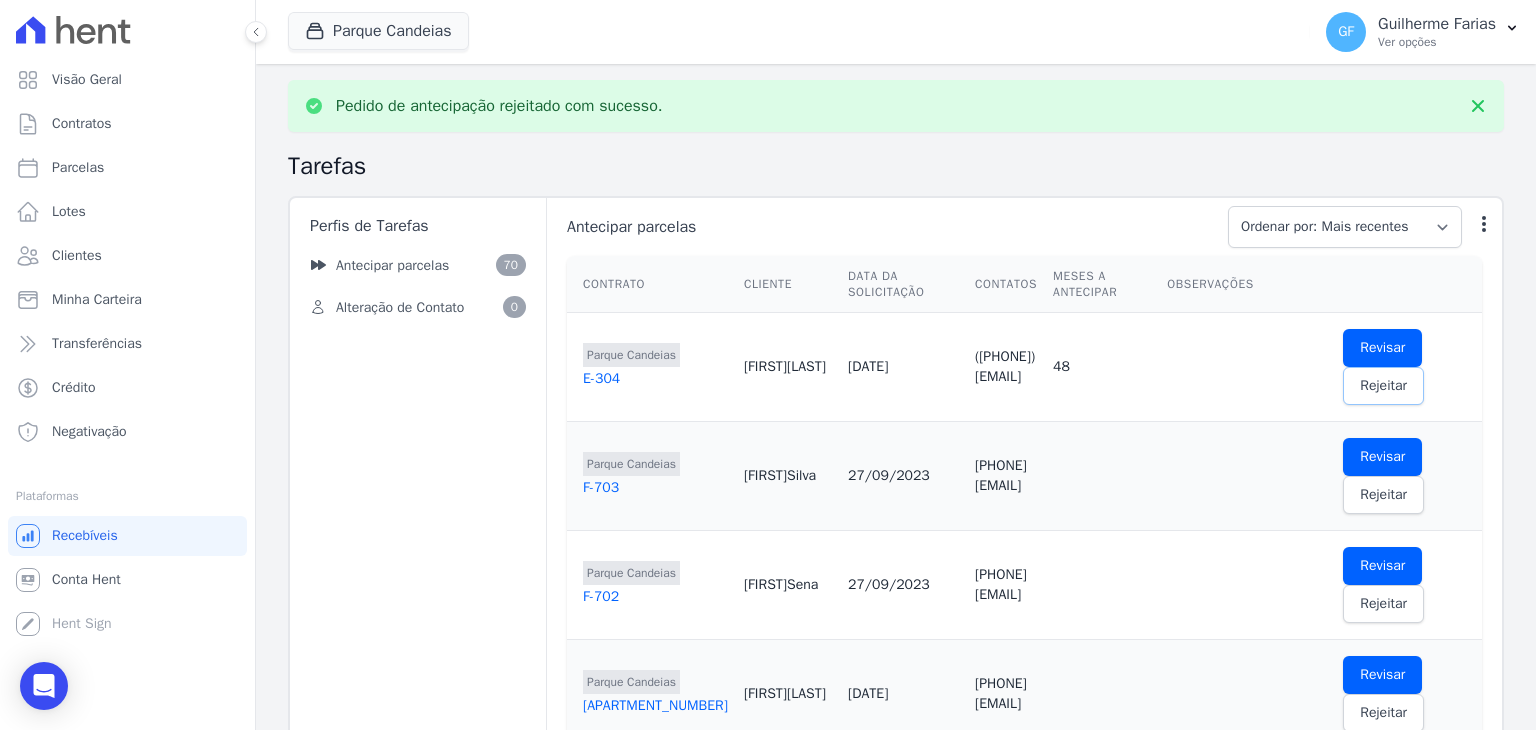click on "Rejeitar" at bounding box center [1383, 386] 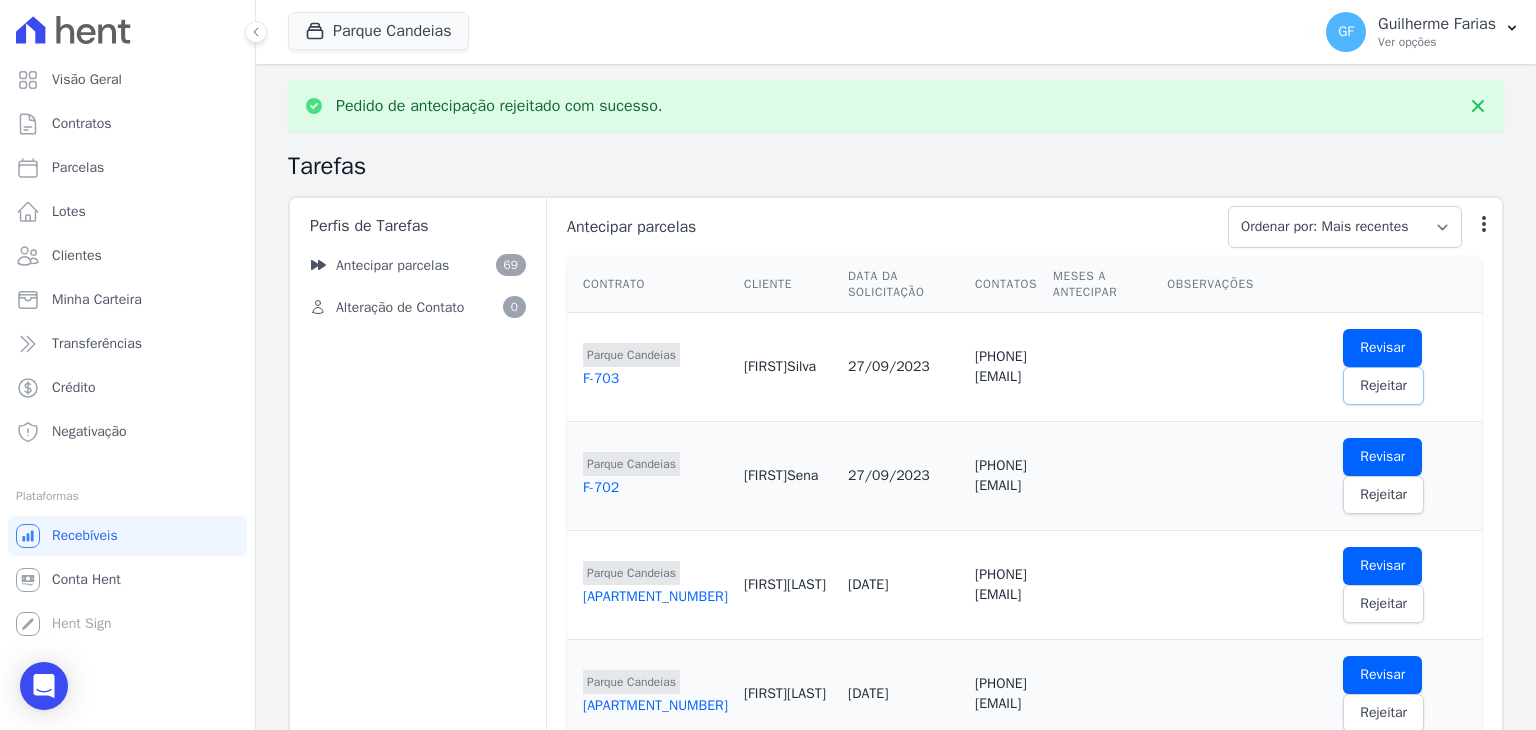 click on "Rejeitar" at bounding box center (1383, 386) 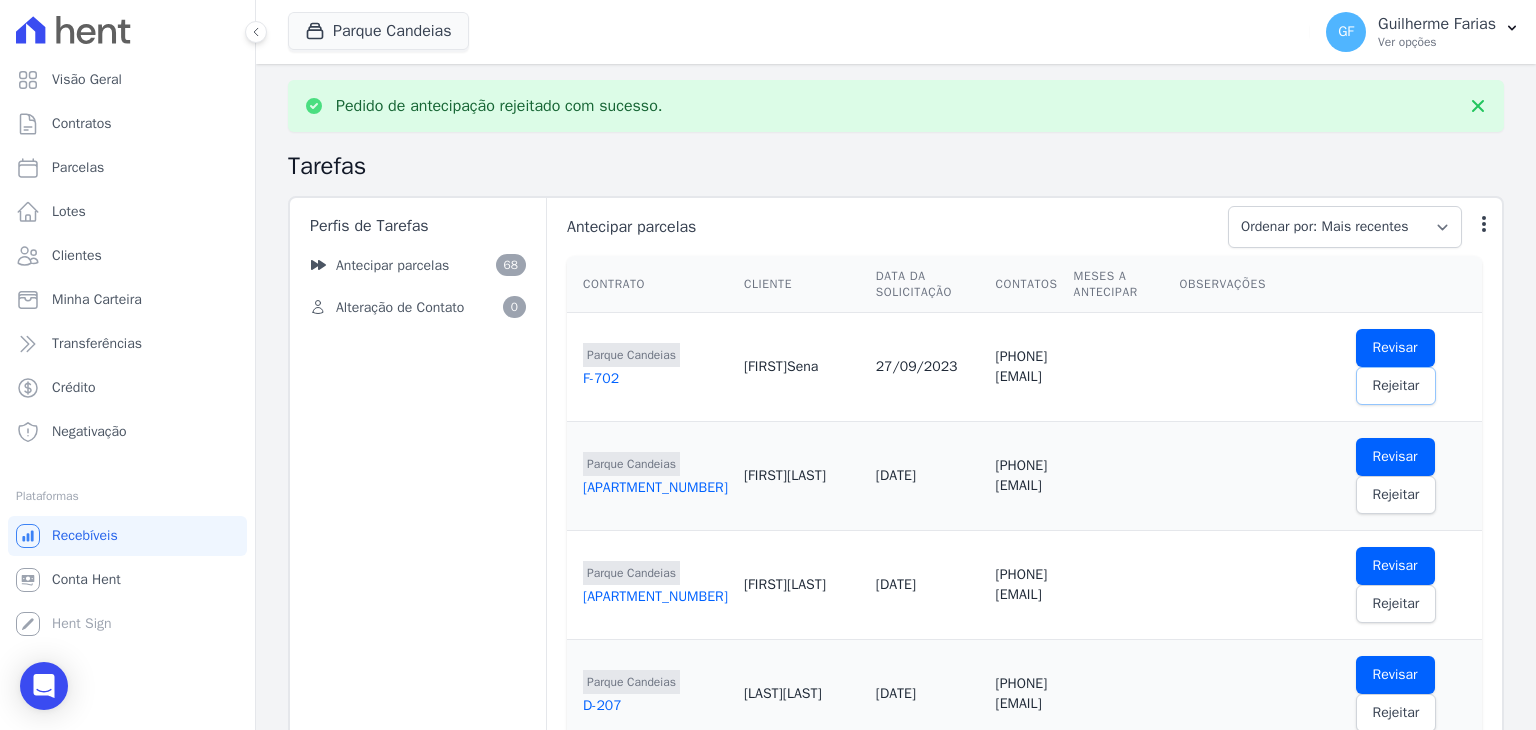 click on "Rejeitar" at bounding box center [1396, 386] 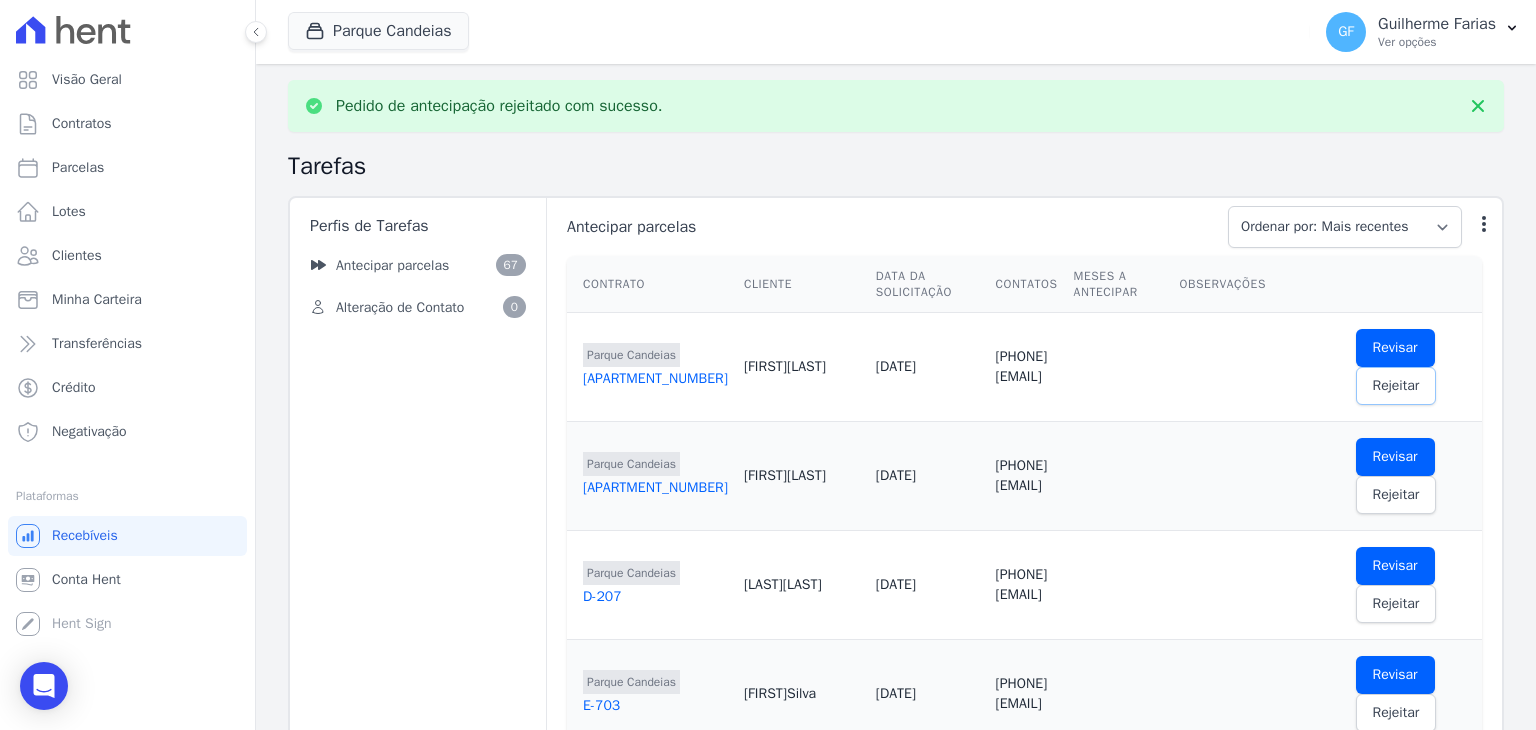 click on "Rejeitar" at bounding box center (1396, 386) 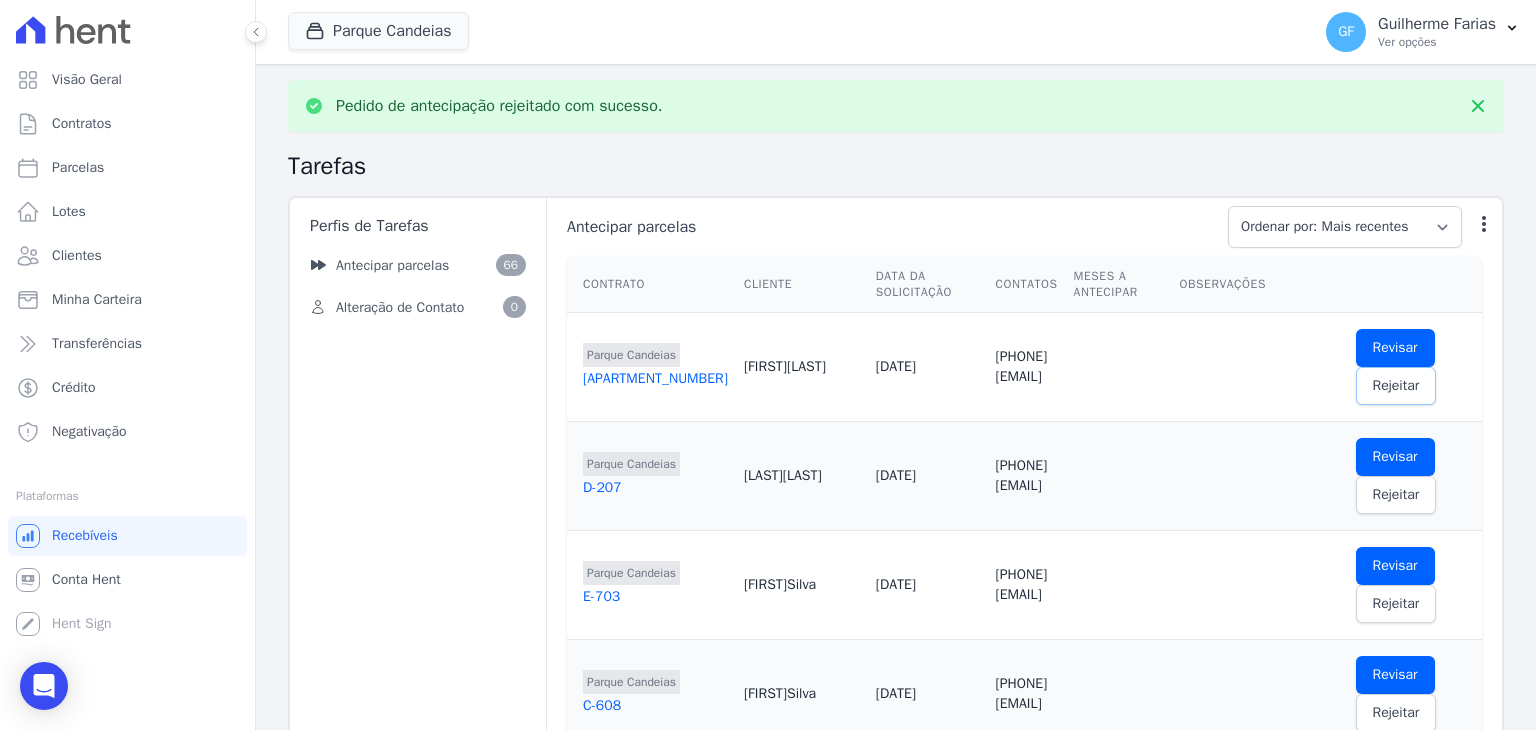 click on "Rejeitar" at bounding box center (1396, 386) 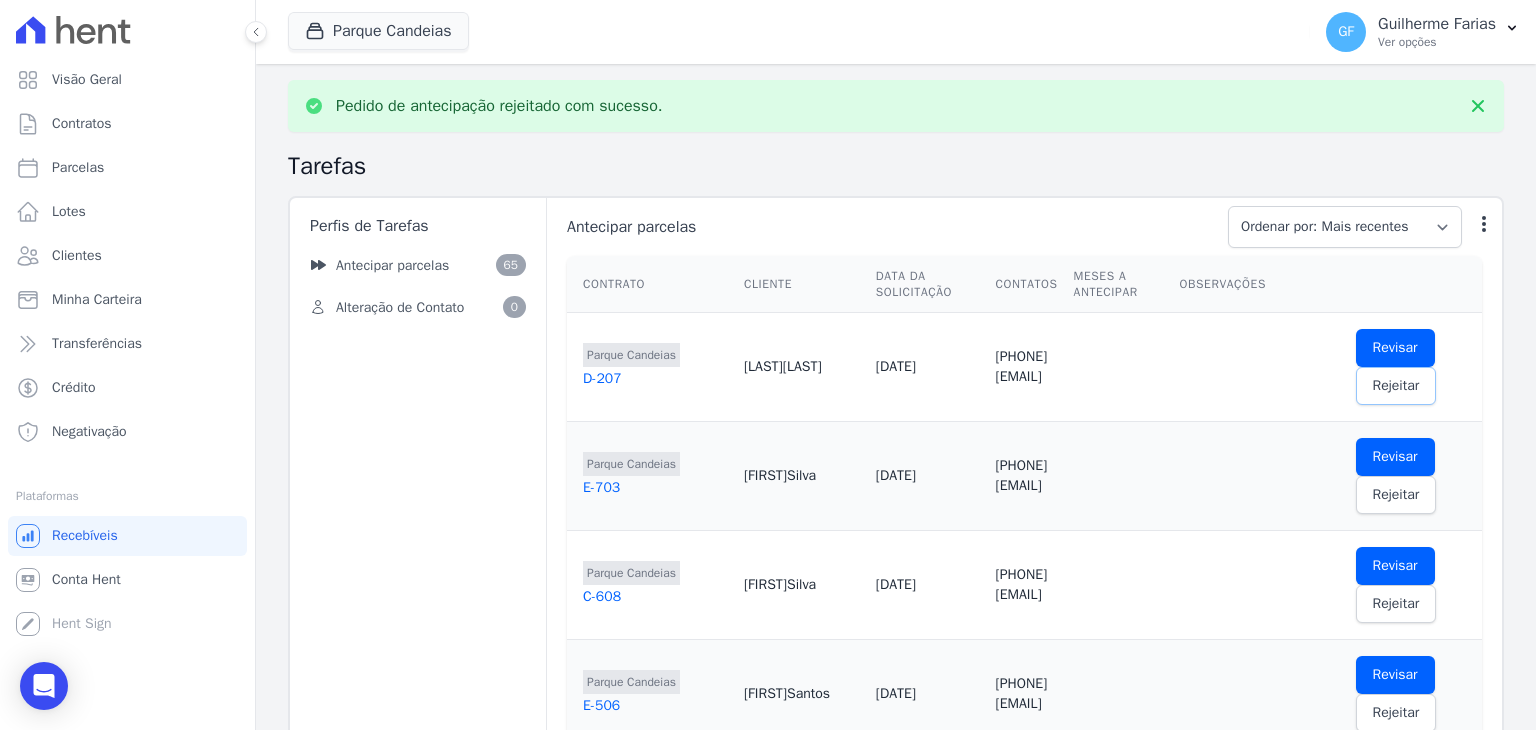 click on "Rejeitar" at bounding box center [1396, 386] 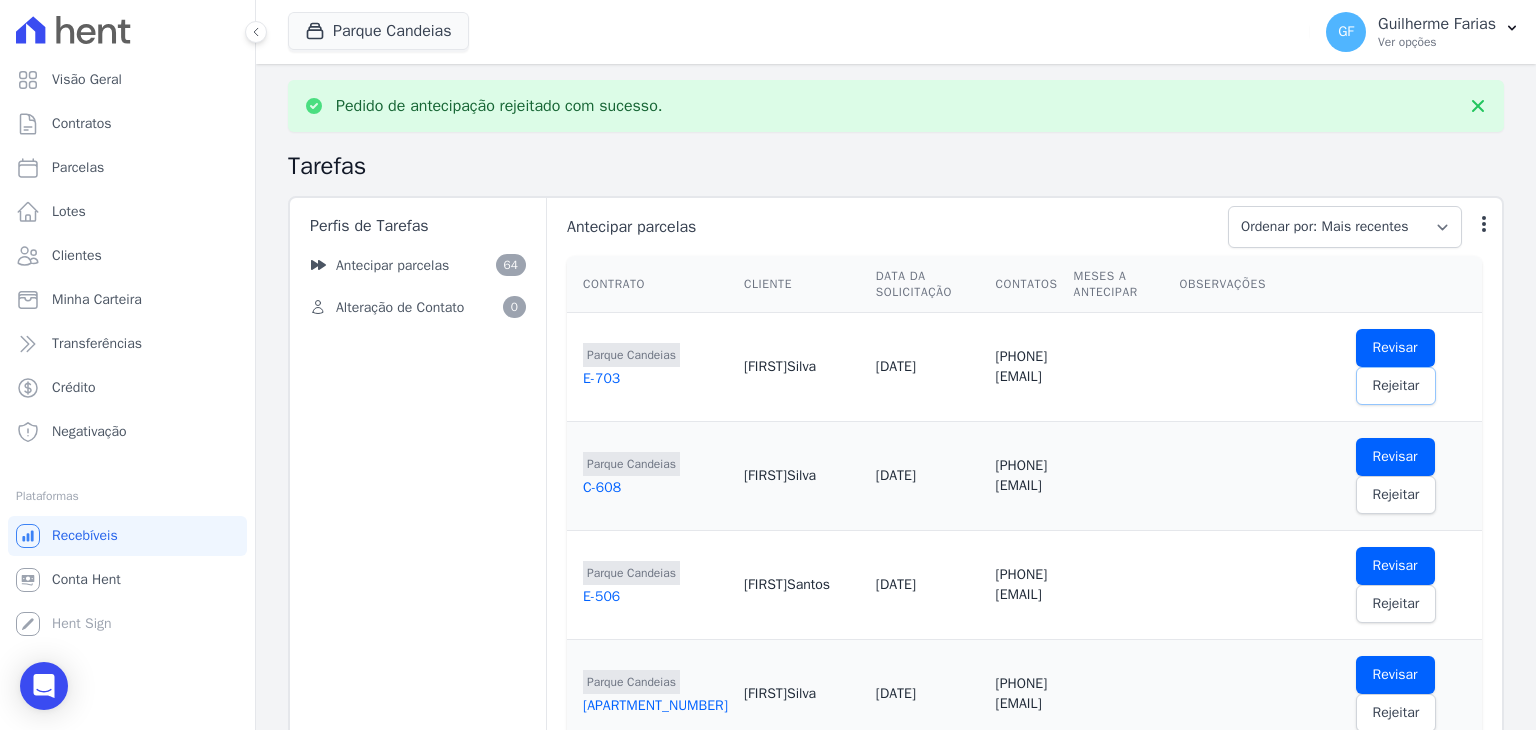click on "Rejeitar" at bounding box center [1396, 386] 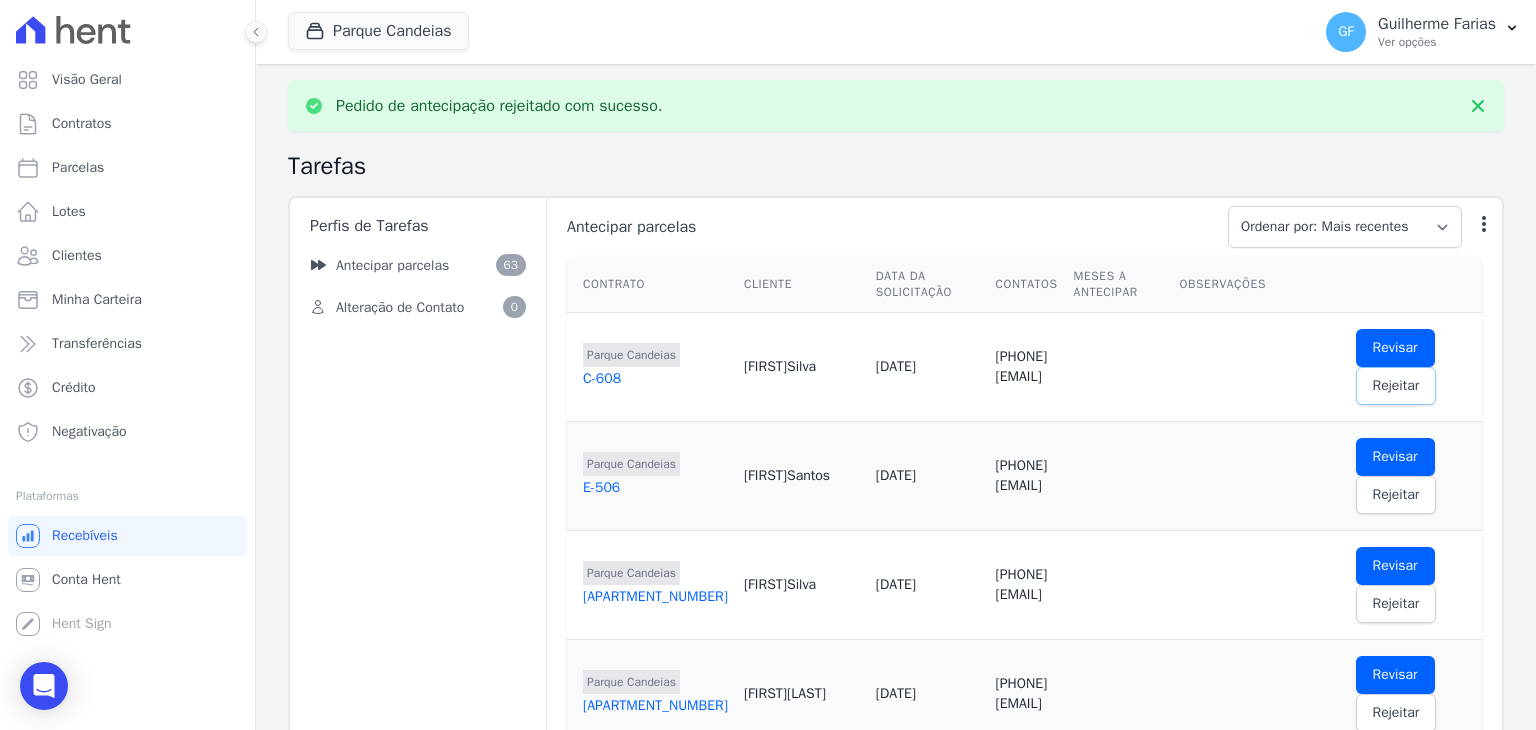 click on "Rejeitar" at bounding box center (1396, 386) 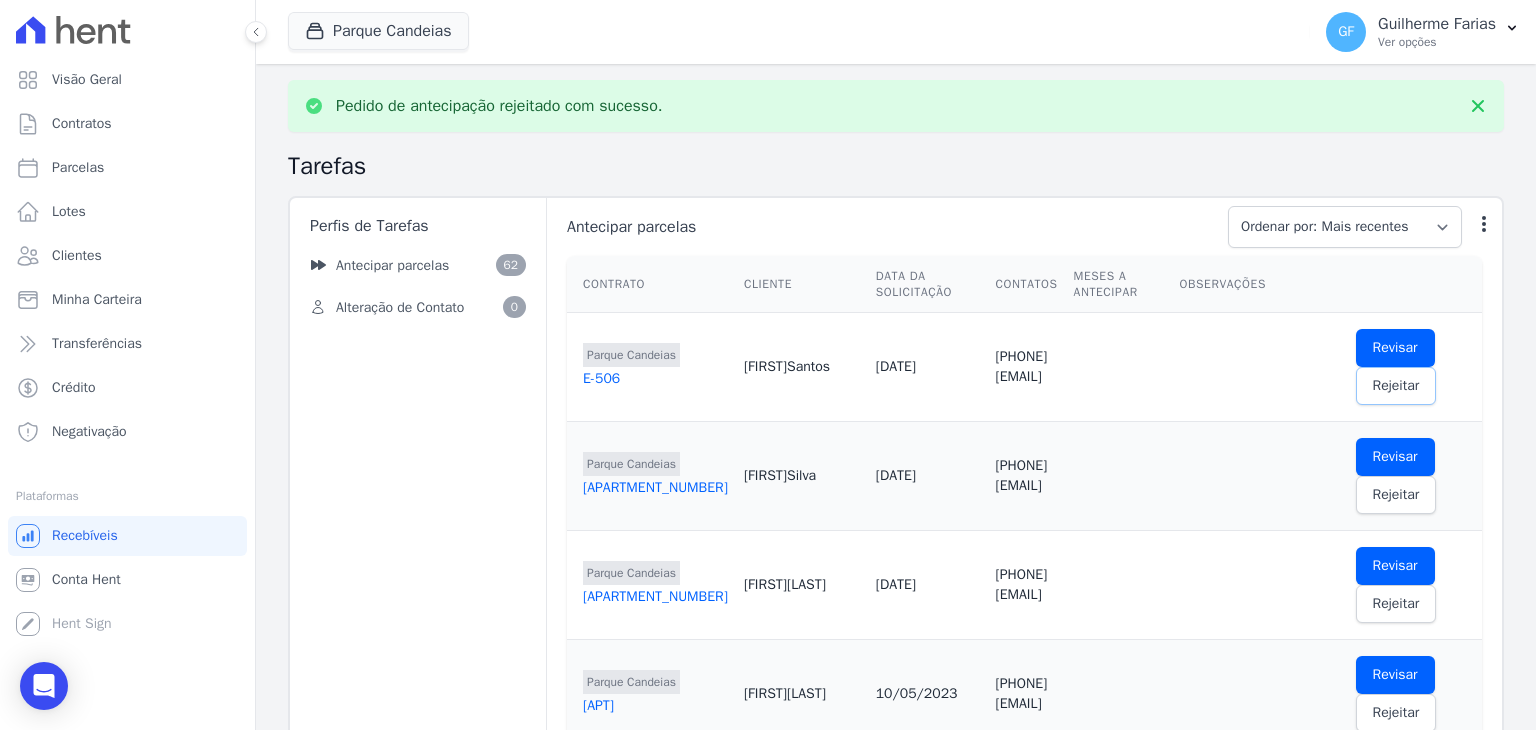 click on "Rejeitar" at bounding box center [1396, 386] 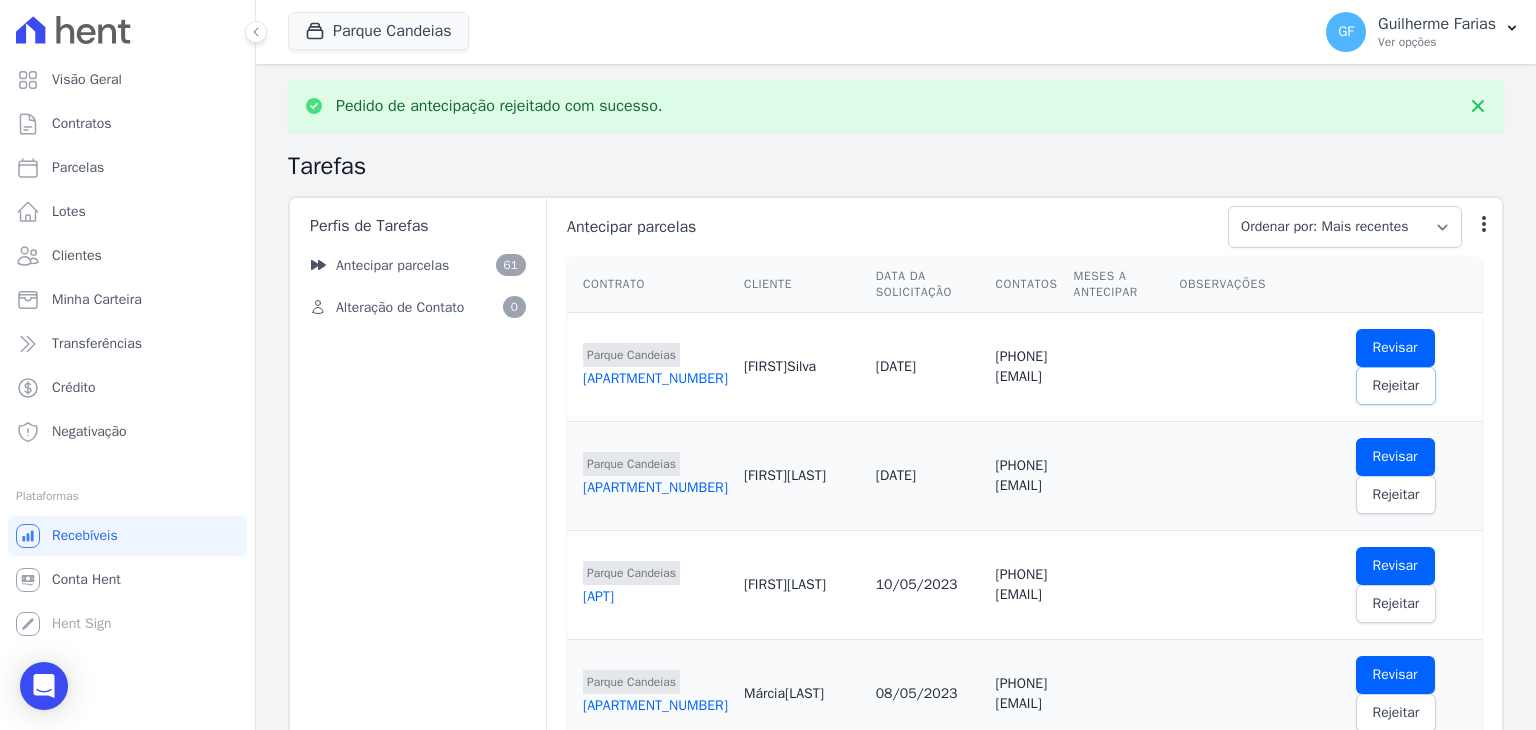 click on "Rejeitar" at bounding box center (1396, 386) 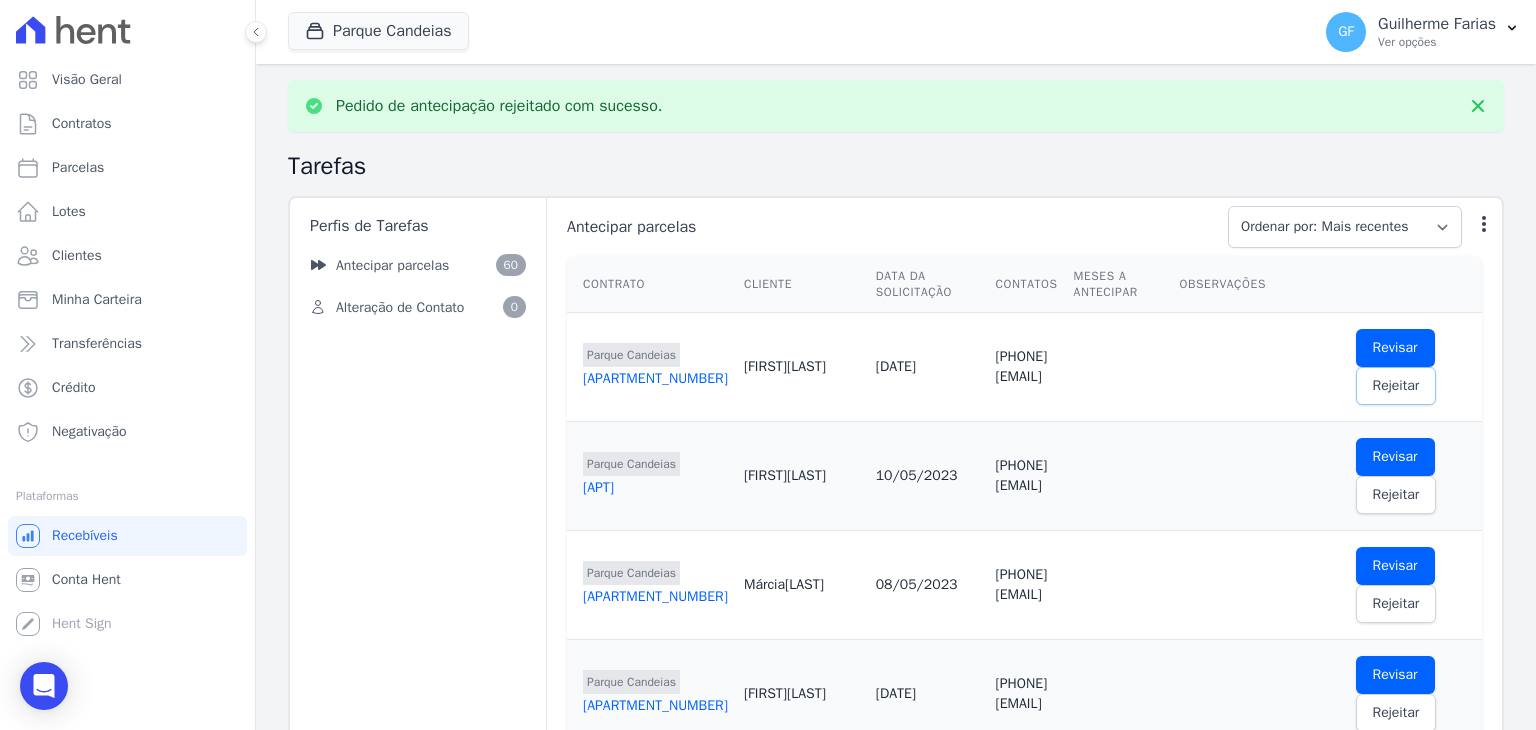 click on "Rejeitar" at bounding box center (1396, 386) 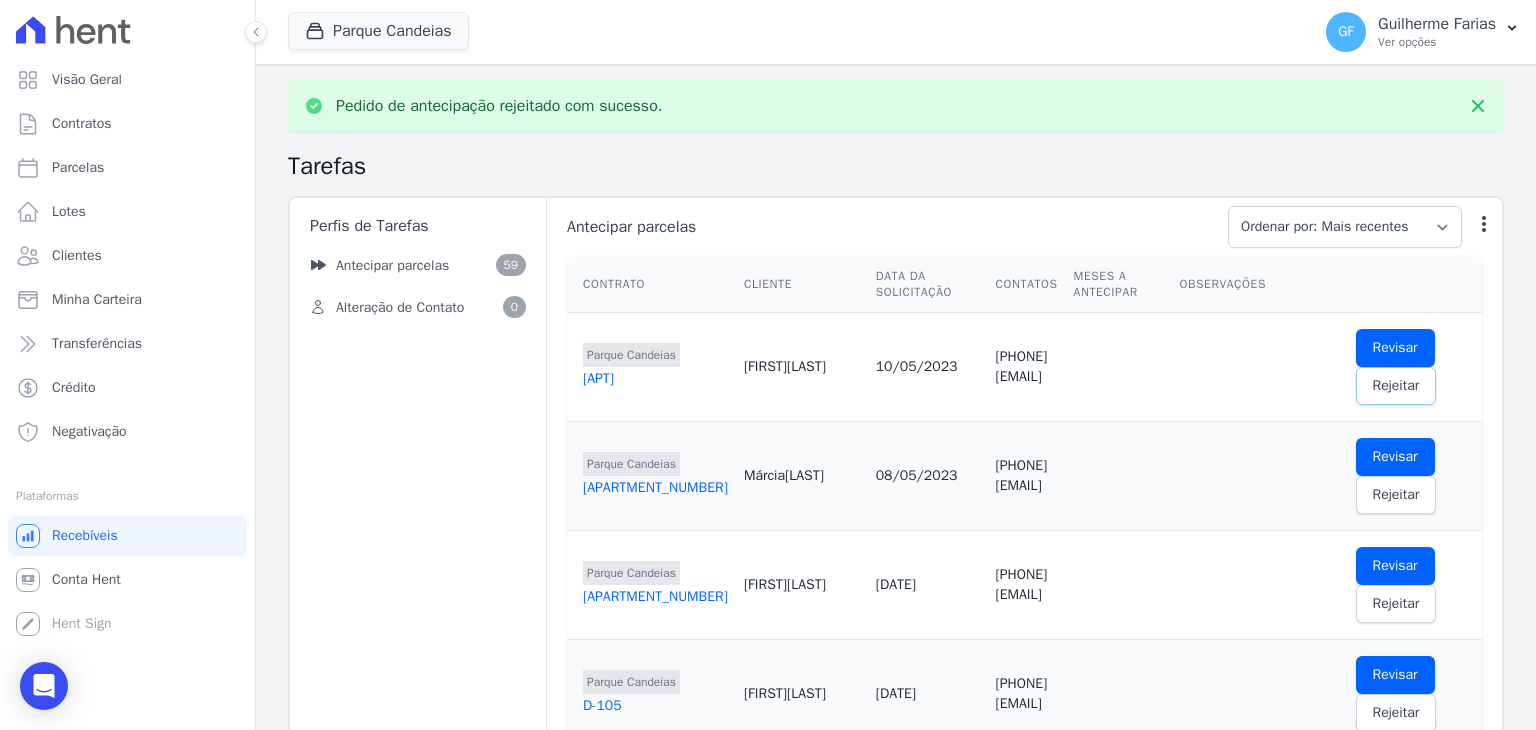 click on "Rejeitar" at bounding box center [1396, 386] 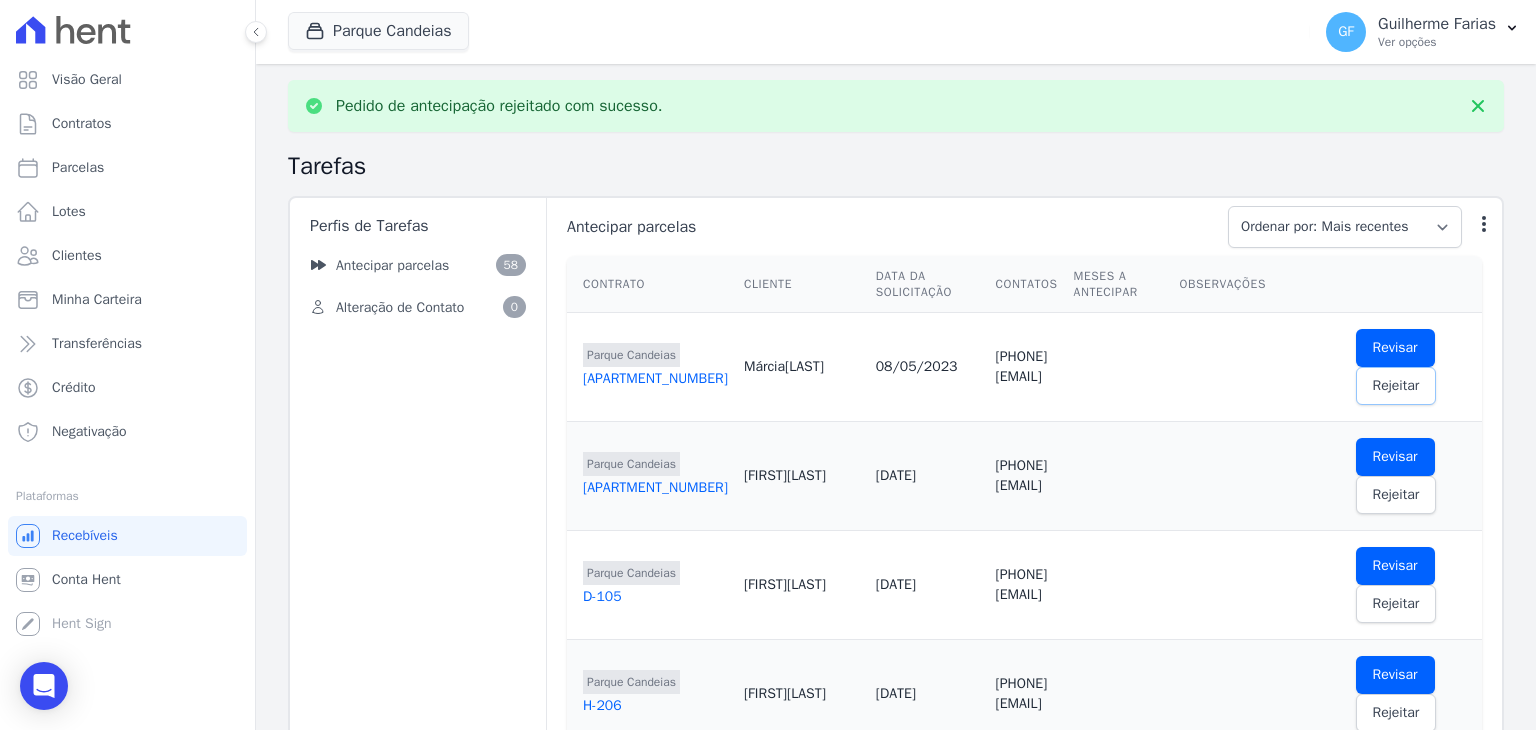 click on "Rejeitar" at bounding box center [1396, 386] 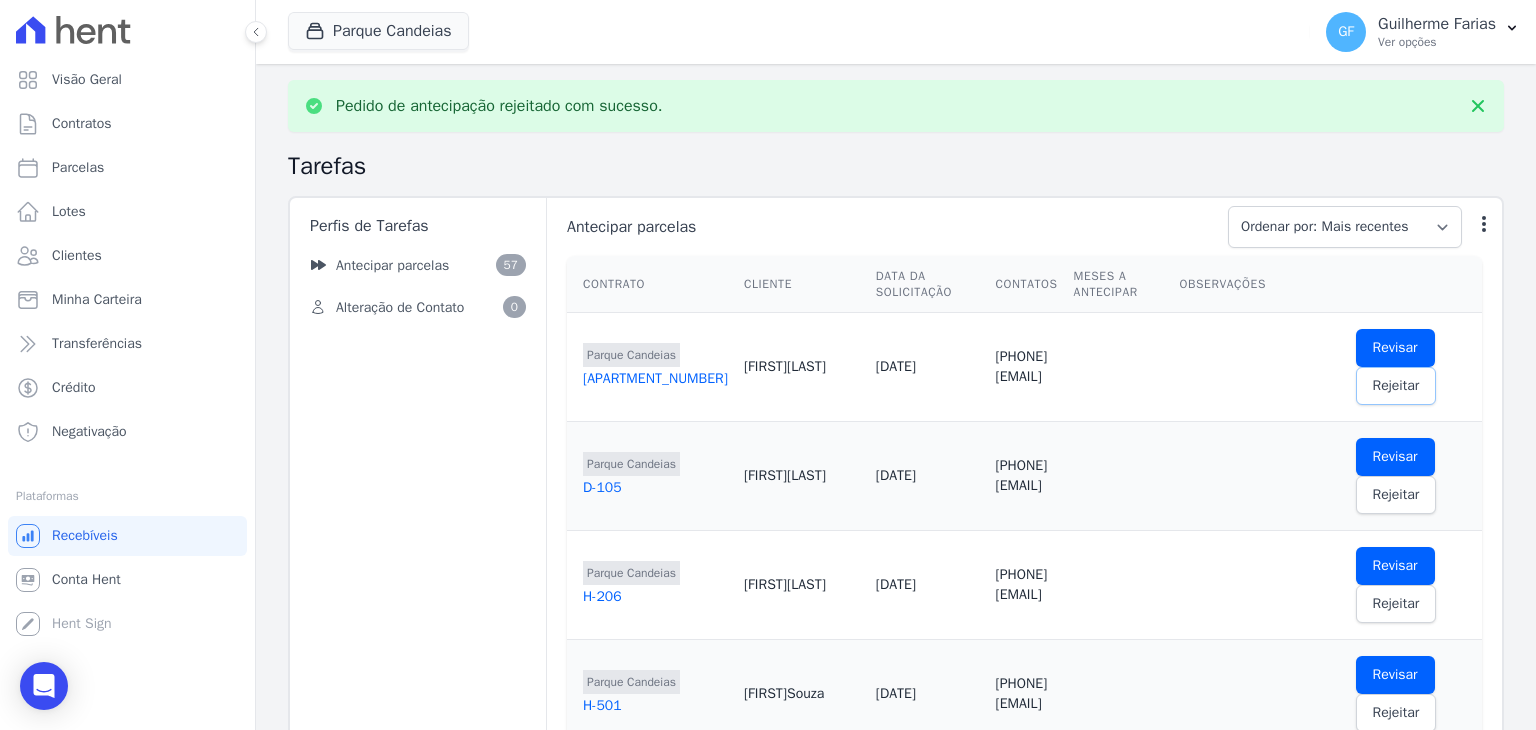 click on "Rejeitar" at bounding box center (1396, 386) 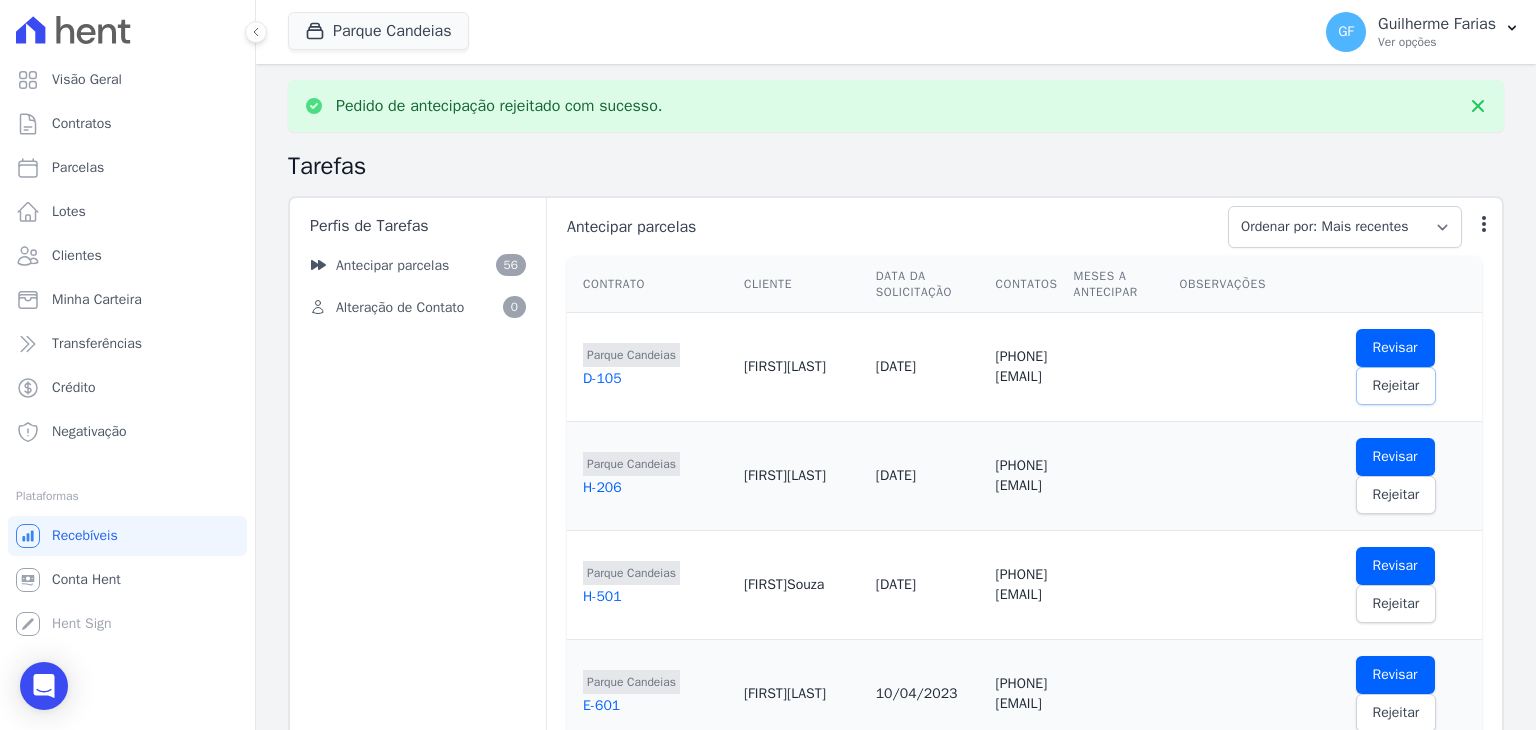 click on "Rejeitar" at bounding box center [1396, 386] 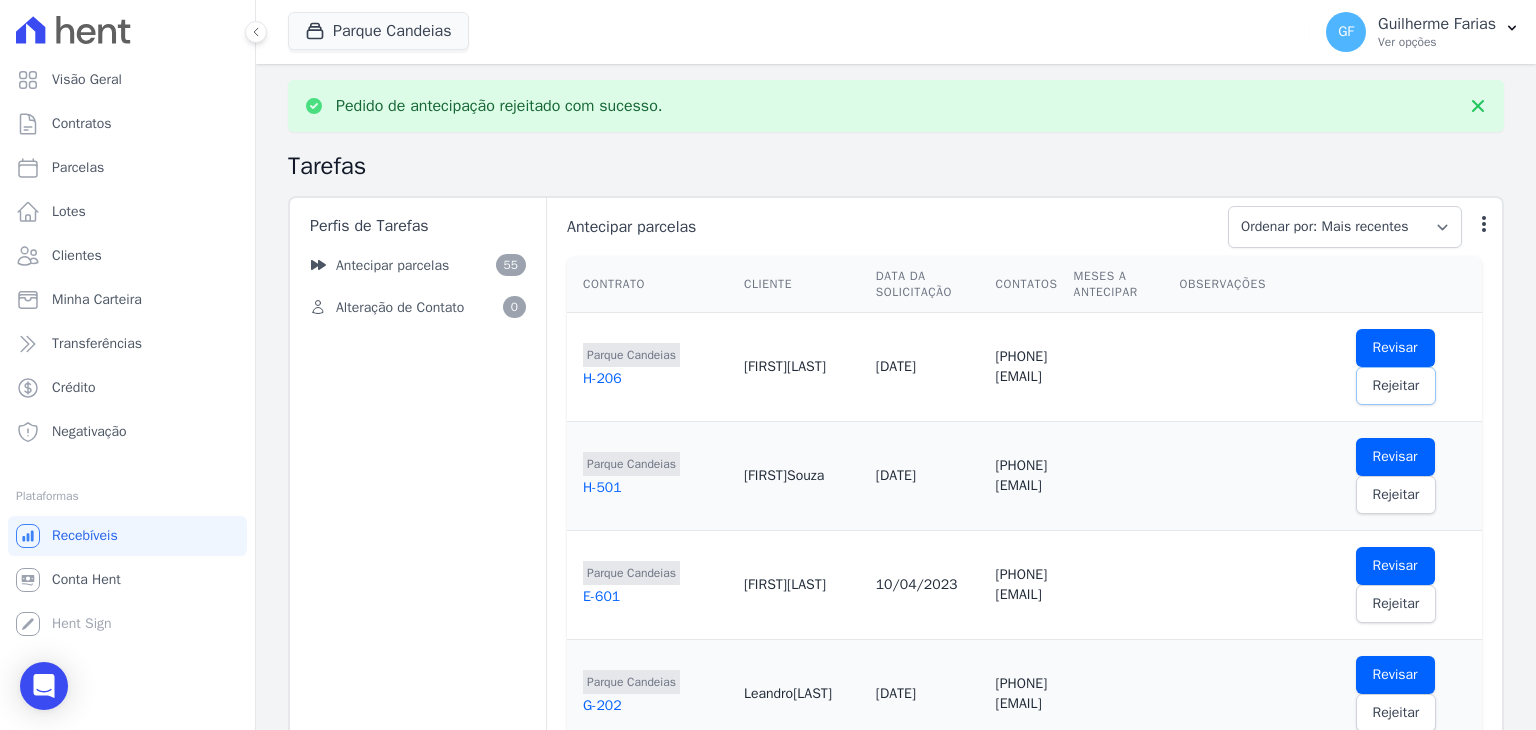 click on "Rejeitar" at bounding box center (1396, 386) 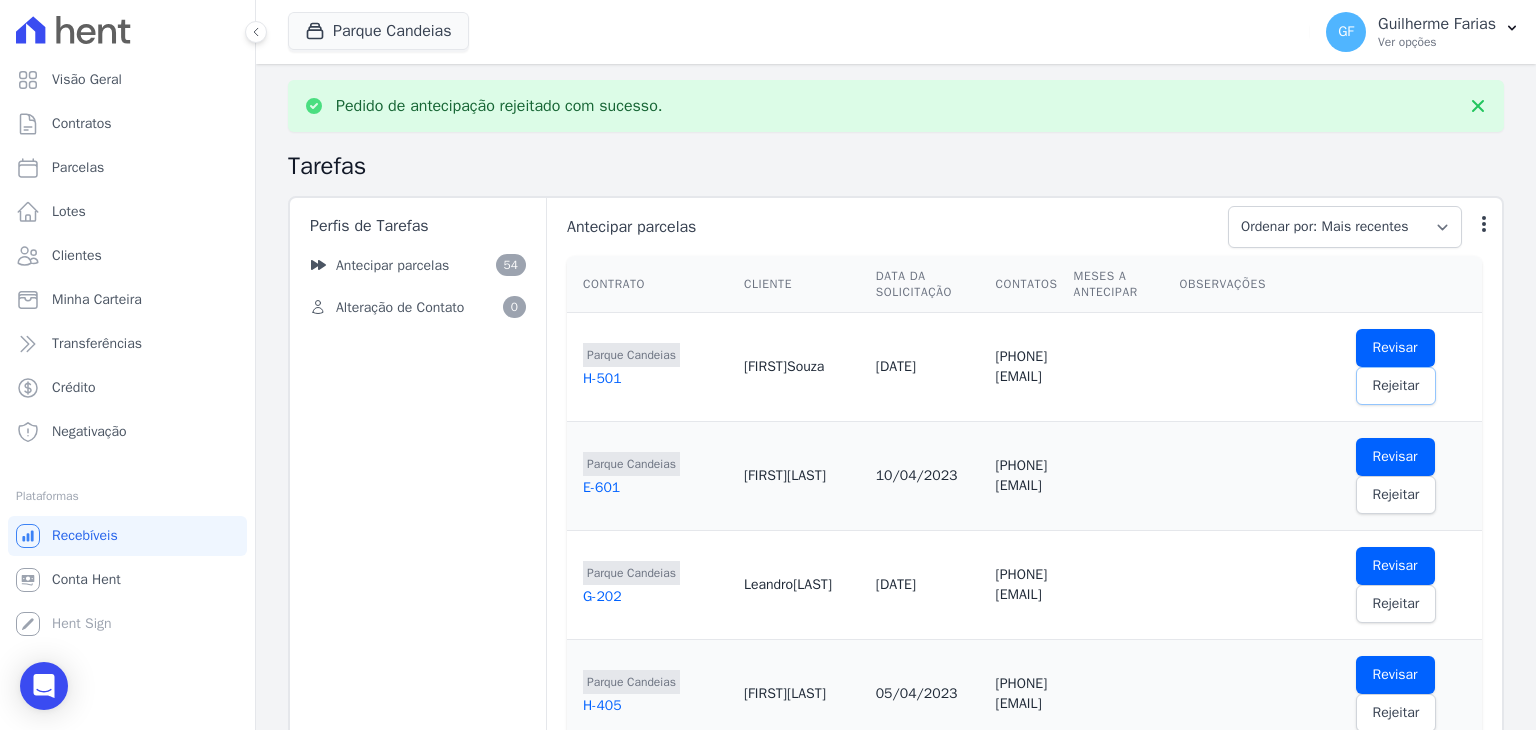 click on "Rejeitar" at bounding box center (1396, 386) 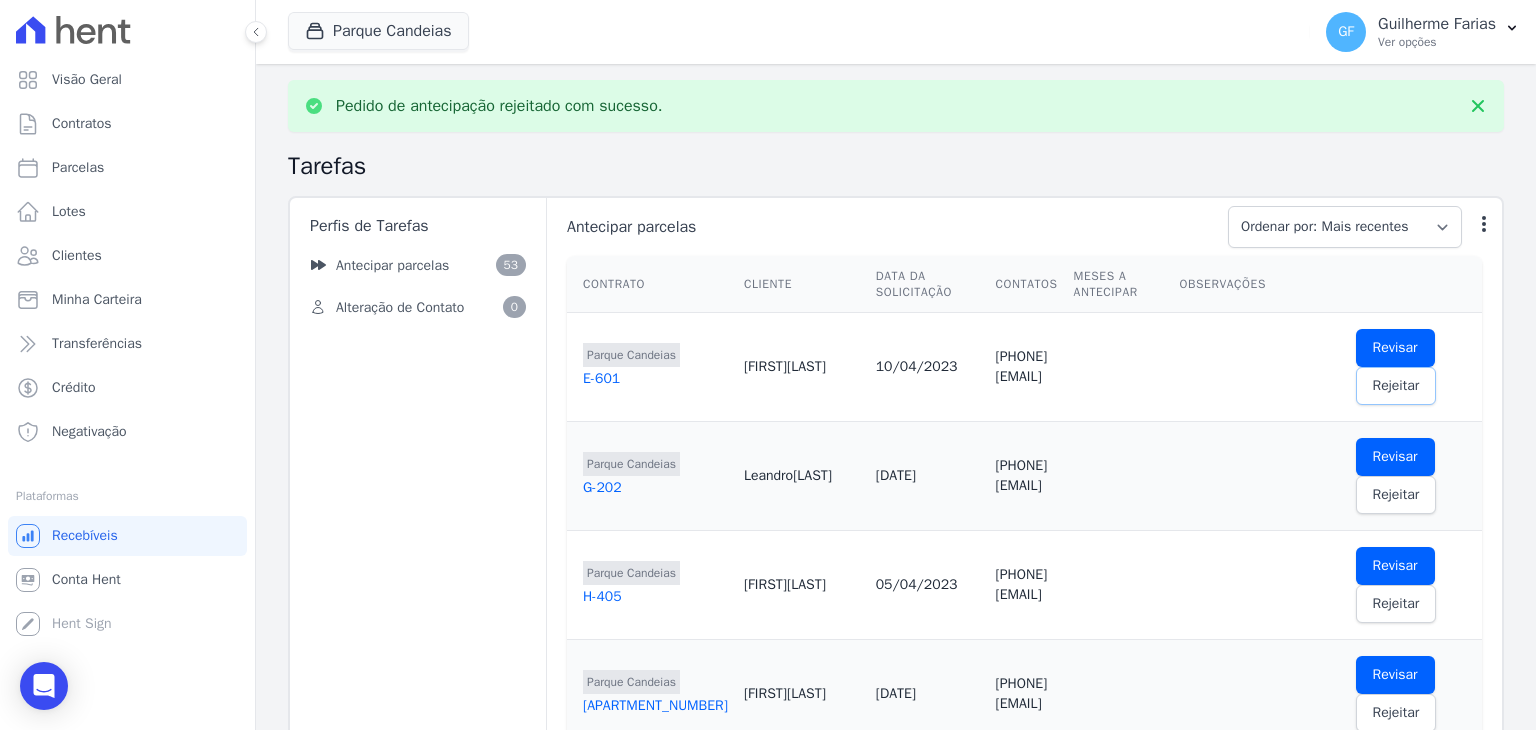 click on "Rejeitar" at bounding box center (1396, 386) 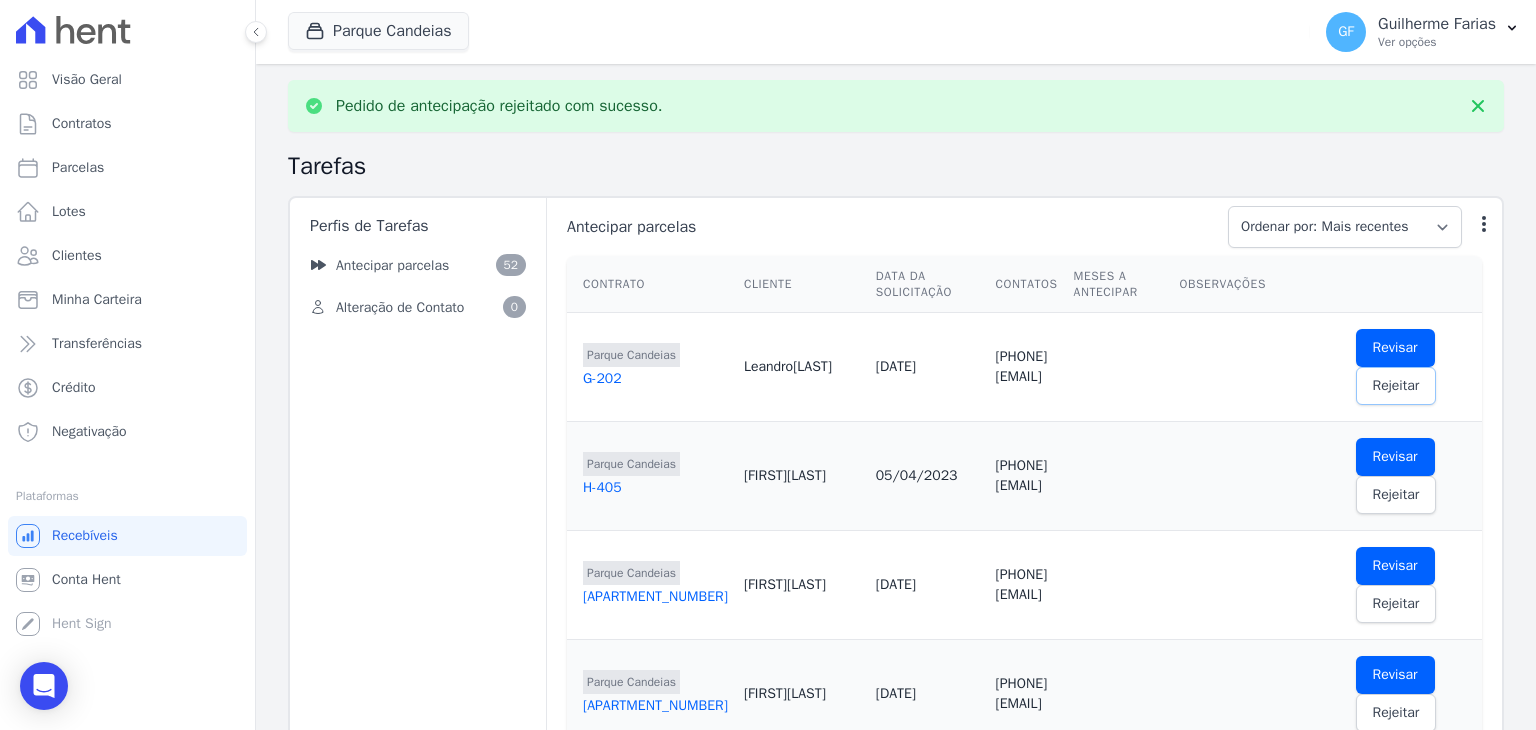 click on "Rejeitar" at bounding box center [1396, 386] 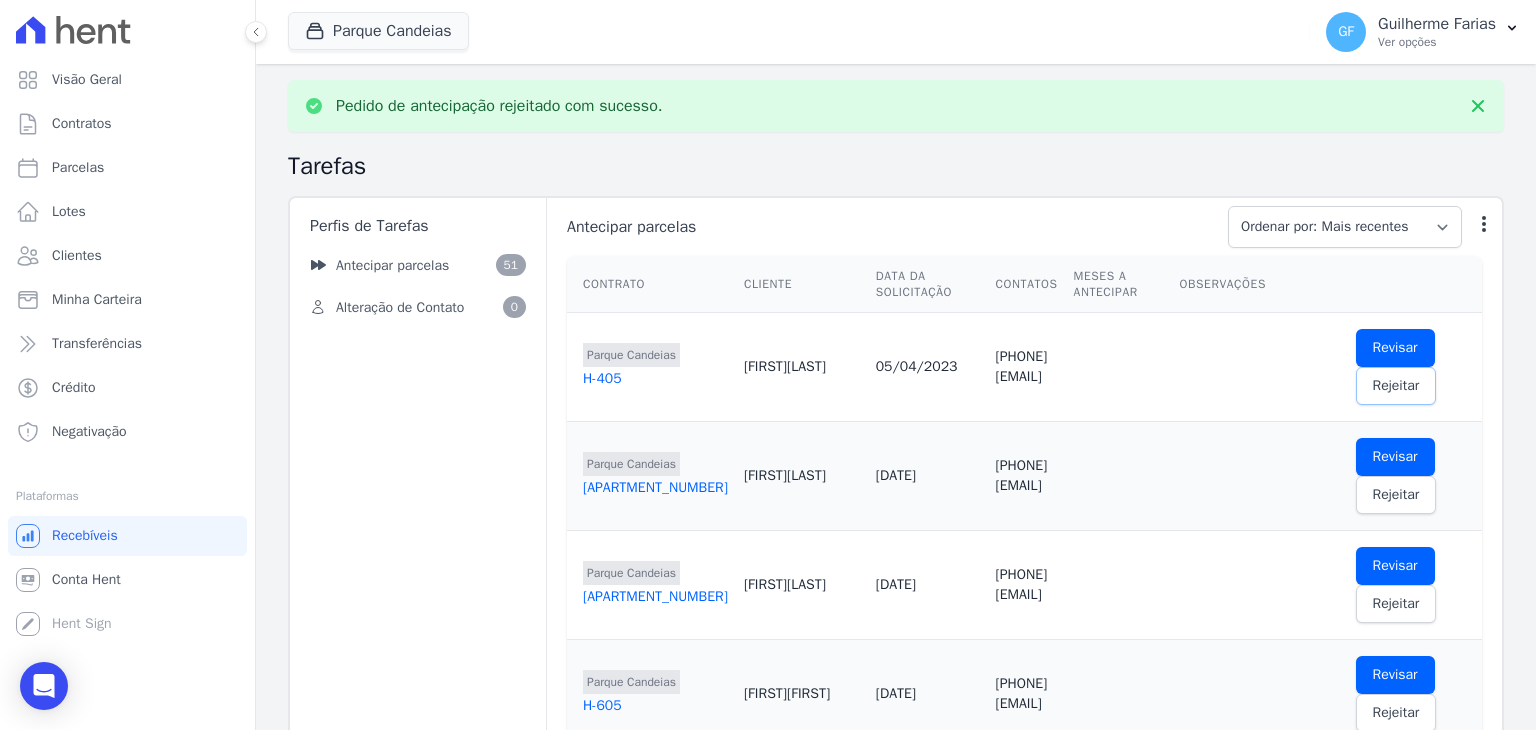 click on "Rejeitar" at bounding box center [1396, 386] 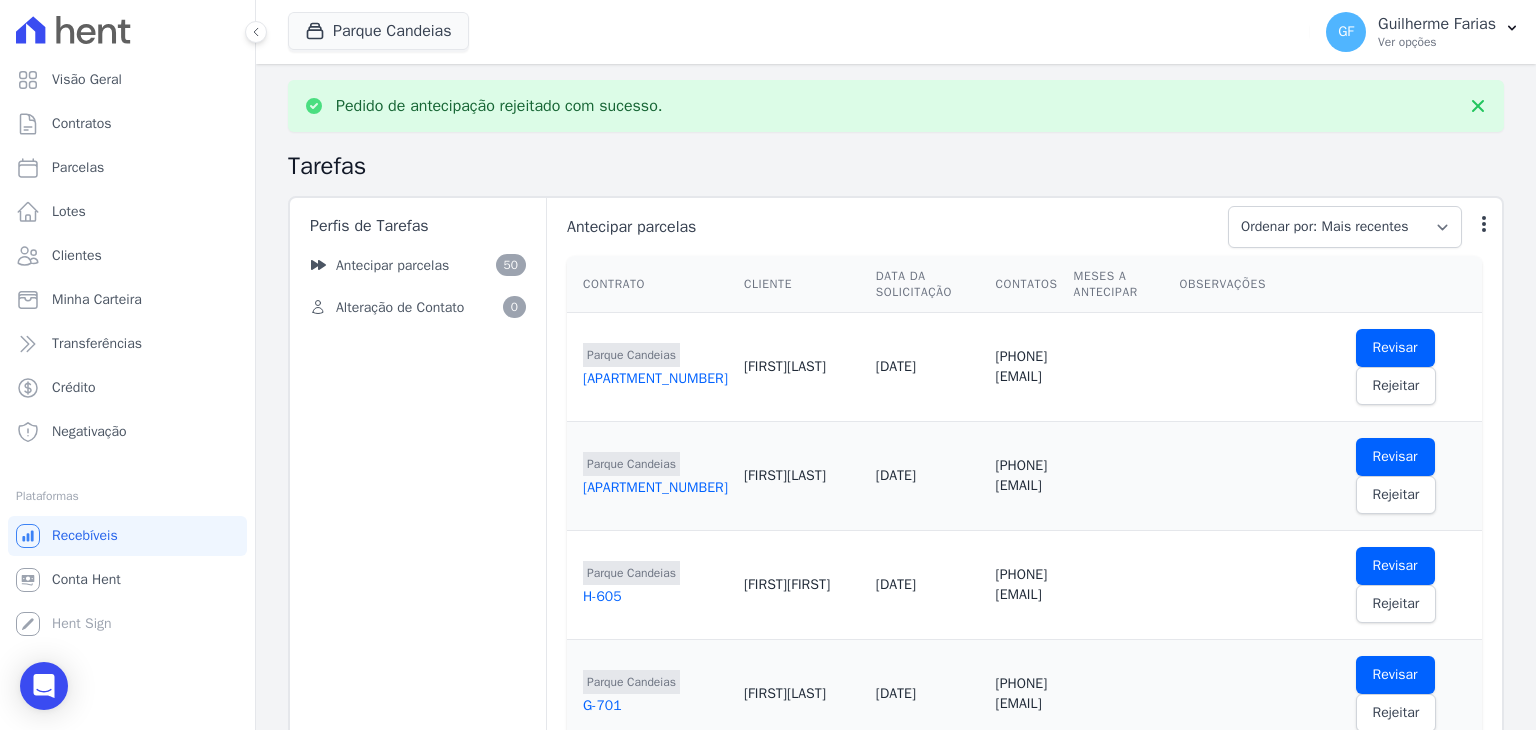 click on "Rejeitar" at bounding box center (1396, 386) 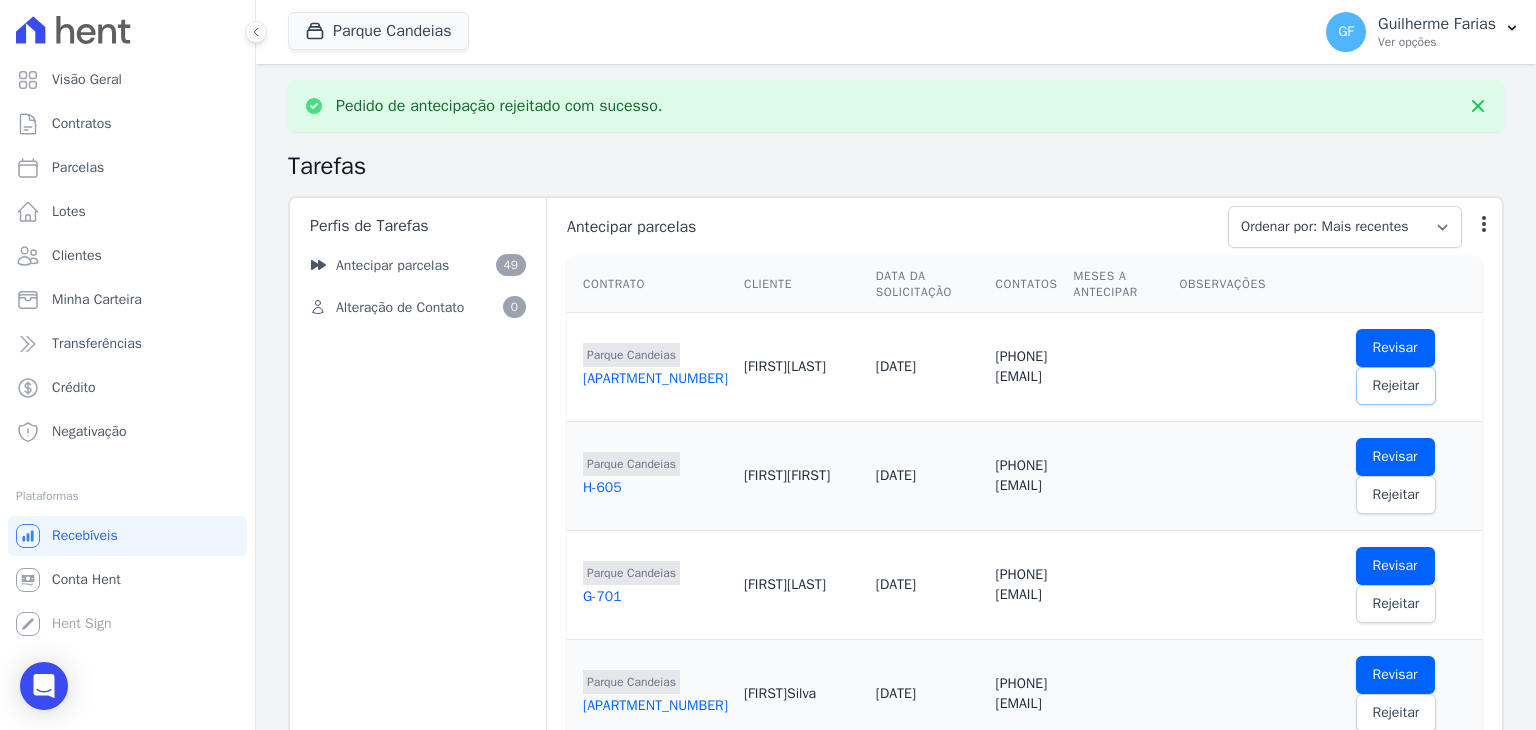 click on "Rejeitar" at bounding box center [1396, 386] 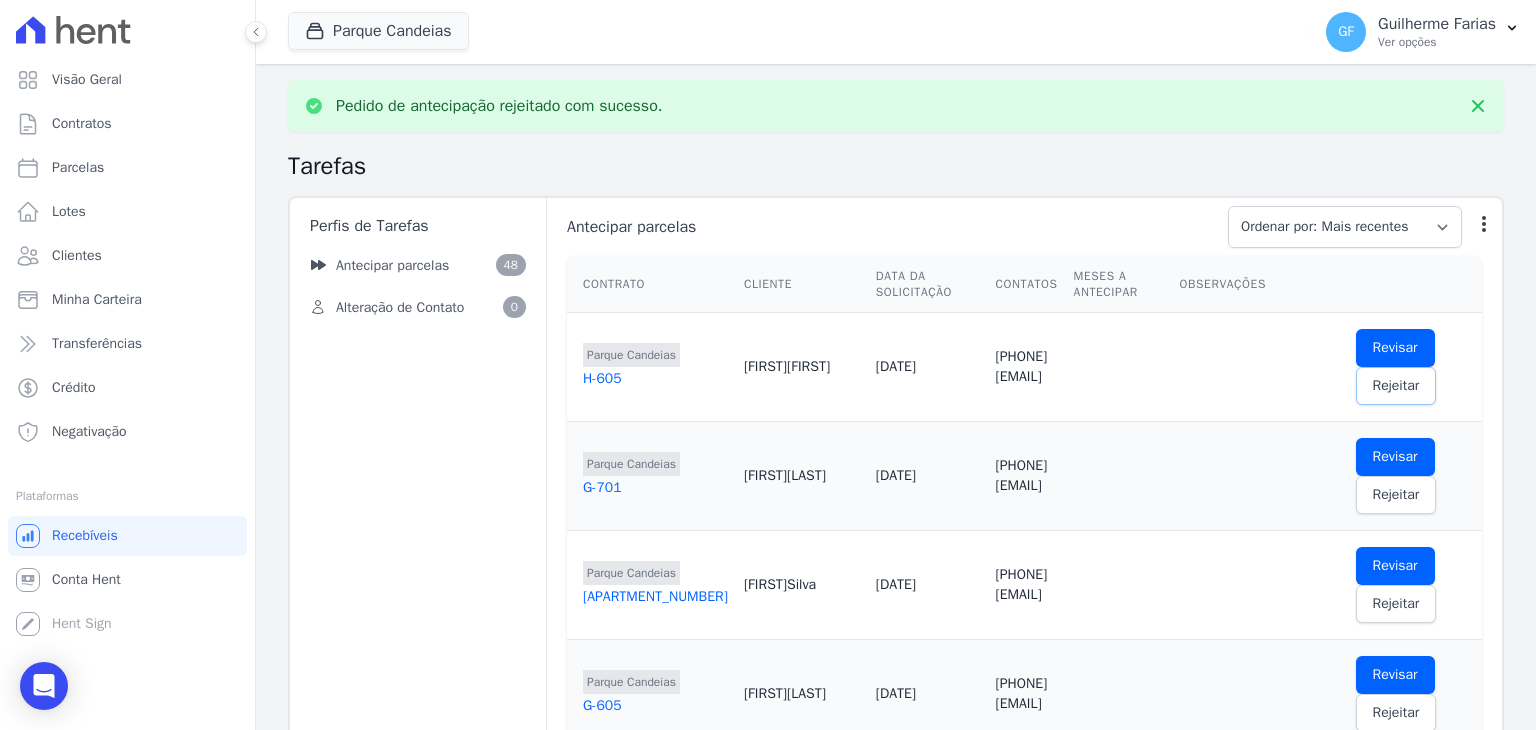 click on "Rejeitar" at bounding box center [1396, 386] 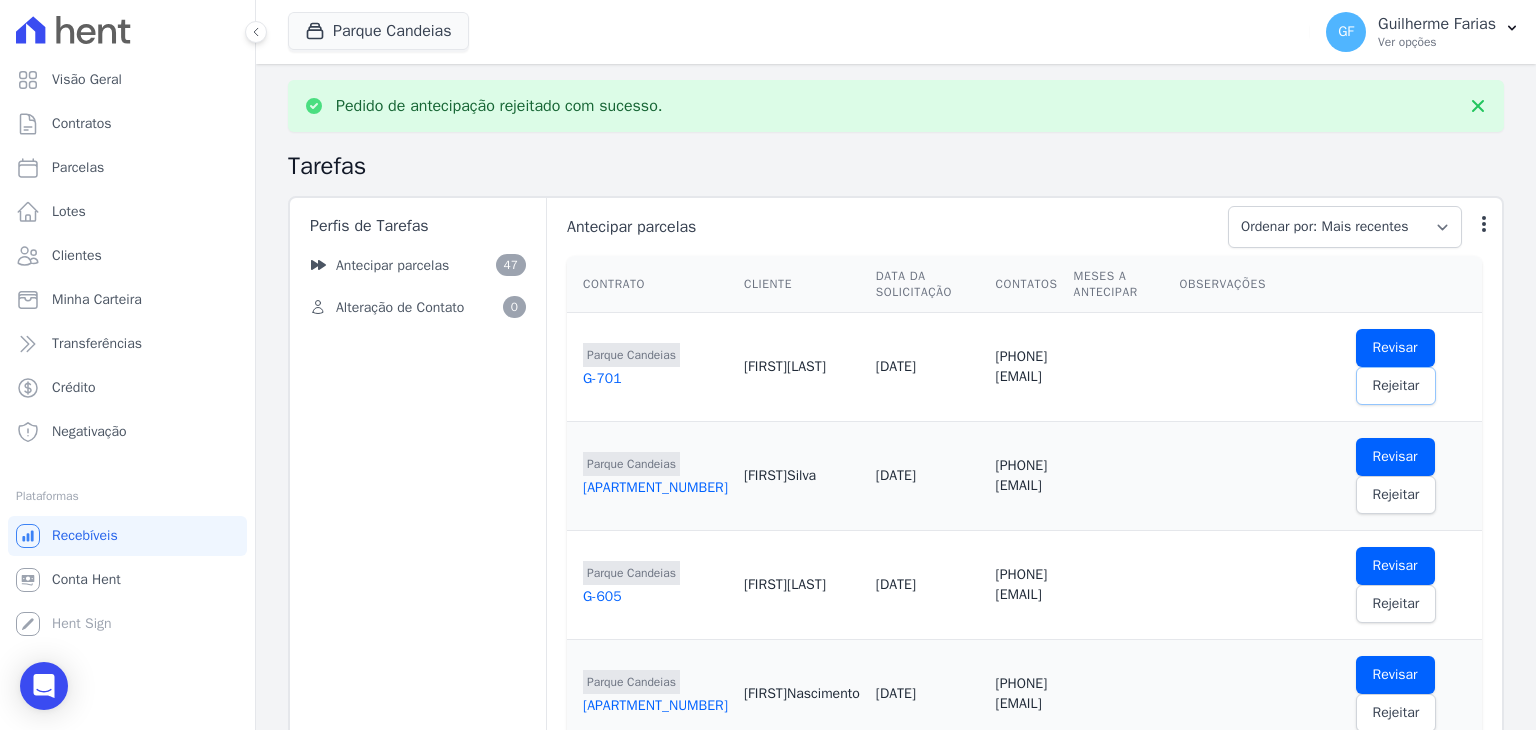 click on "Rejeitar" at bounding box center (1396, 386) 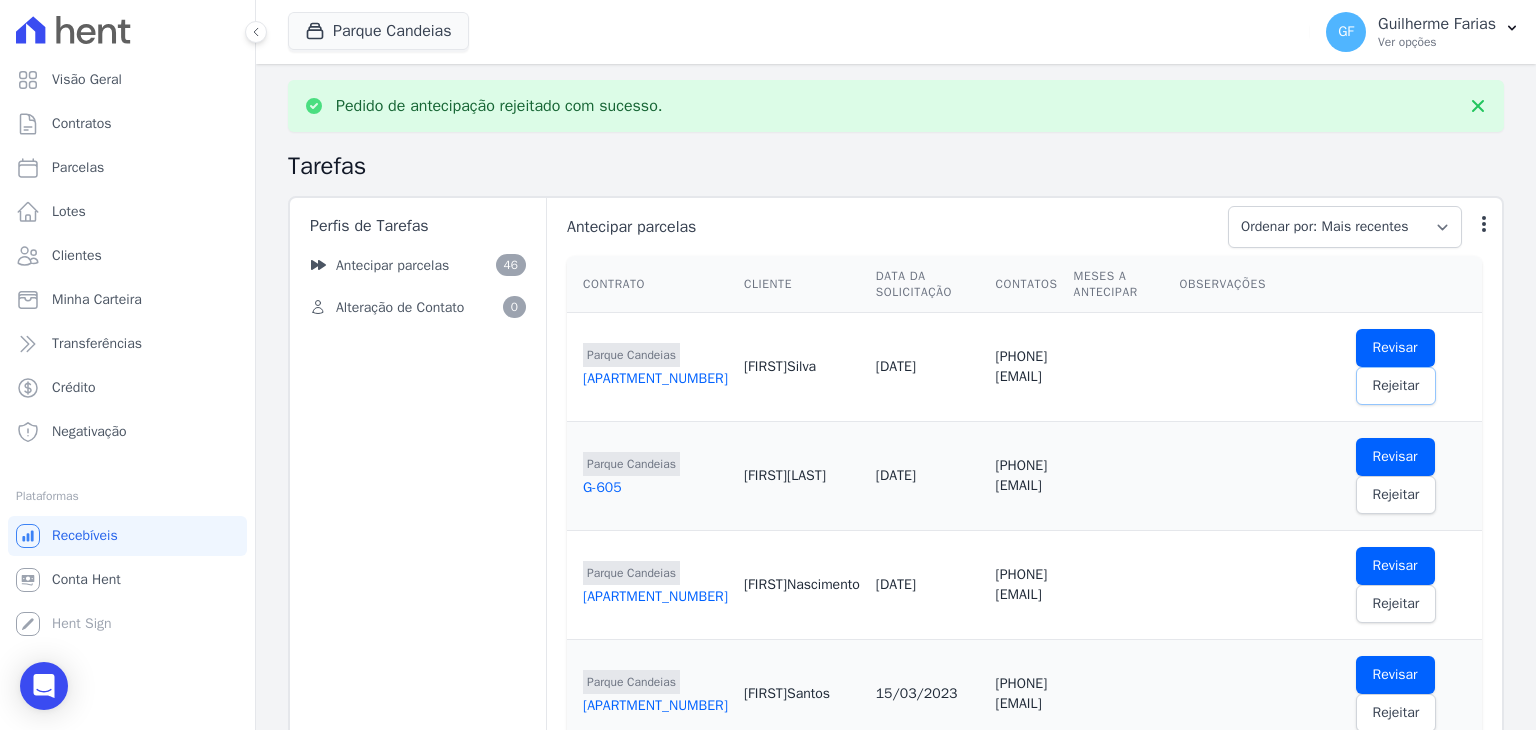 click on "Rejeitar" at bounding box center (1396, 386) 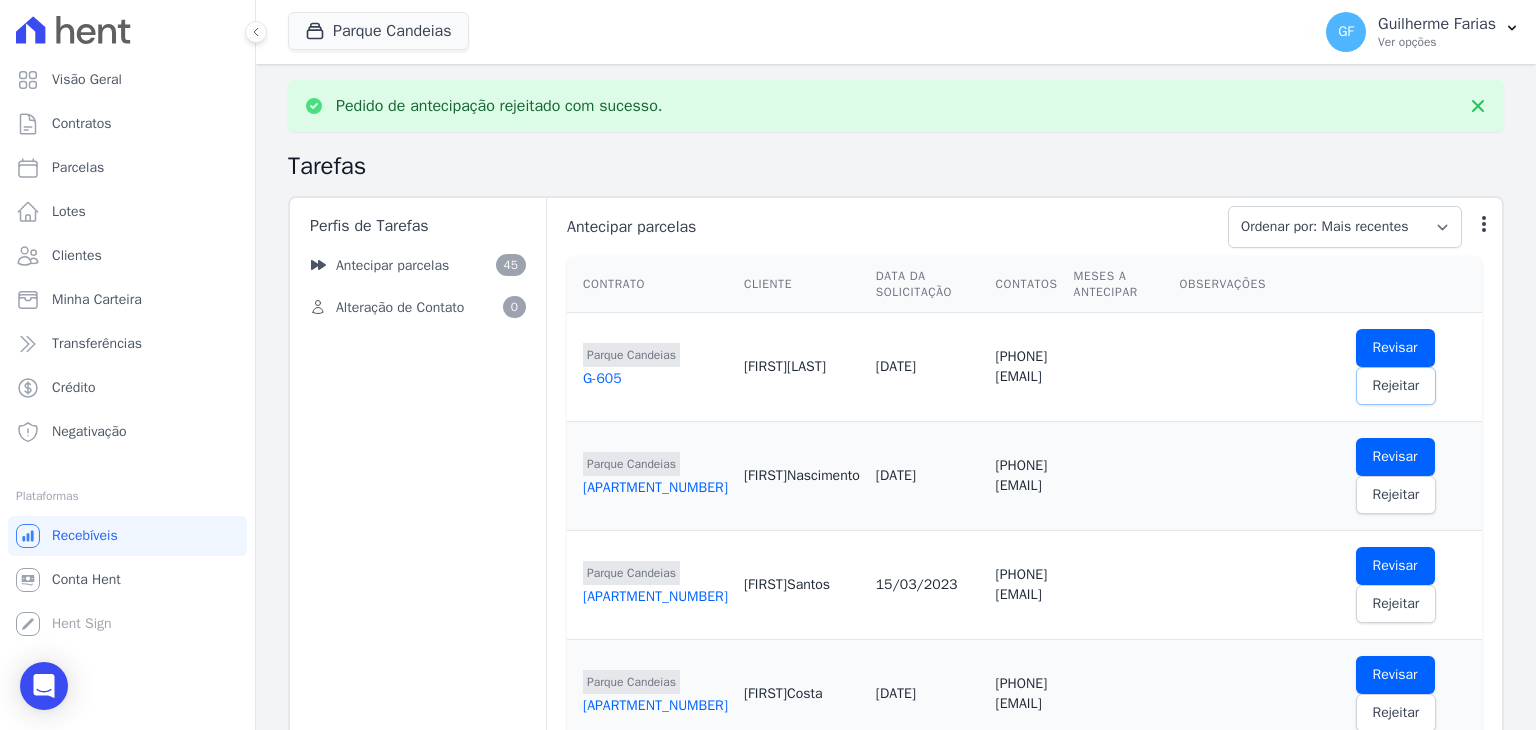 click on "Rejeitar" at bounding box center [1396, 386] 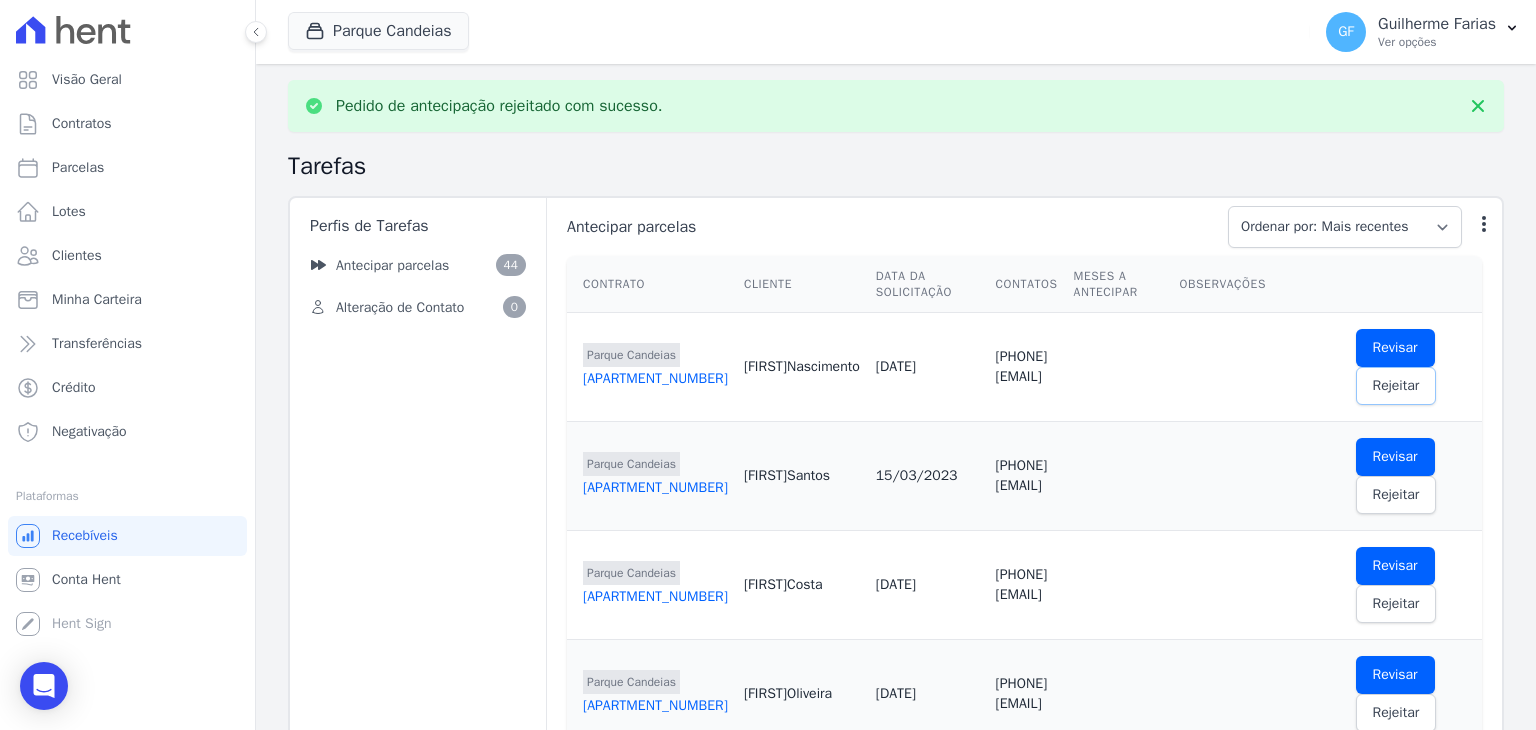 click on "Rejeitar" at bounding box center (1396, 386) 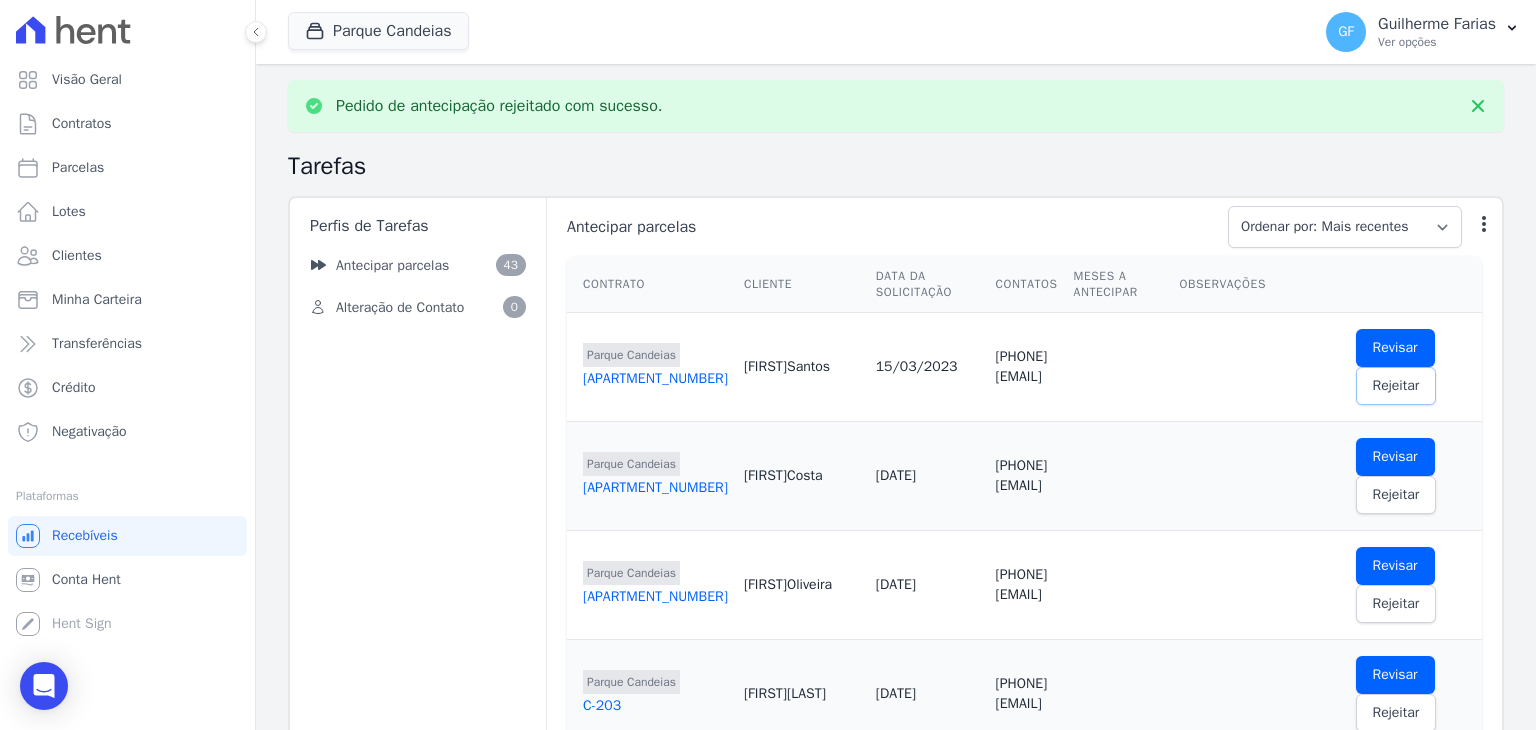 click on "Rejeitar" at bounding box center [1396, 386] 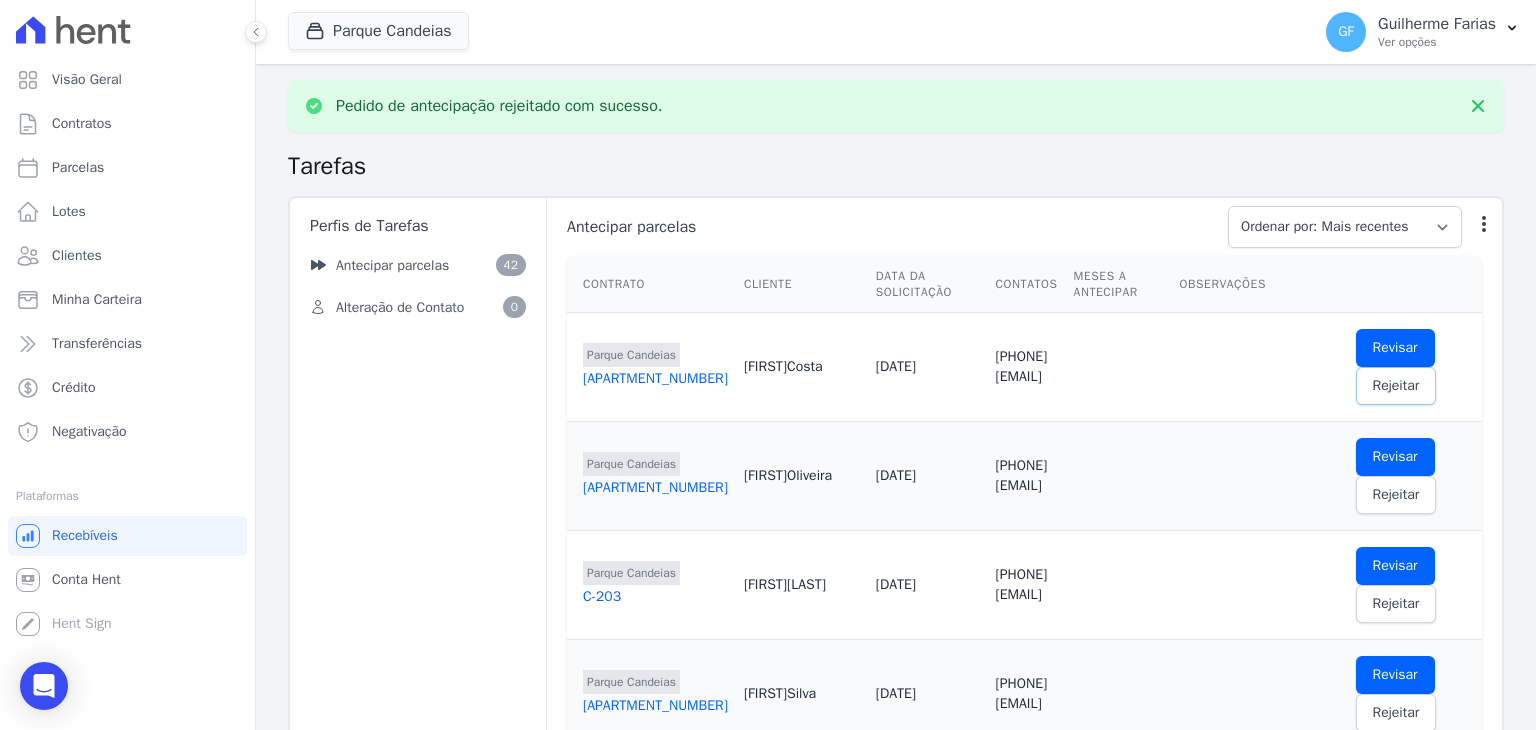click on "Rejeitar" at bounding box center [1396, 386] 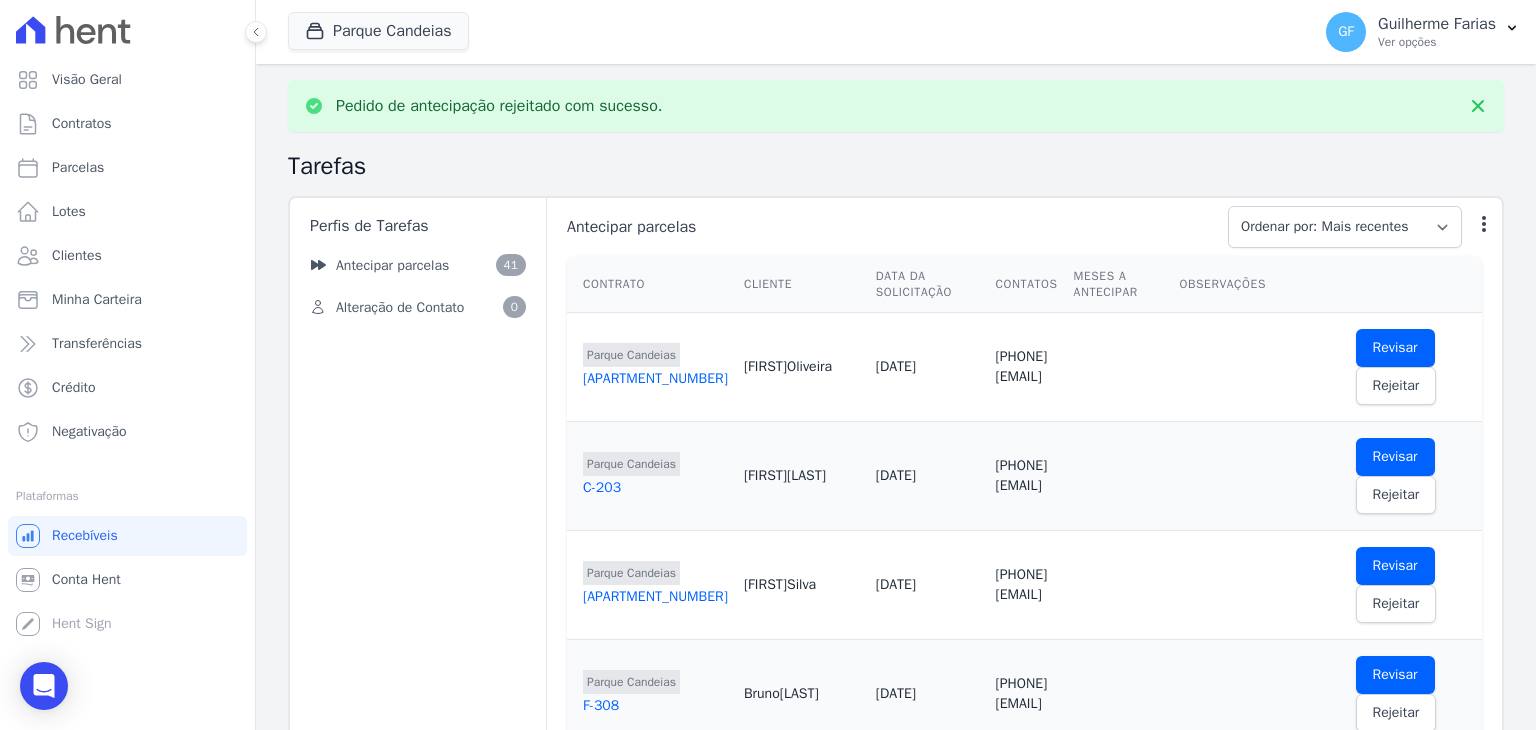 click on "Rejeitar" at bounding box center (1396, 386) 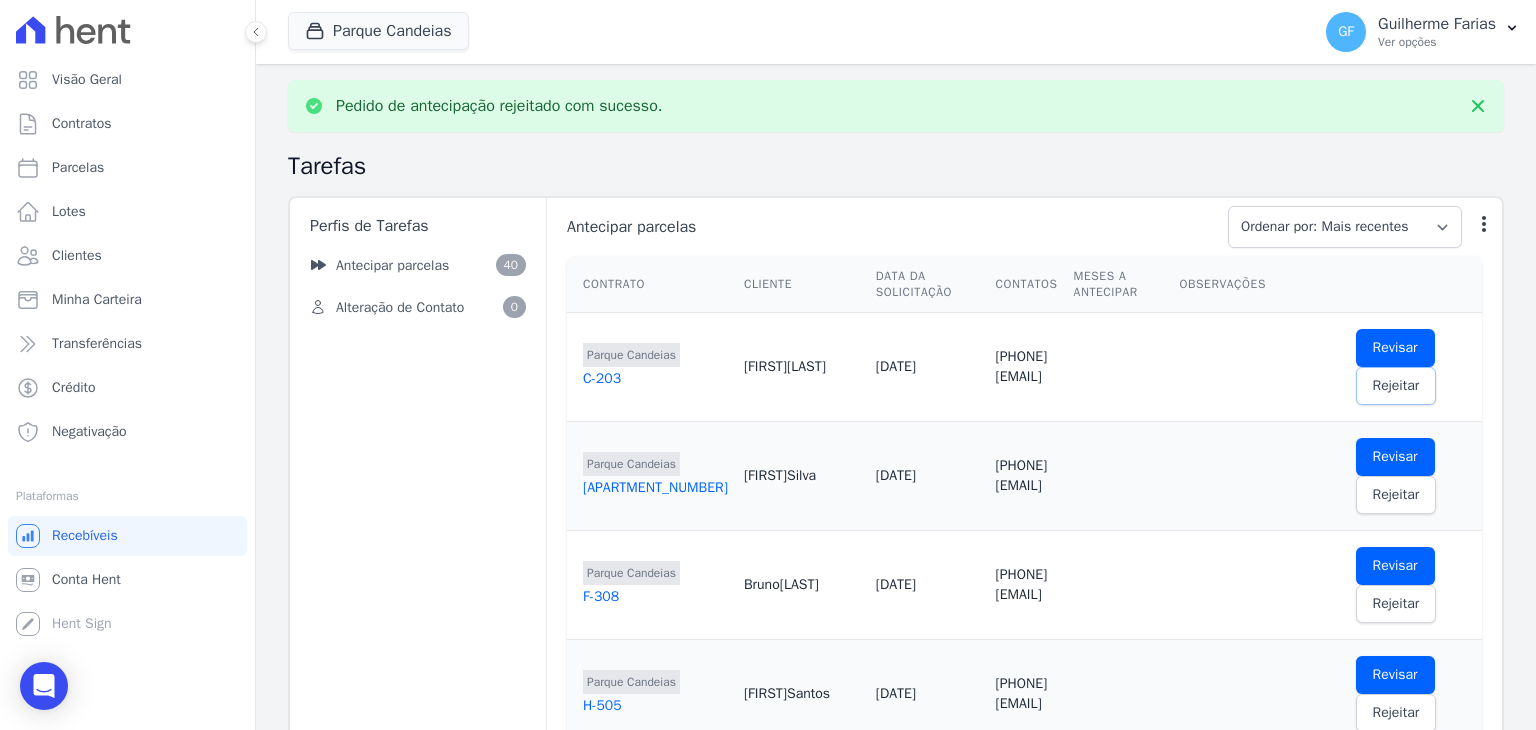 click on "Rejeitar" at bounding box center [1396, 386] 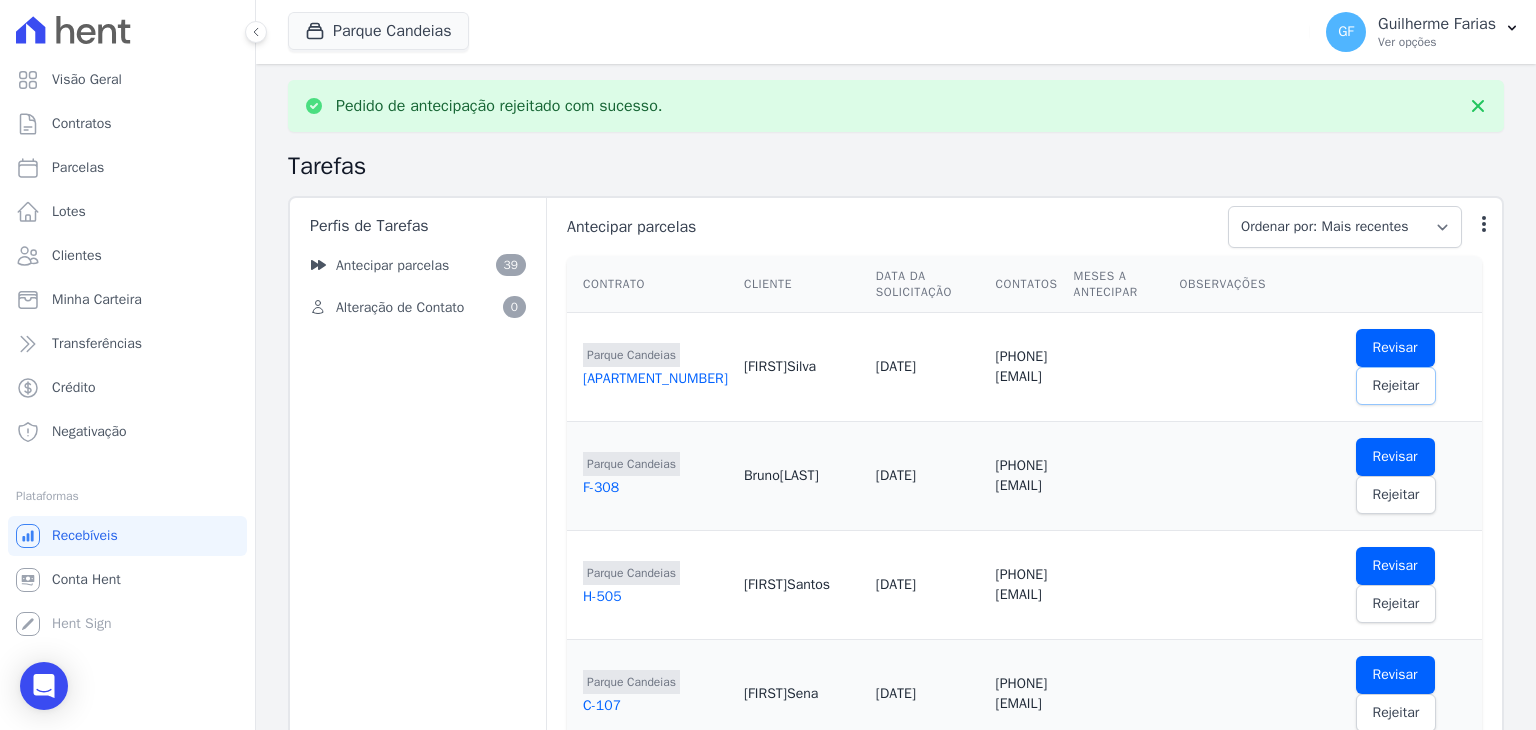 click on "Rejeitar" at bounding box center [1396, 386] 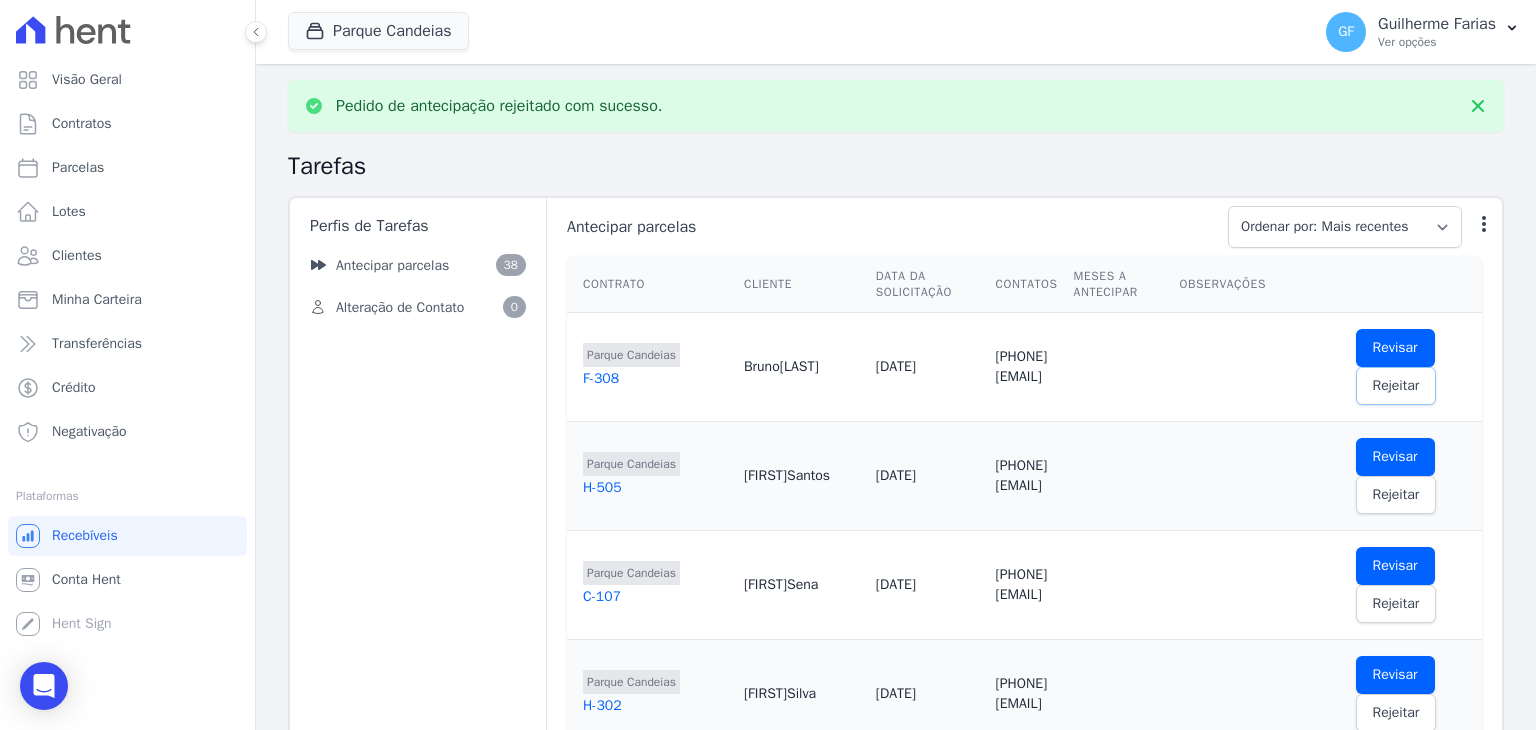 click on "Rejeitar" at bounding box center [1396, 386] 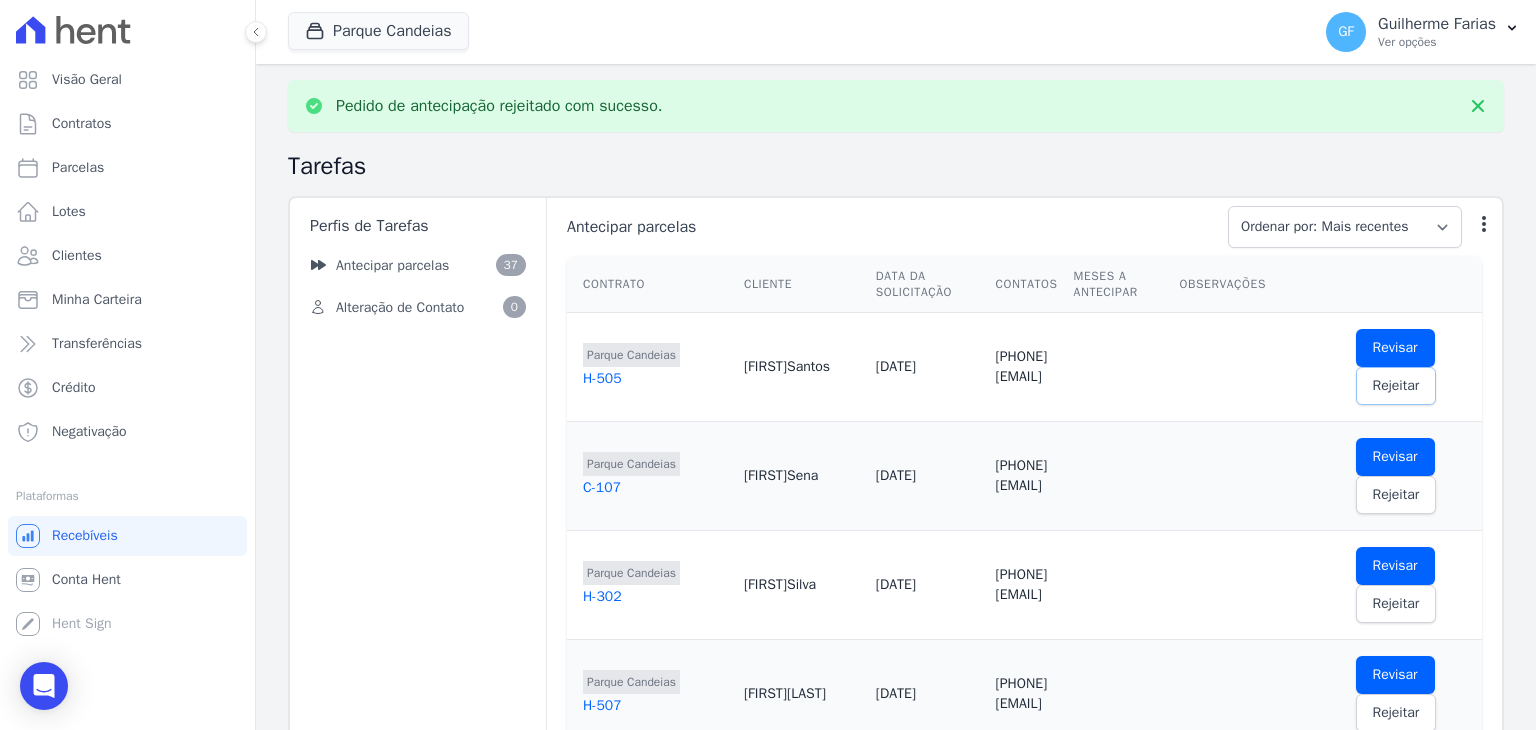 click on "Rejeitar" at bounding box center [1396, 386] 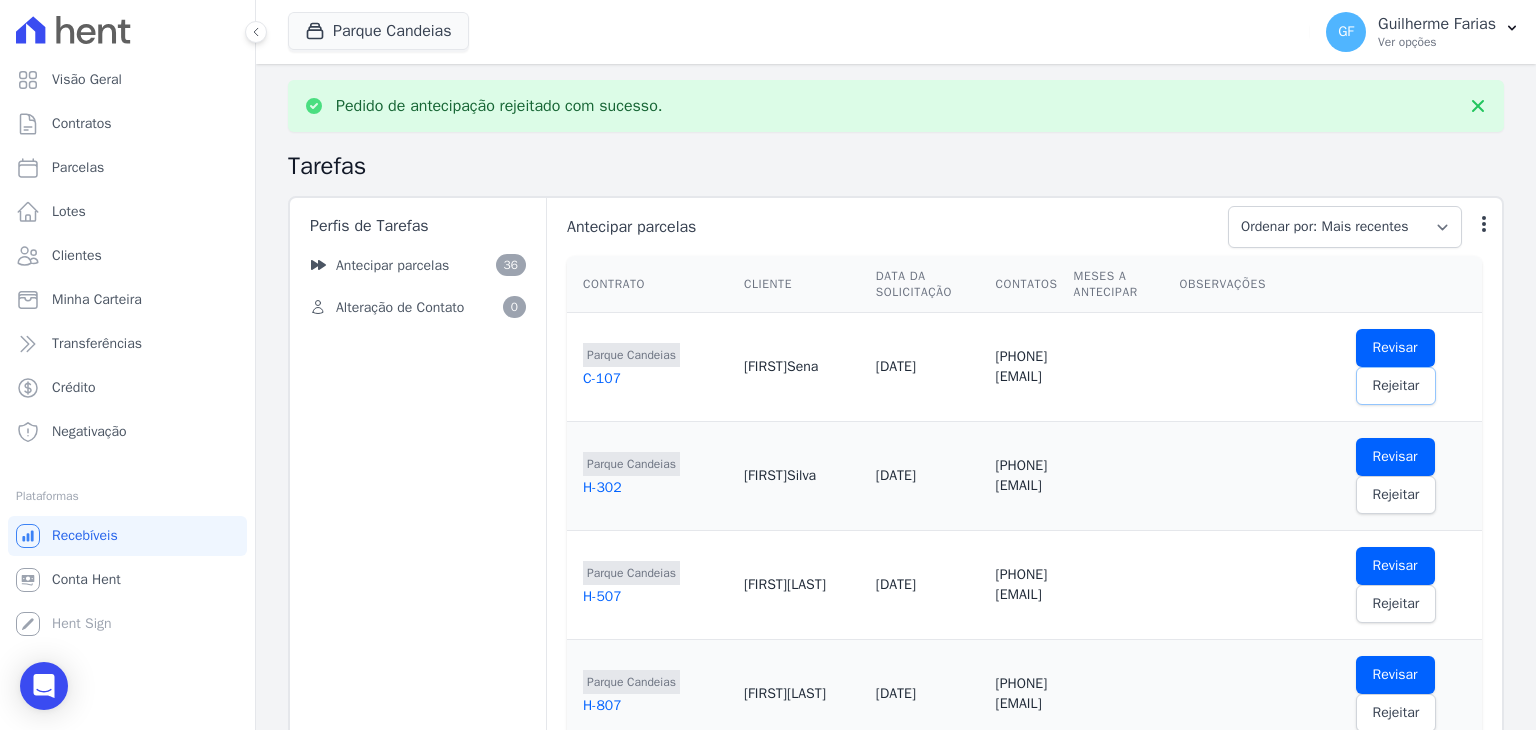 click on "Rejeitar" at bounding box center [1396, 386] 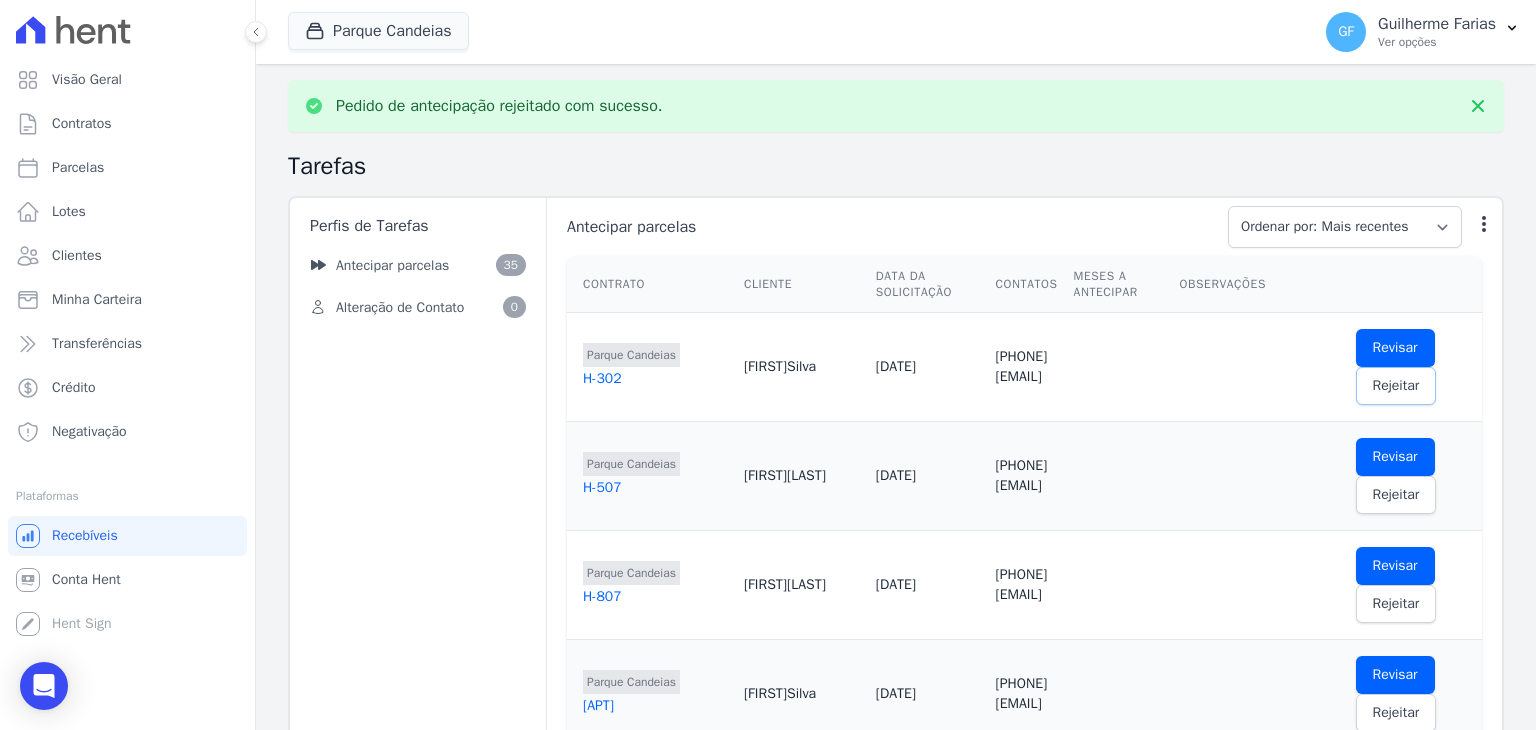 click on "Rejeitar" at bounding box center [1396, 386] 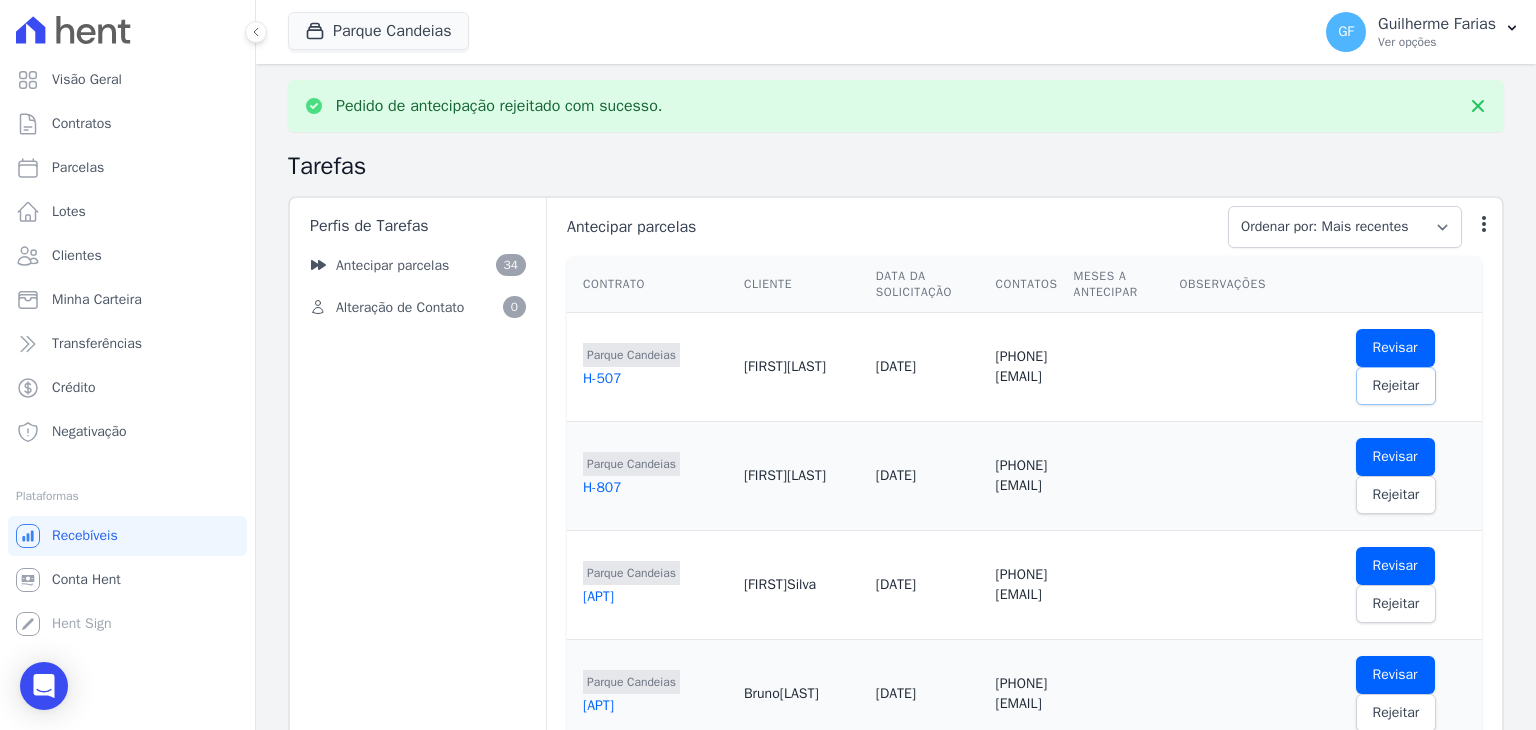 click on "Rejeitar" at bounding box center (1396, 386) 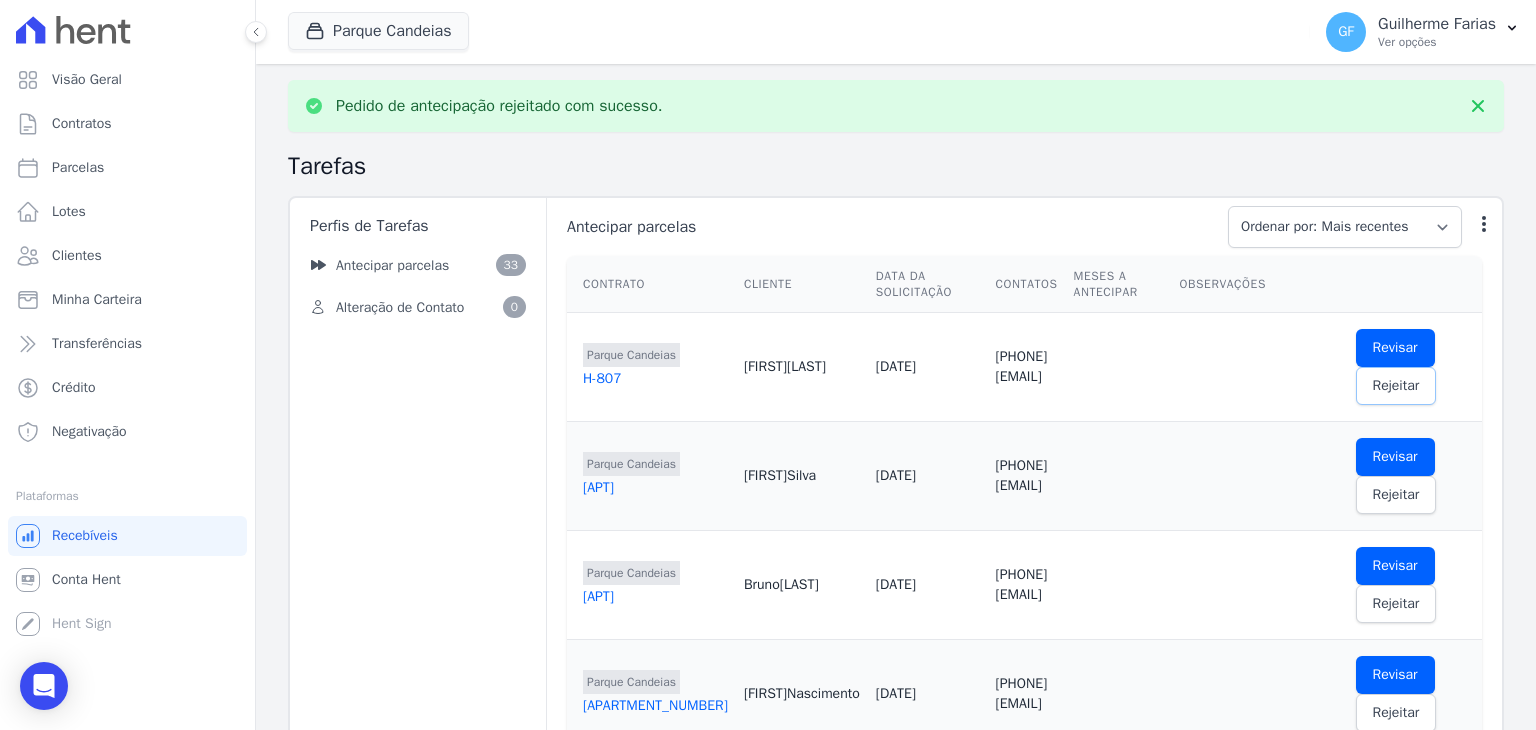 click on "Rejeitar" at bounding box center (1396, 386) 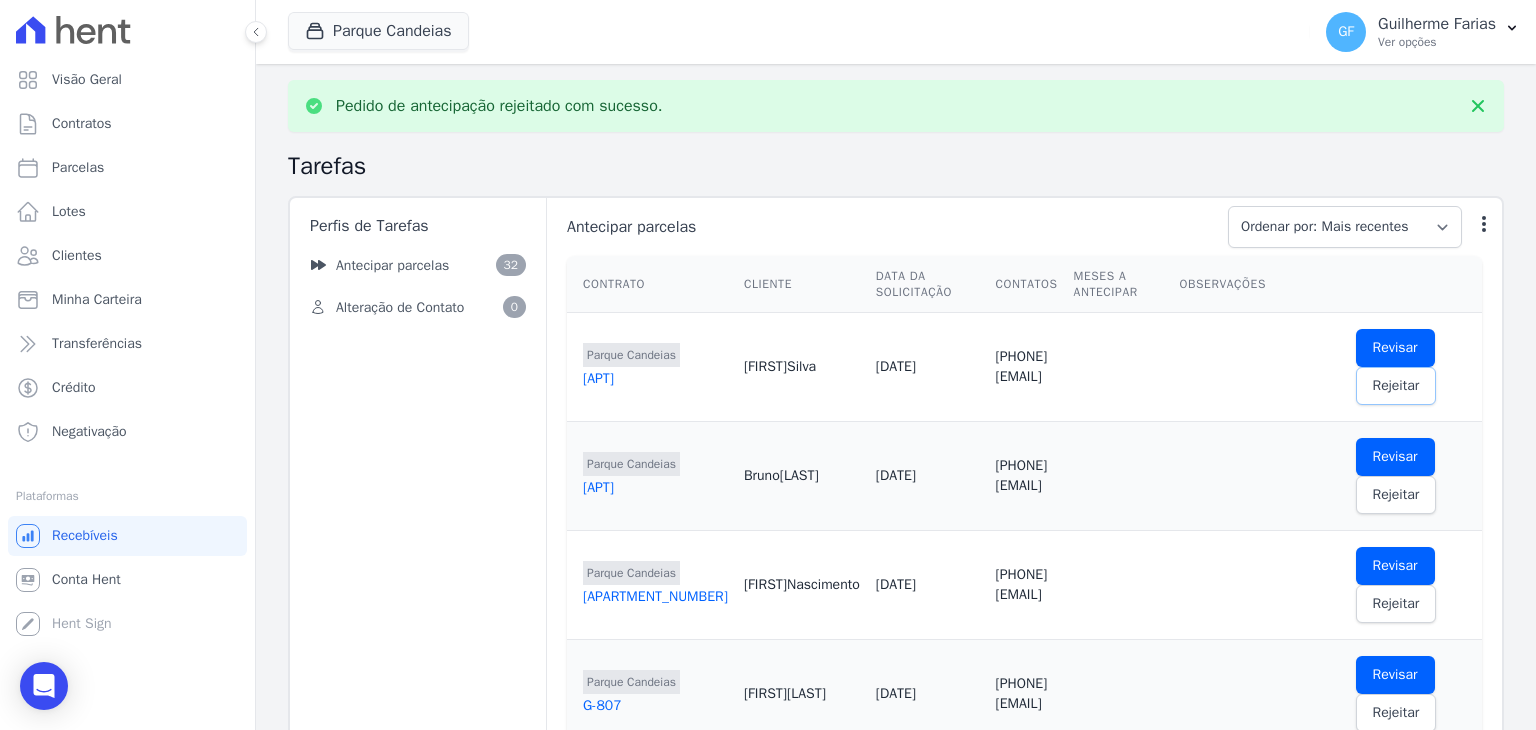 click on "Rejeitar" at bounding box center (1396, 386) 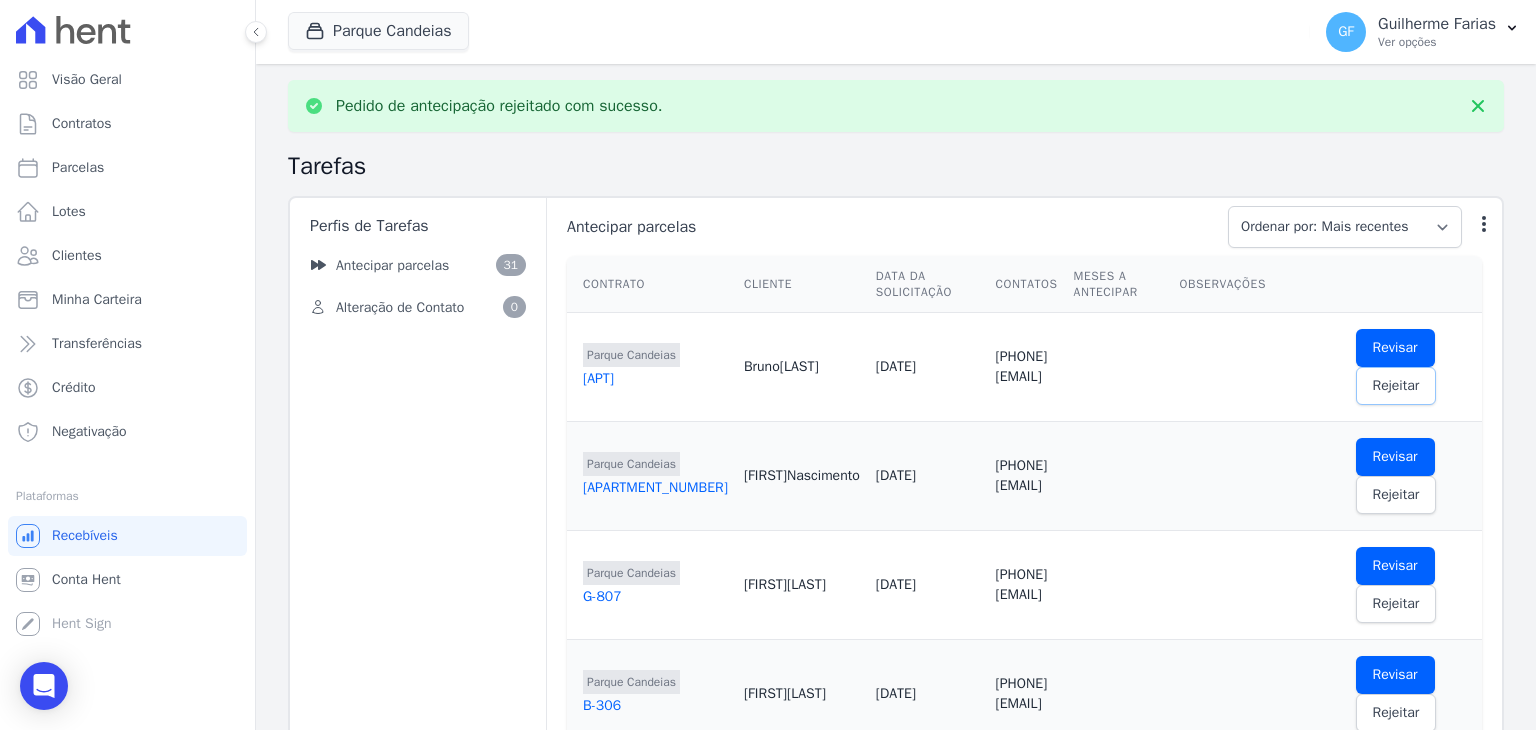 click on "Rejeitar" at bounding box center (1396, 386) 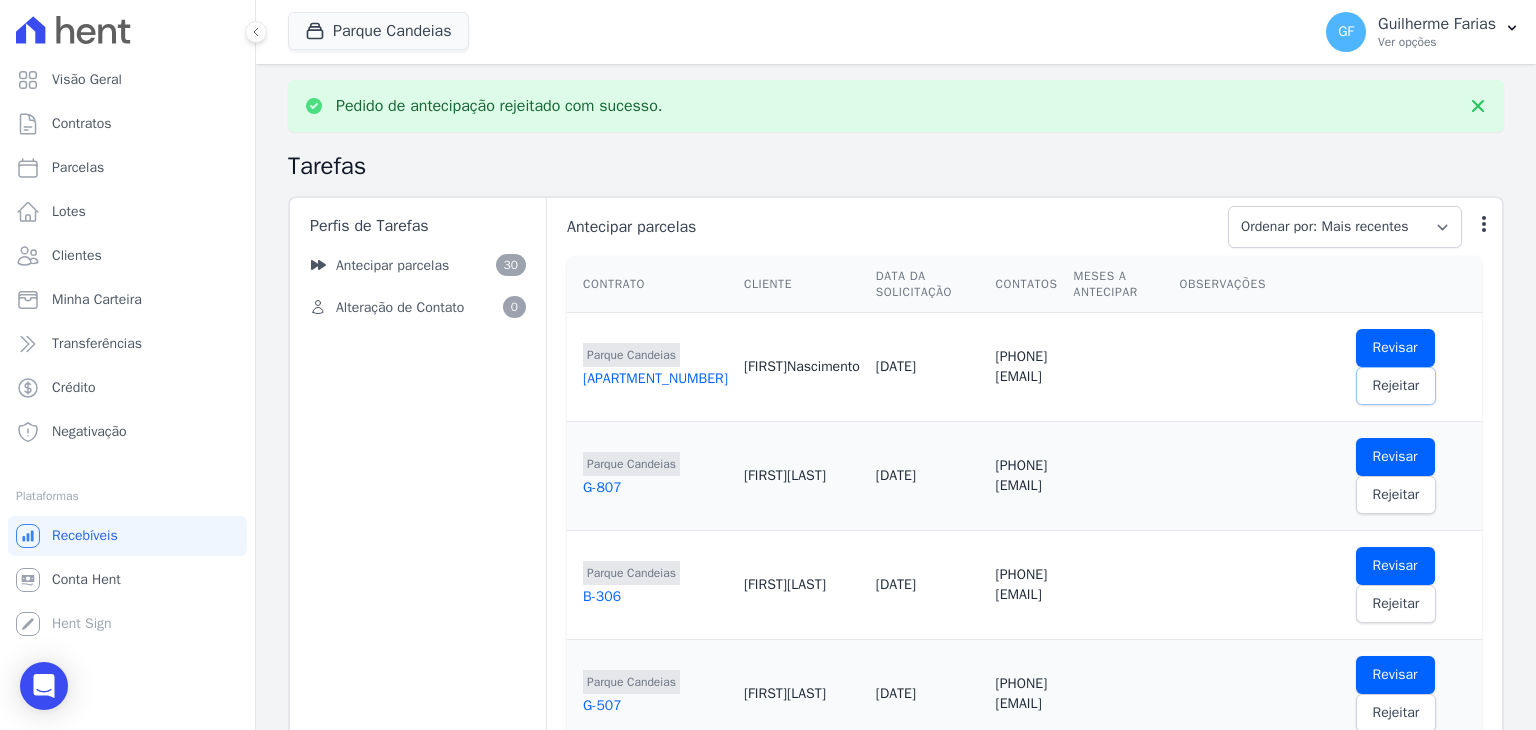 click on "Rejeitar" at bounding box center [1396, 386] 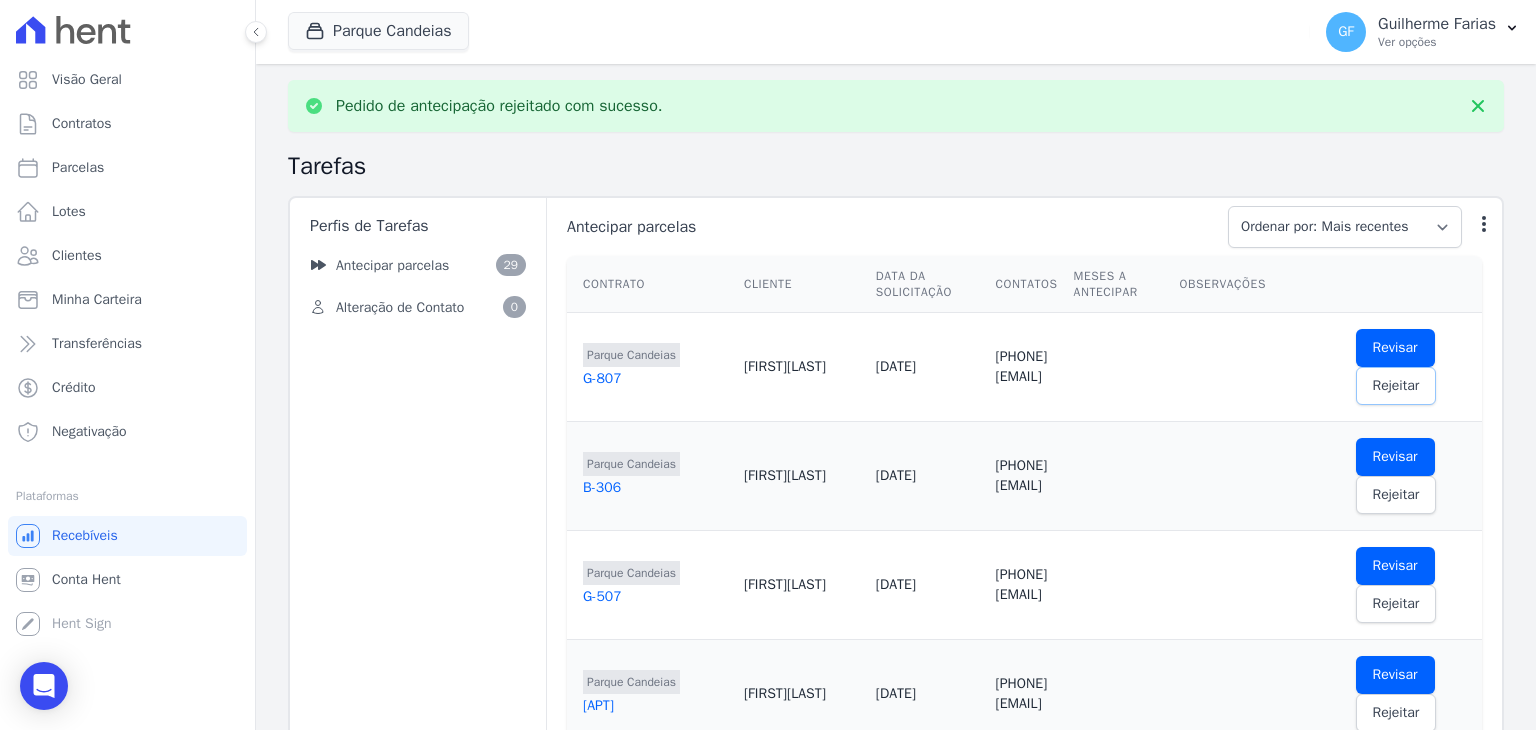 click on "Rejeitar" at bounding box center [1396, 386] 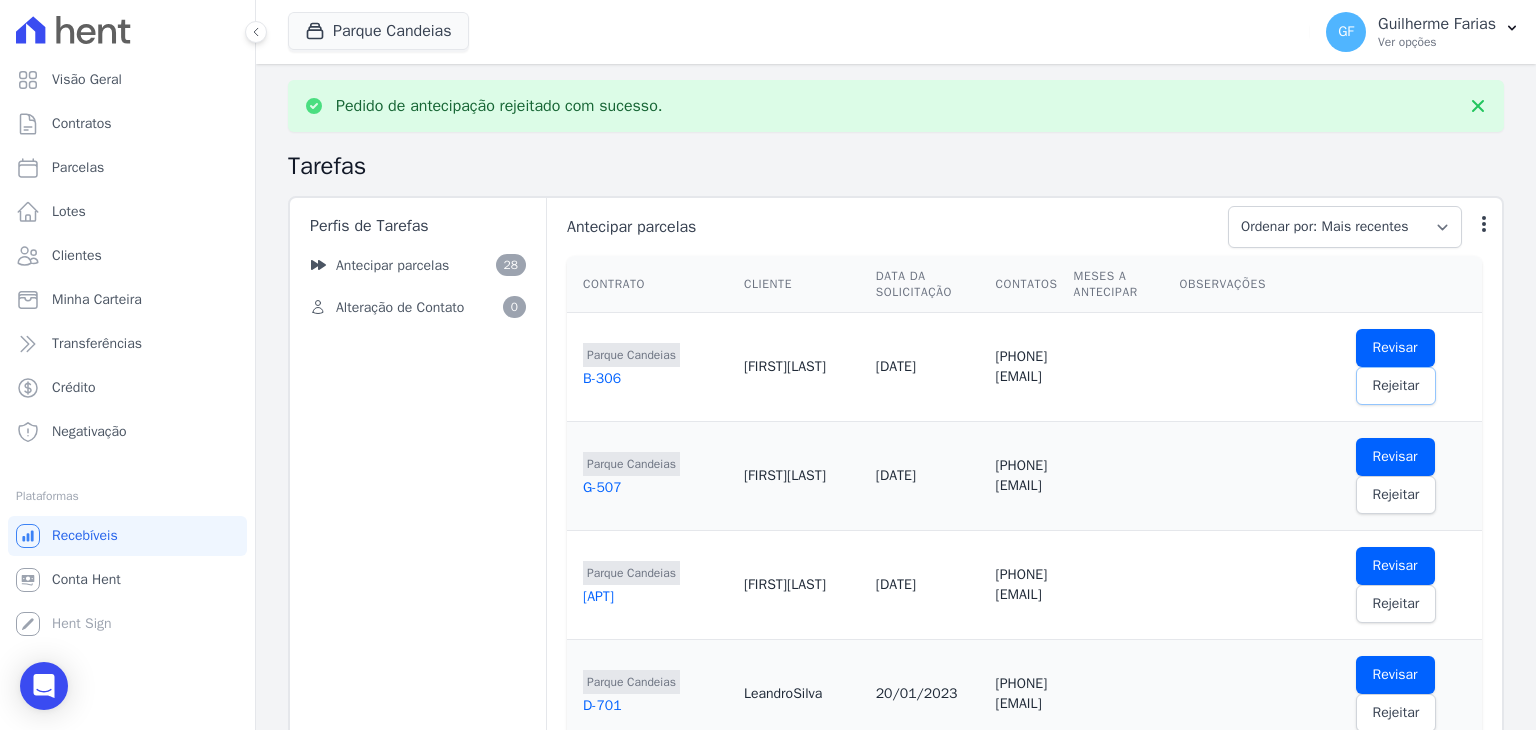 click on "Rejeitar" at bounding box center [1396, 386] 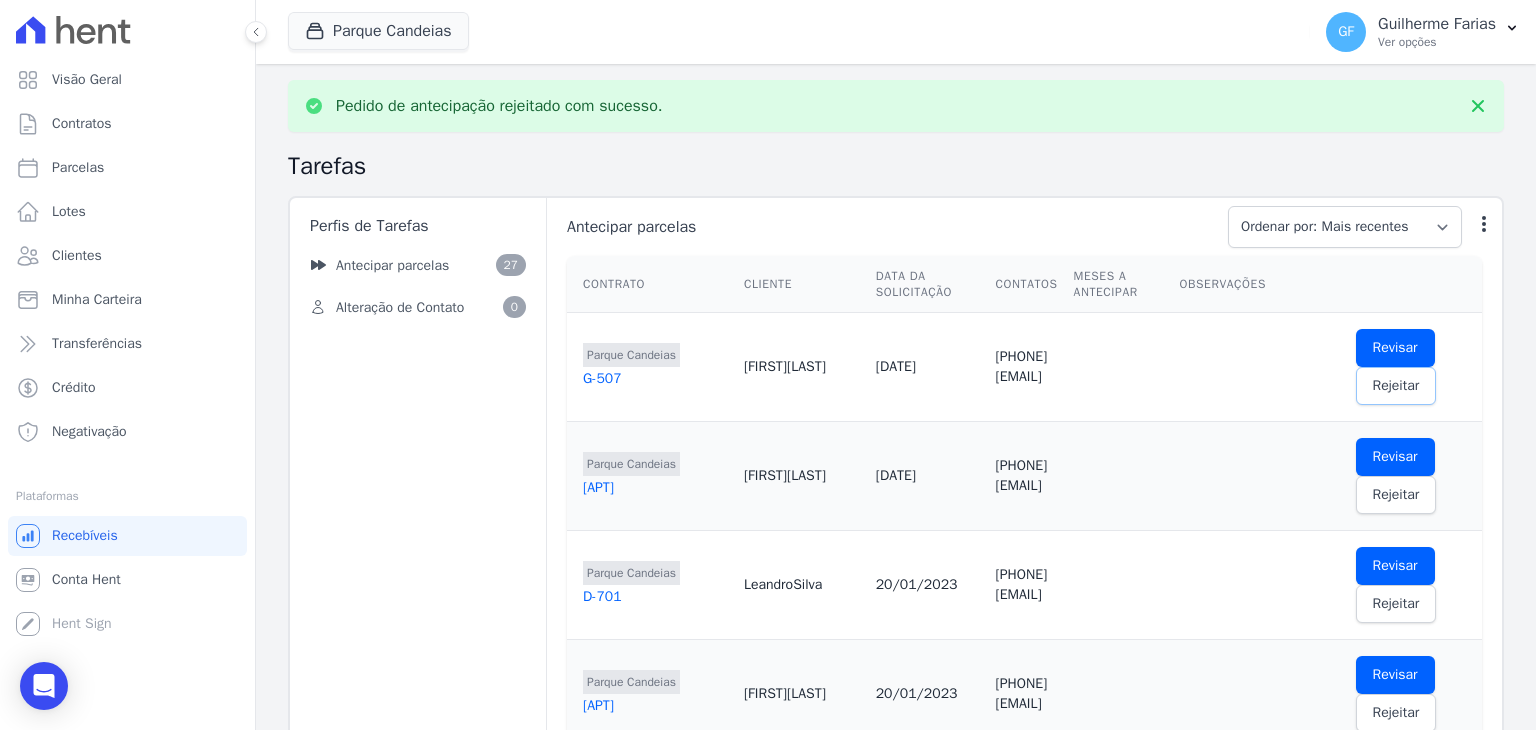 click on "Rejeitar" at bounding box center [1396, 386] 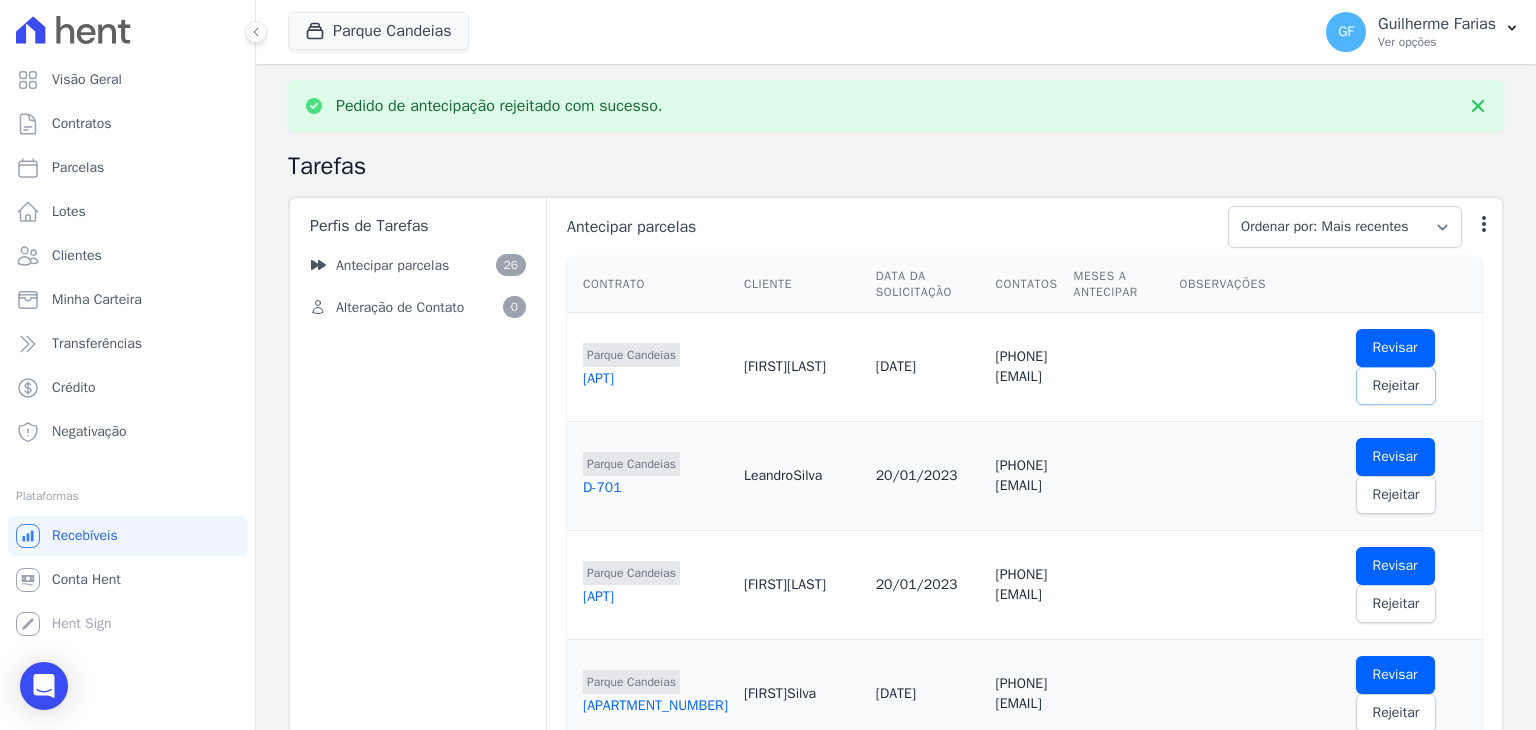click on "Rejeitar" at bounding box center (1396, 386) 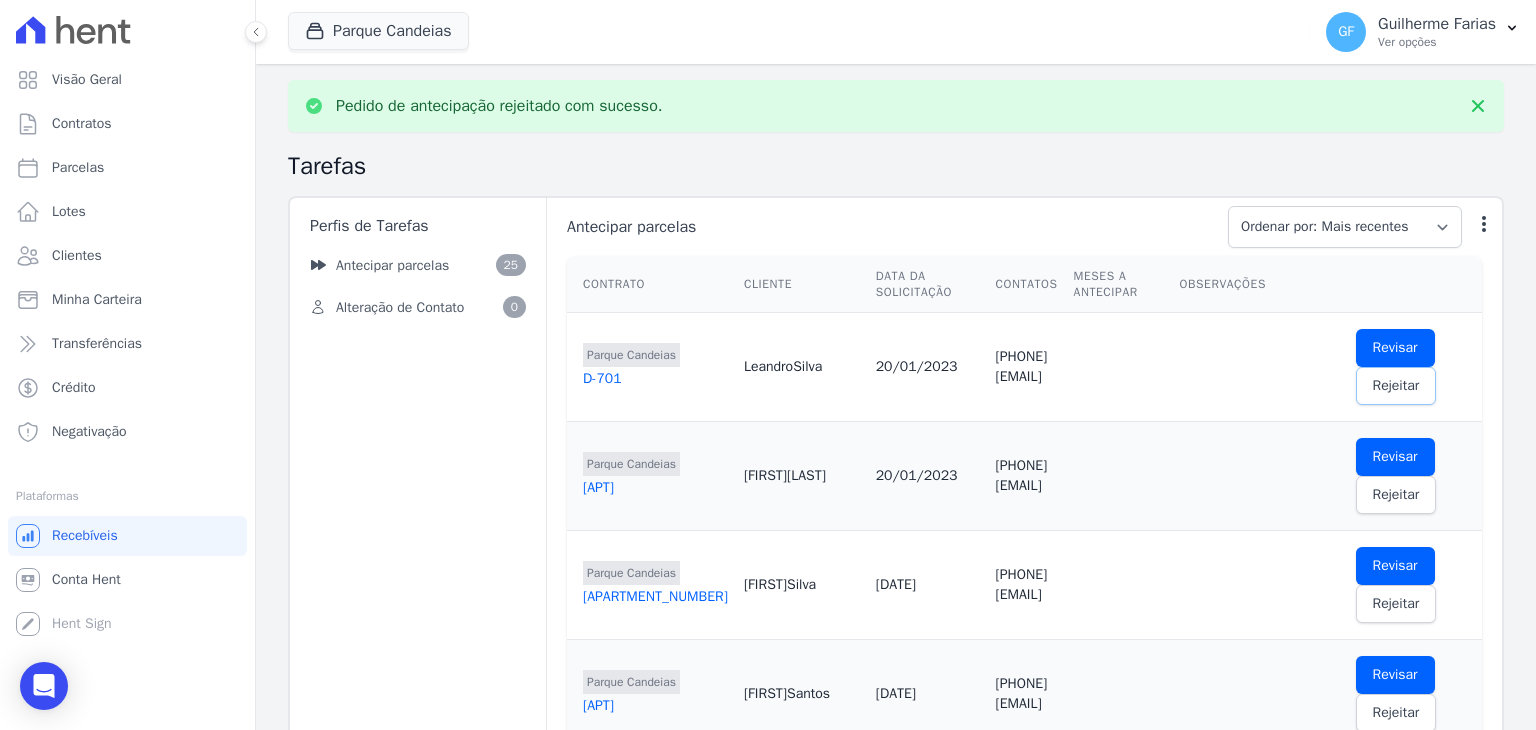 click on "Rejeitar" at bounding box center [1396, 386] 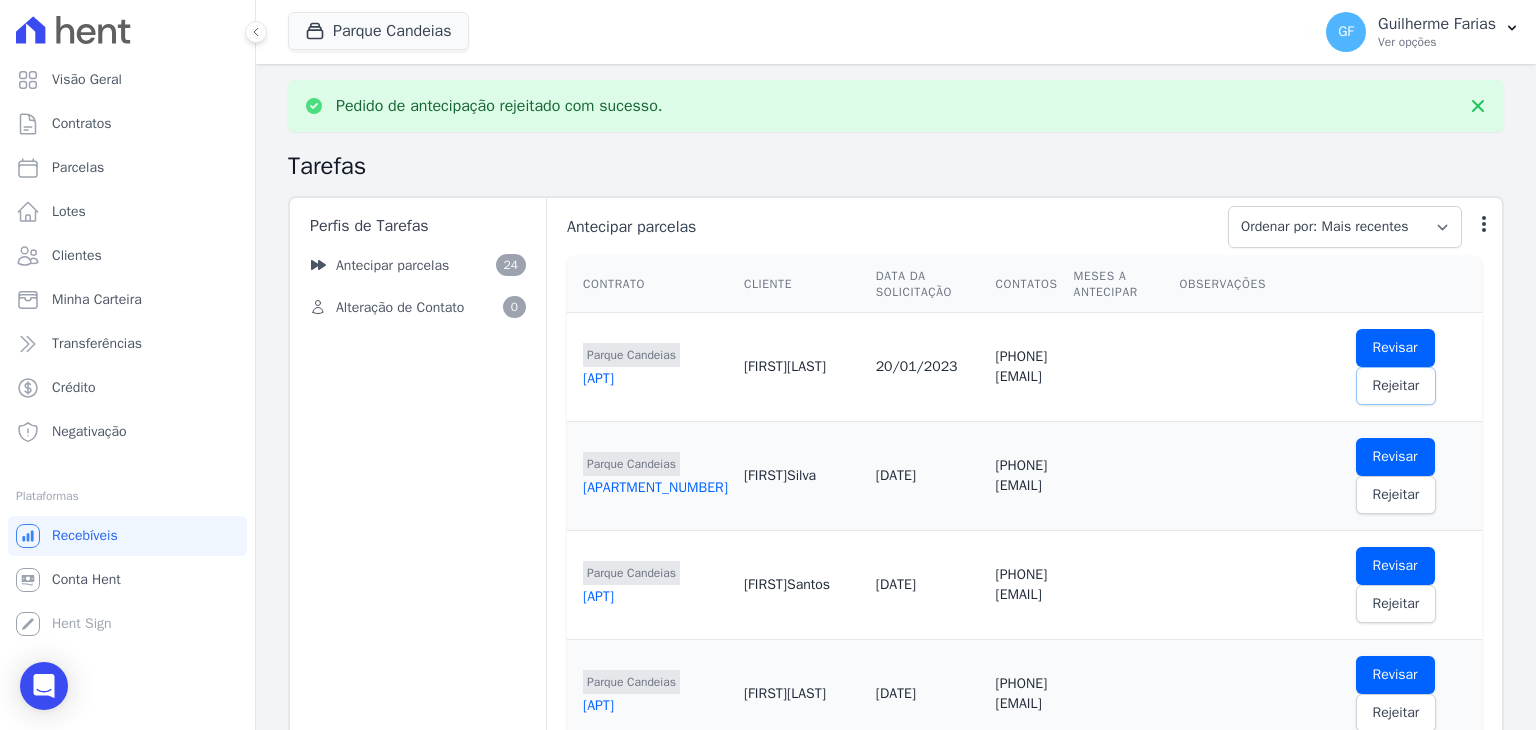 click on "Rejeitar" at bounding box center [1396, 386] 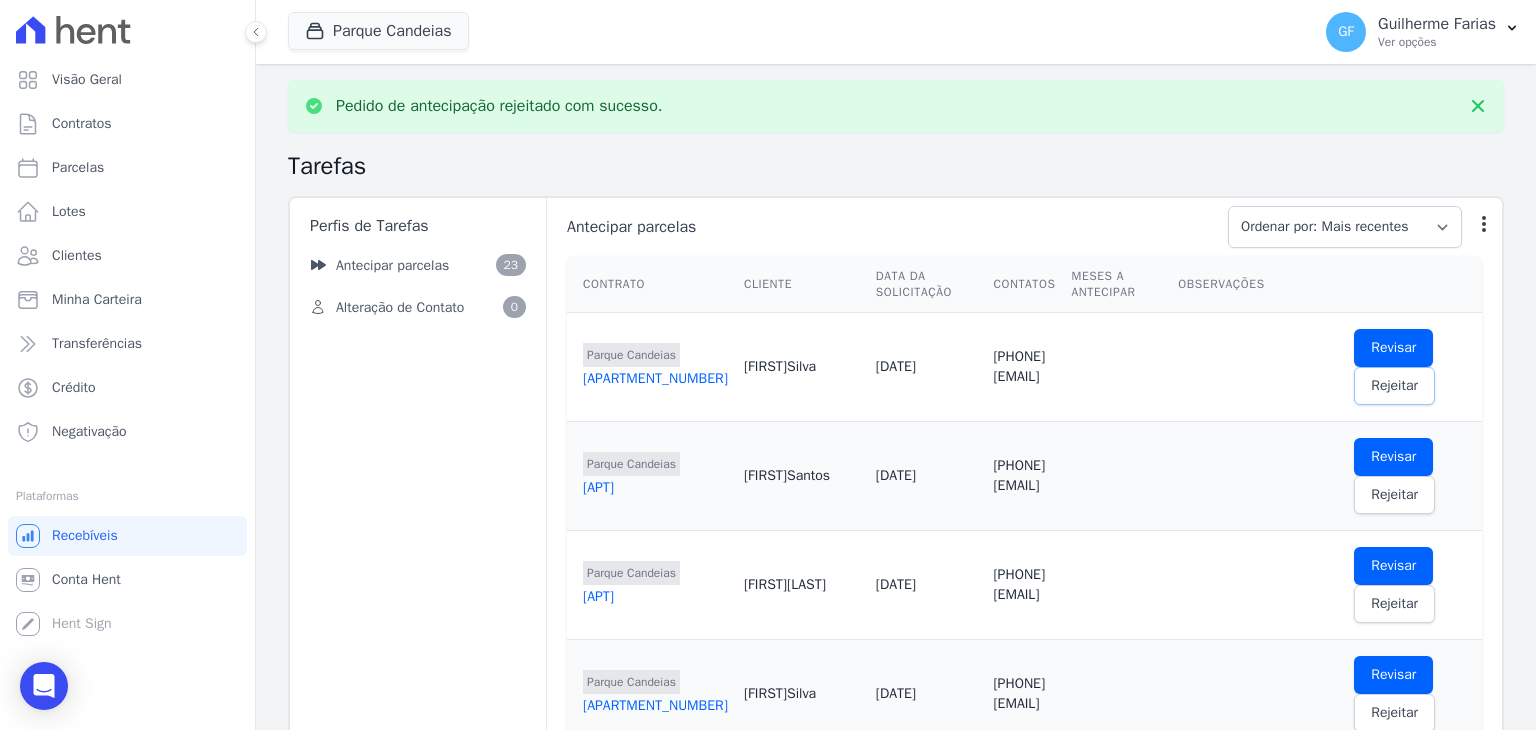click on "Rejeitar" at bounding box center (1394, 386) 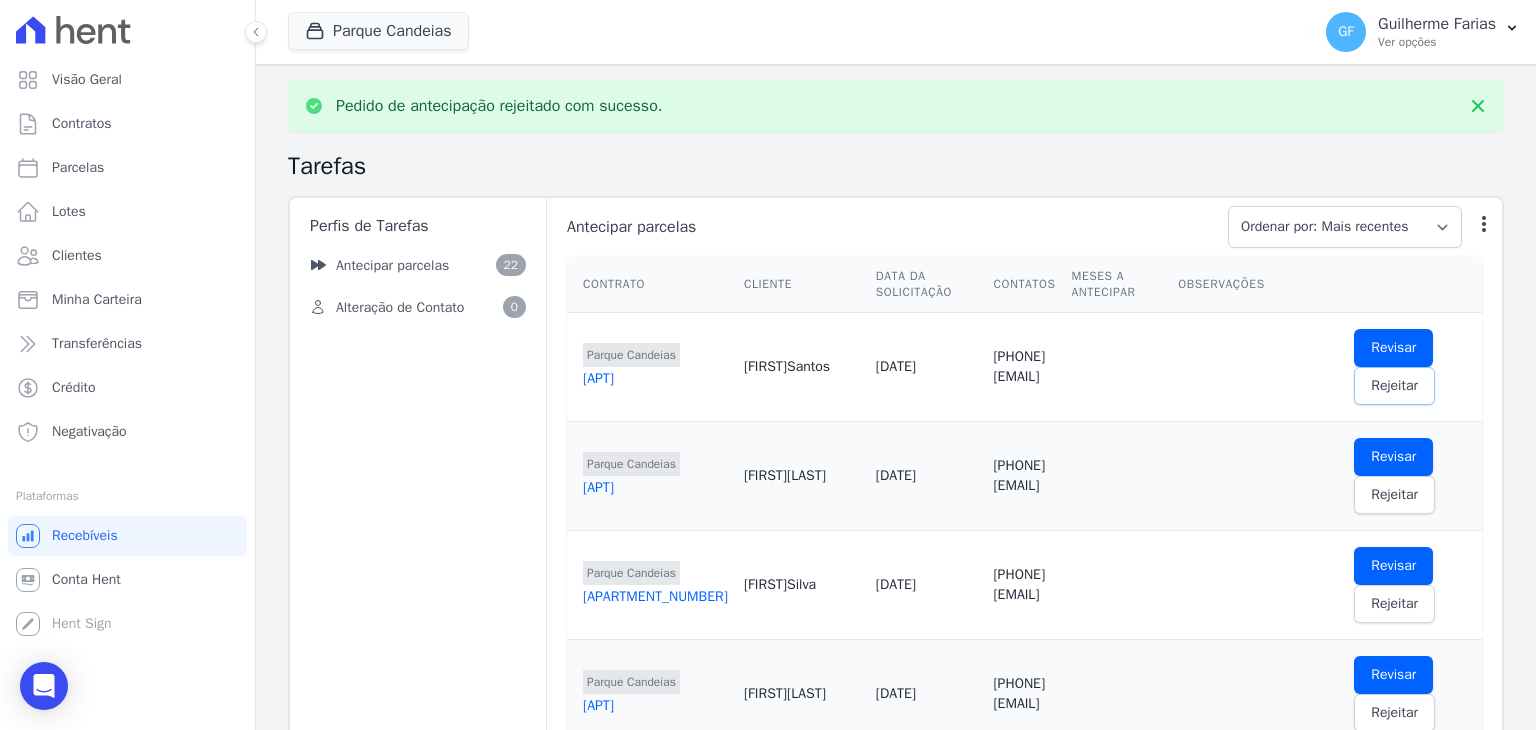 click on "Rejeitar" at bounding box center [1394, 386] 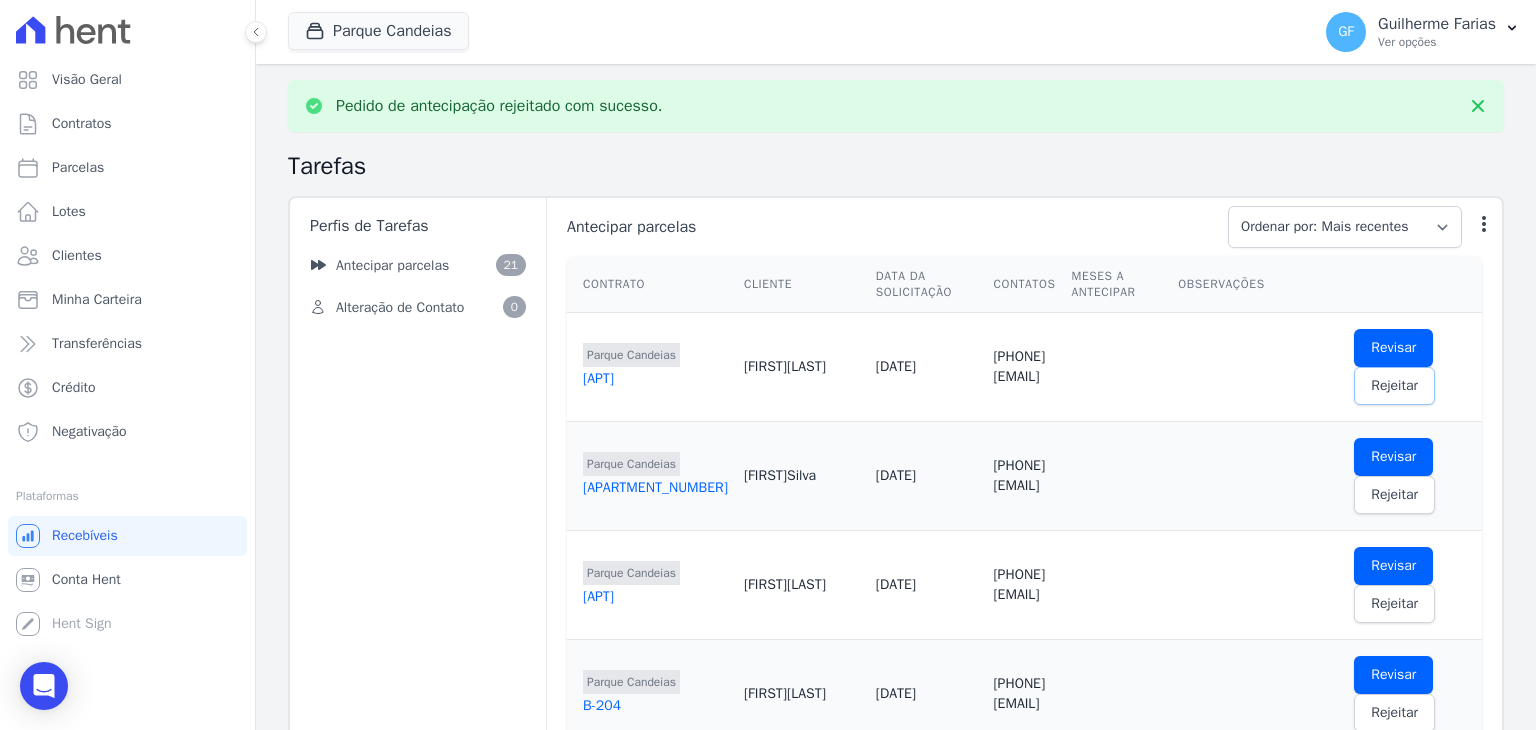 click on "Rejeitar" at bounding box center [1394, 386] 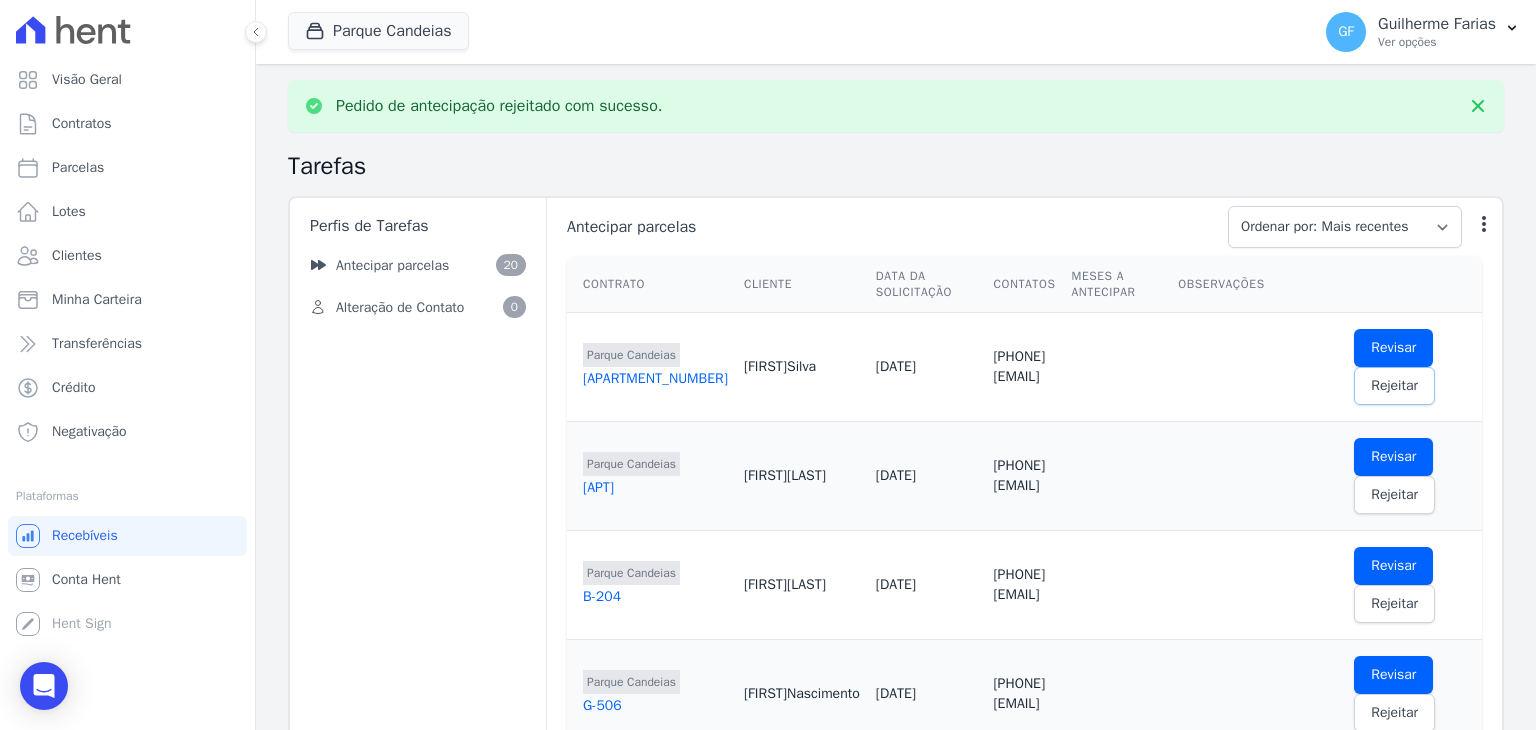click on "Rejeitar" at bounding box center [1394, 386] 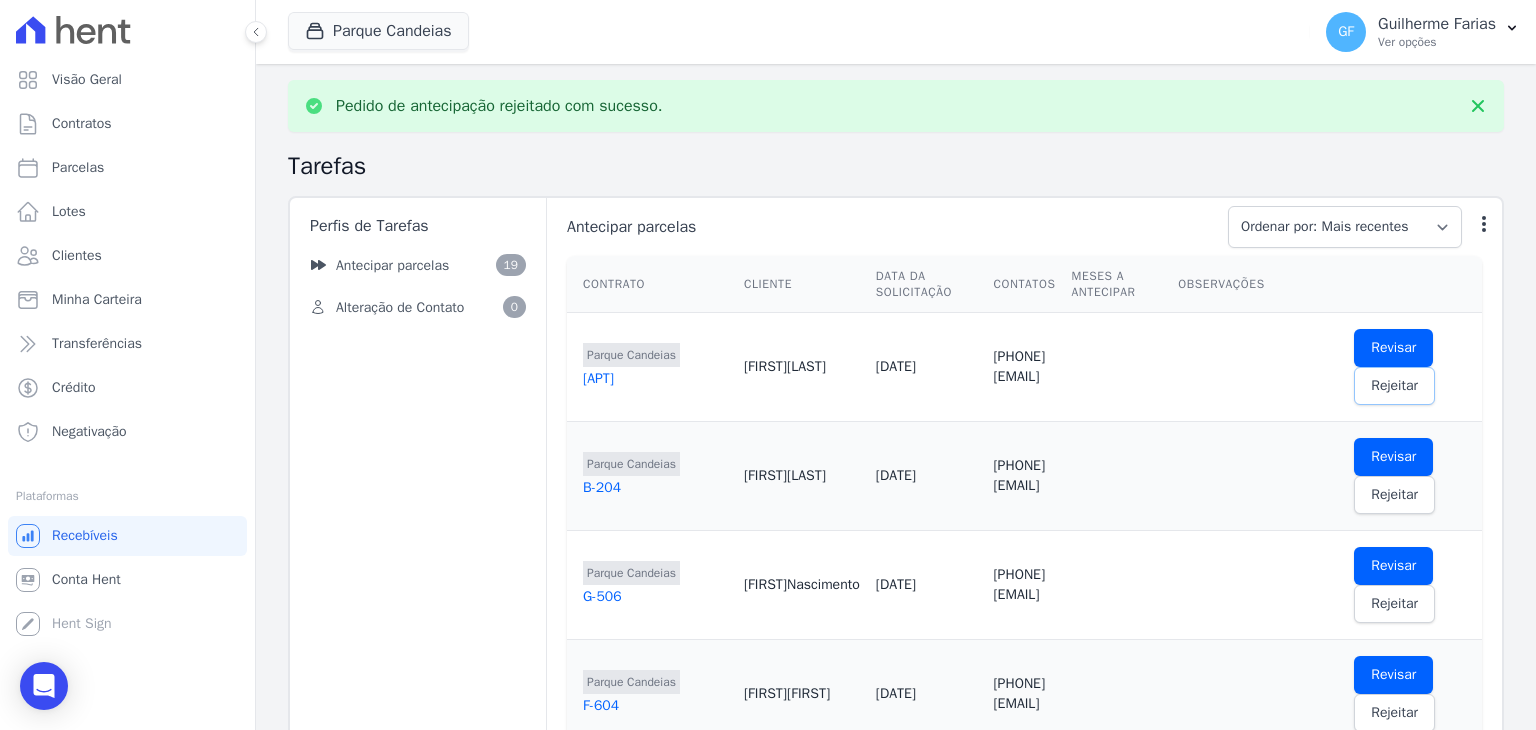 click on "Rejeitar" at bounding box center (1394, 386) 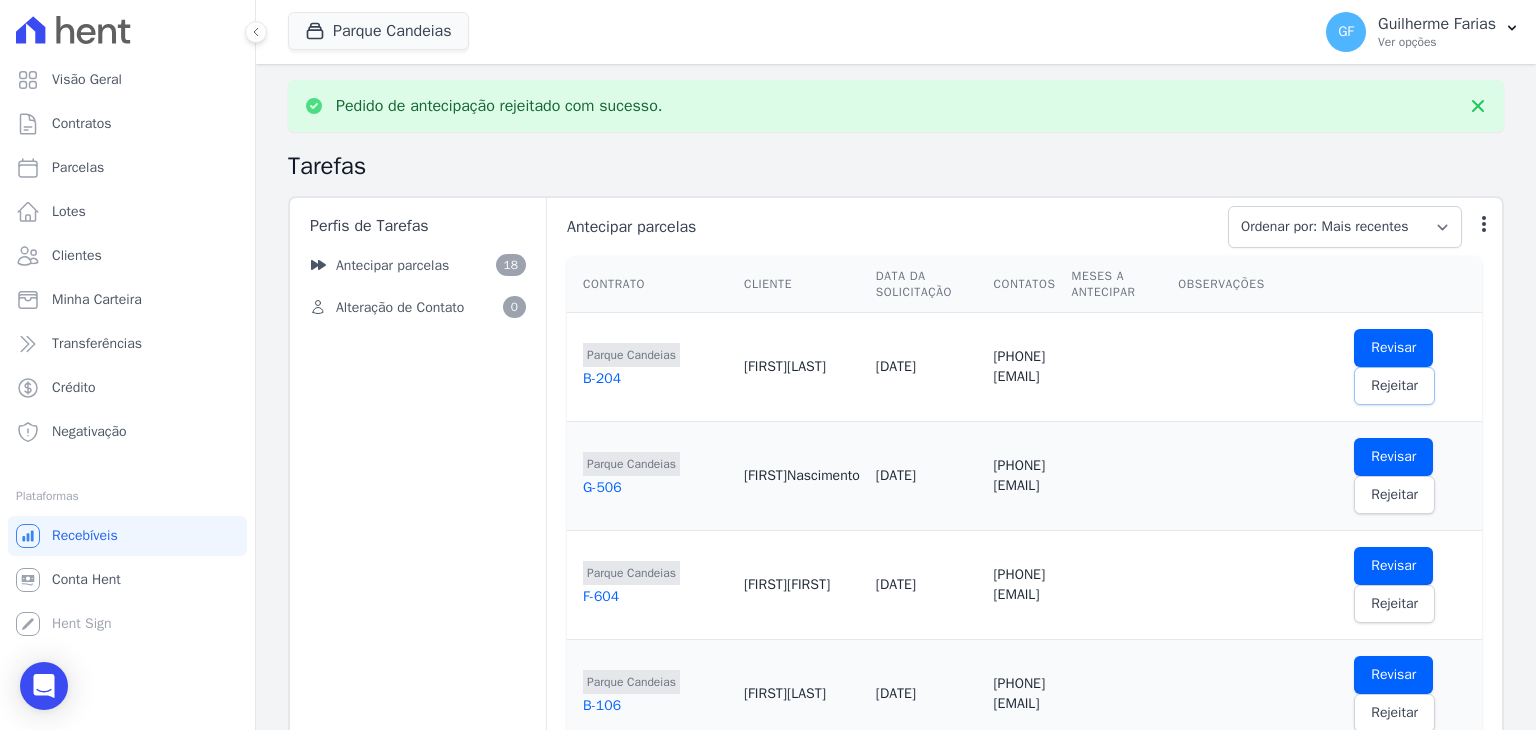 click on "Rejeitar" at bounding box center (1394, 386) 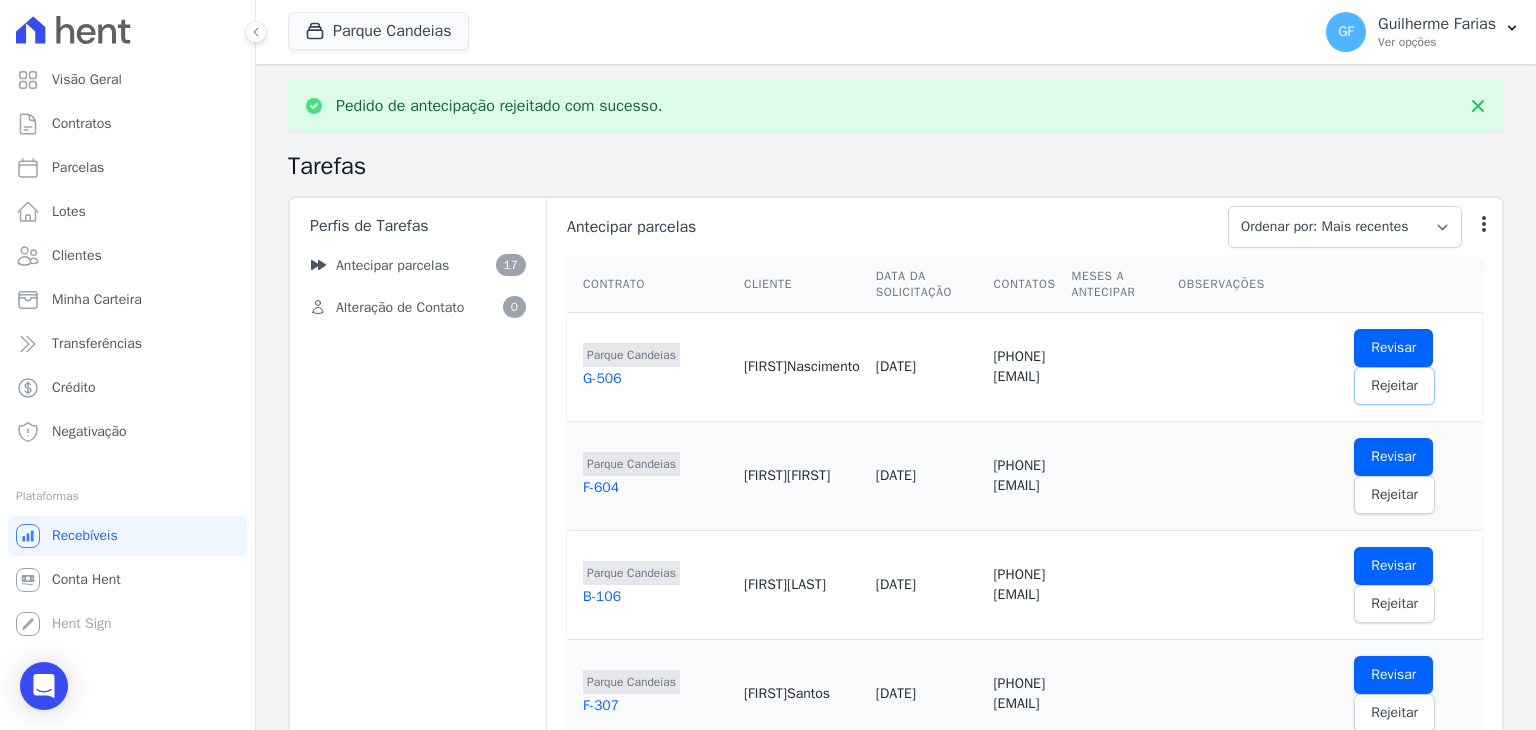 click on "Rejeitar" at bounding box center (1394, 386) 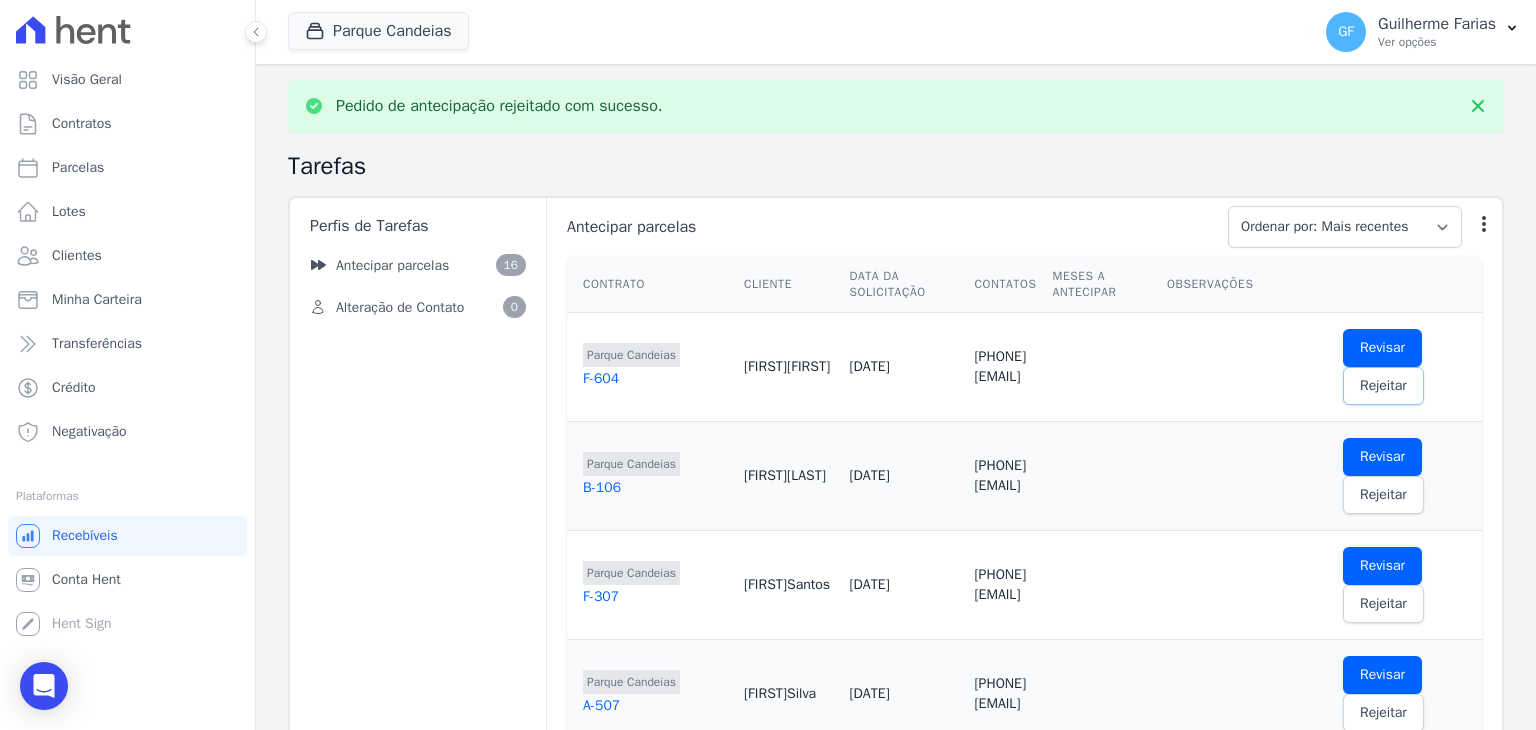 click on "Rejeitar" at bounding box center (1383, 386) 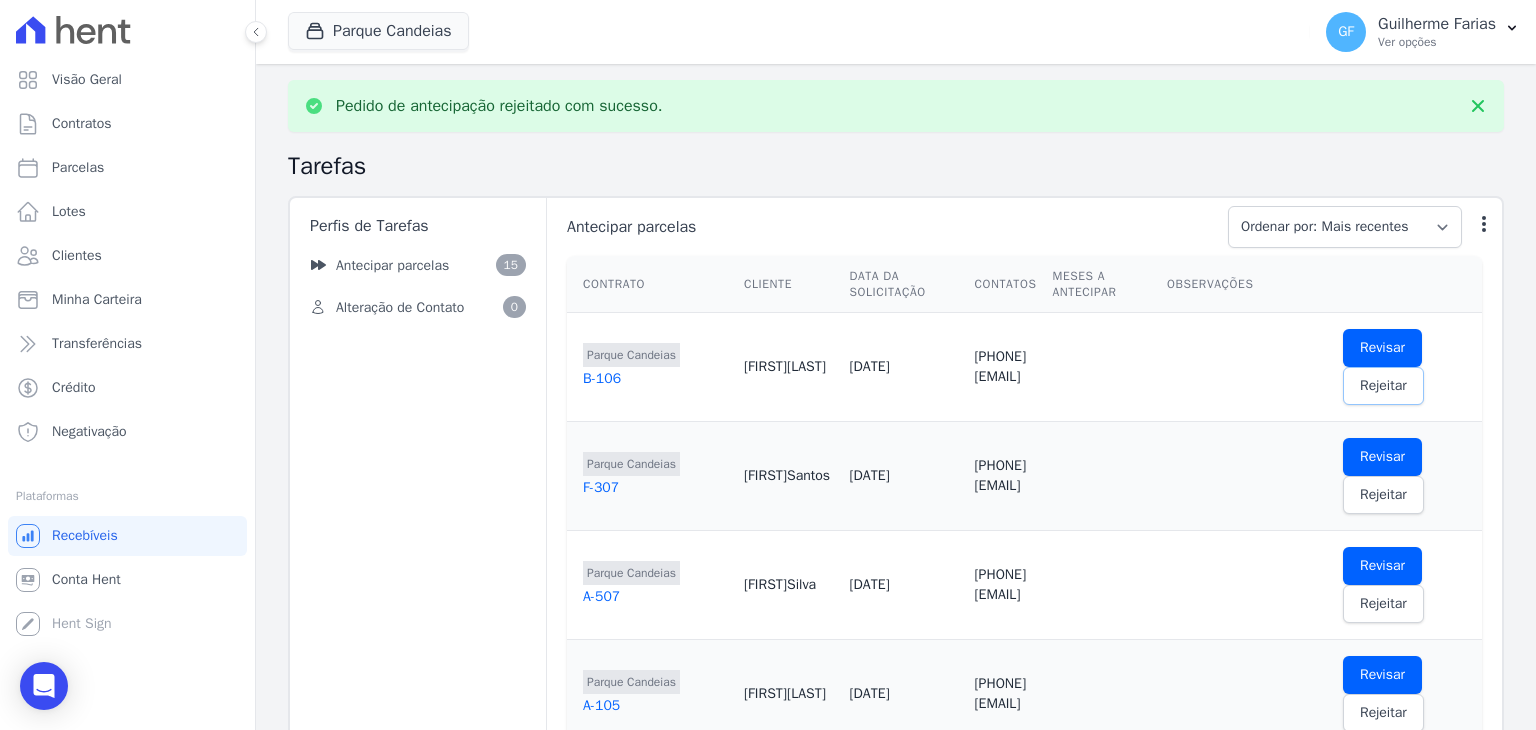 click on "Rejeitar" at bounding box center (1383, 386) 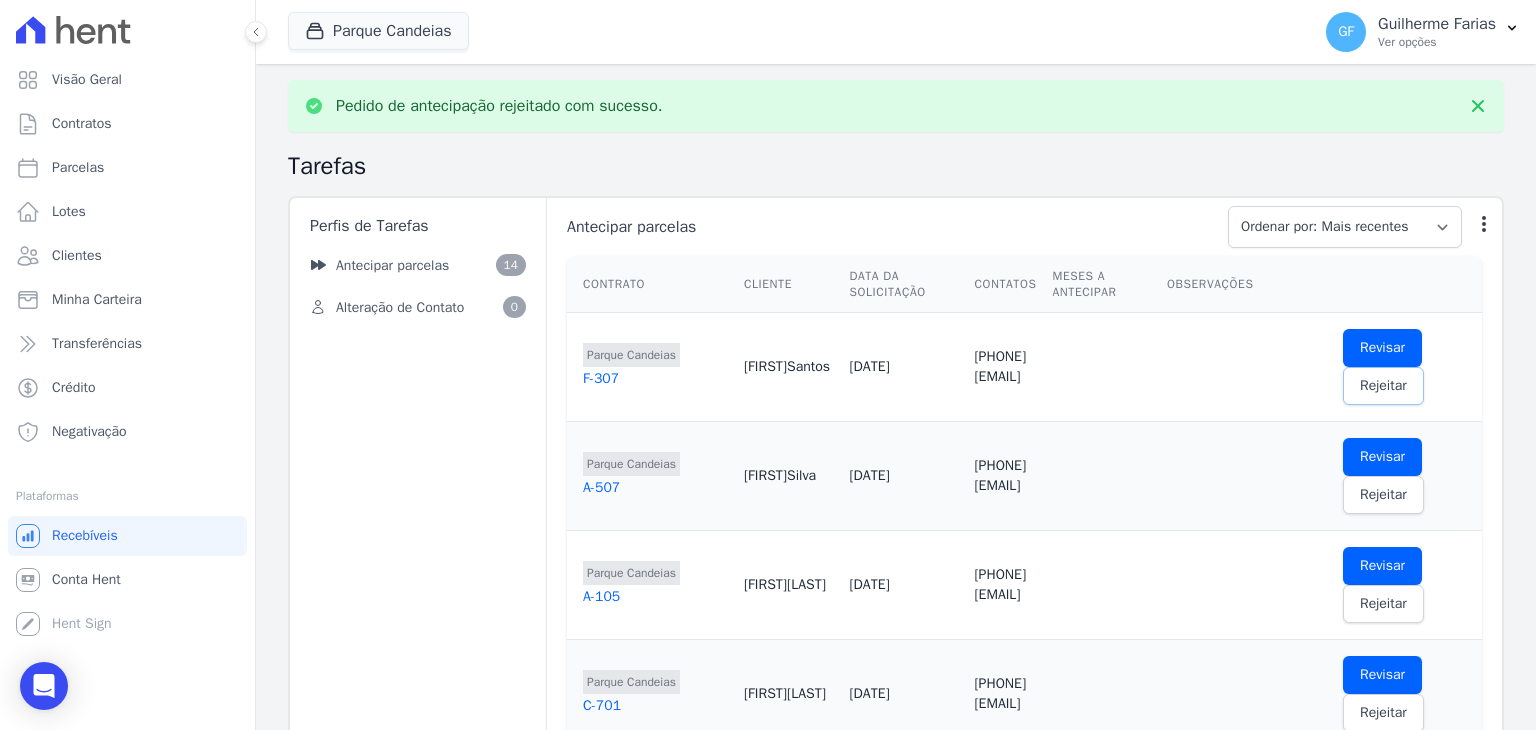 click on "Rejeitar" at bounding box center (1383, 386) 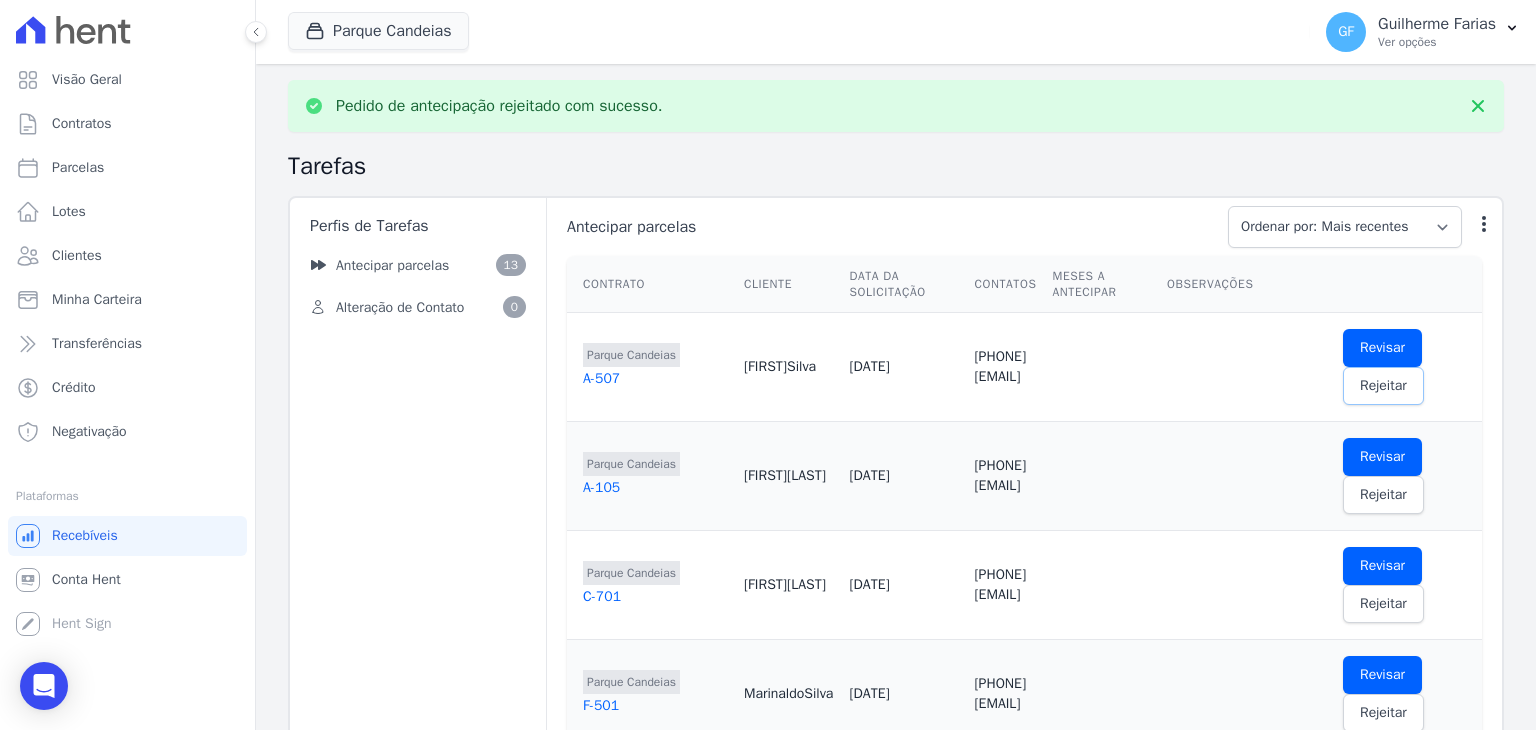 click on "Rejeitar" at bounding box center [1383, 386] 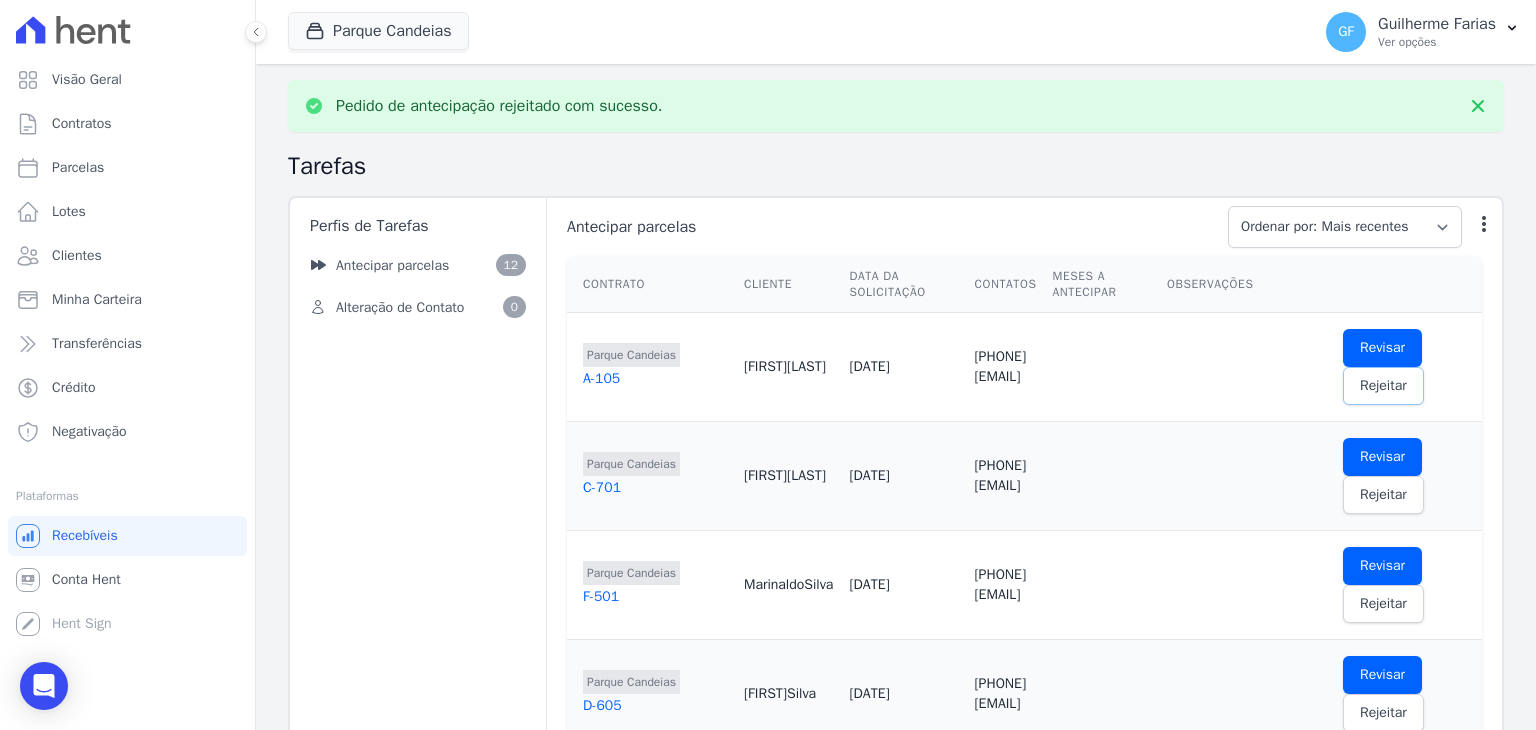 click on "Rejeitar" at bounding box center [1383, 386] 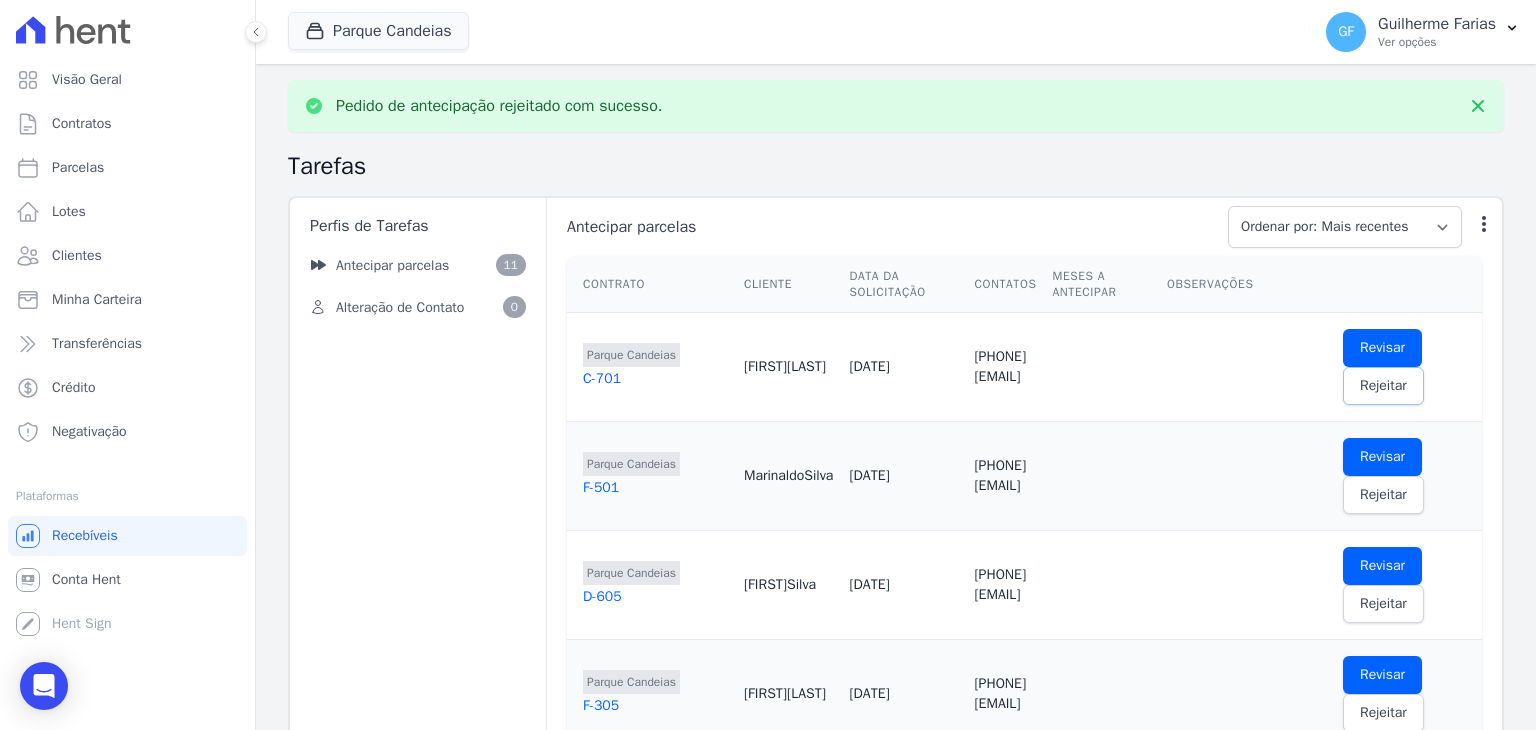 click on "Rejeitar" at bounding box center (1383, 386) 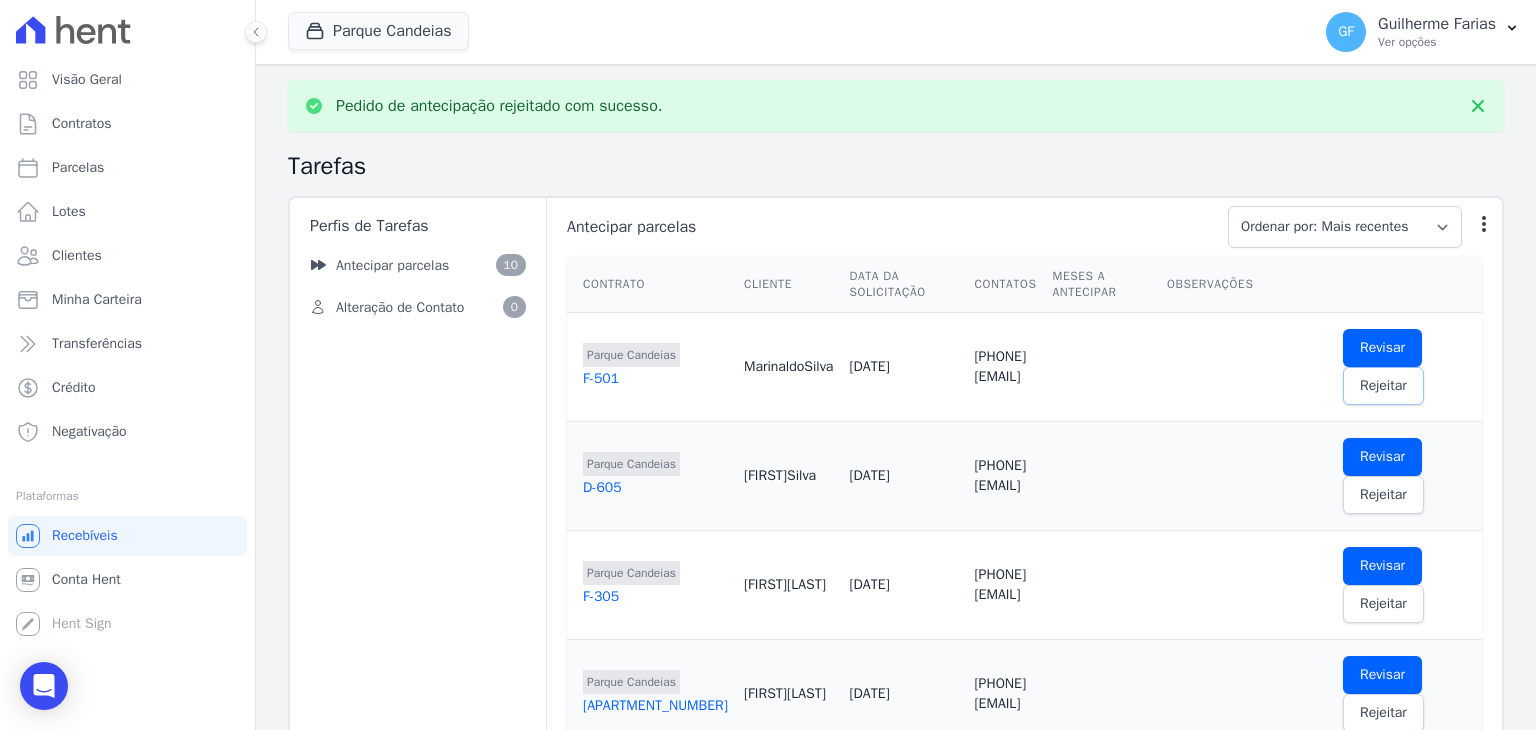 click on "Rejeitar" at bounding box center [1383, 386] 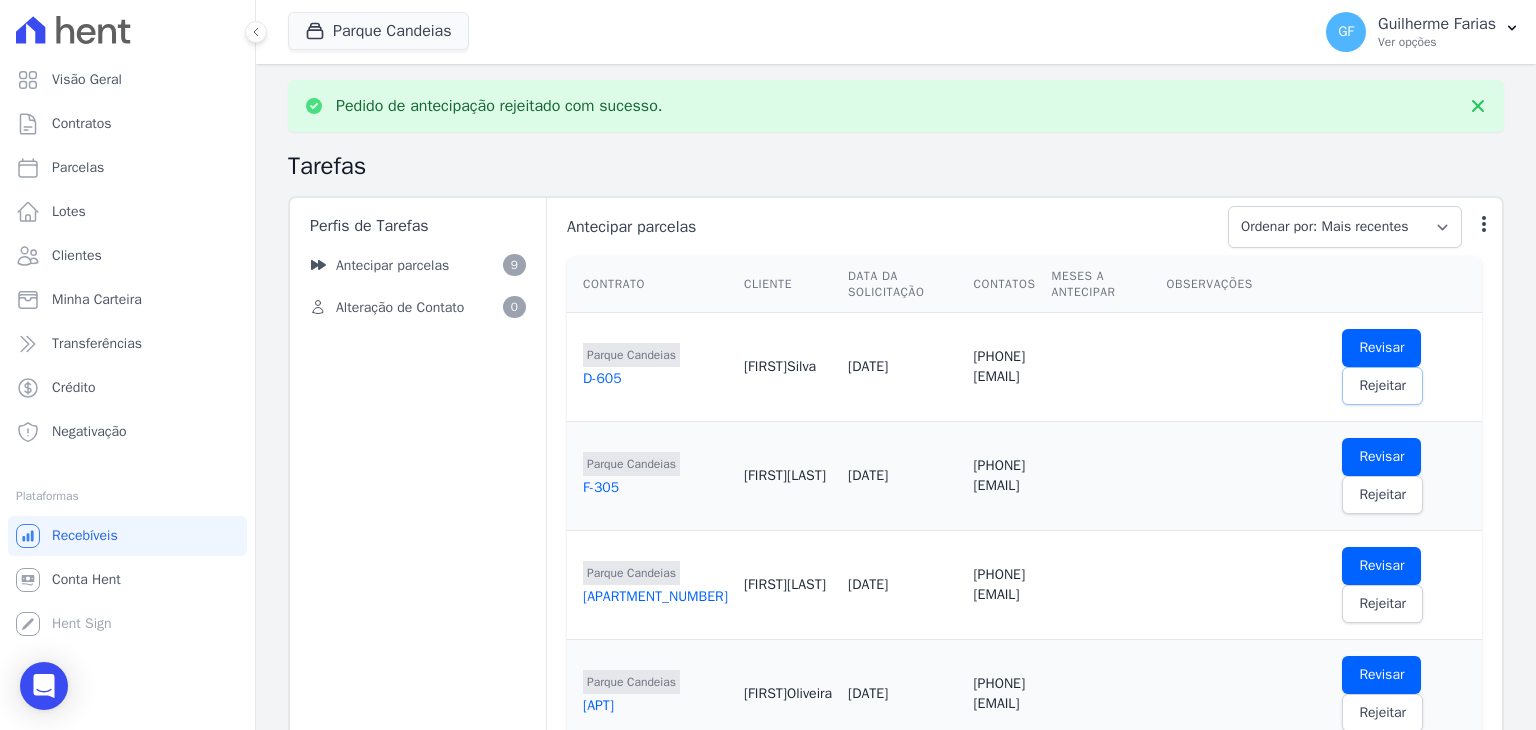 click on "Rejeitar" at bounding box center (1382, 386) 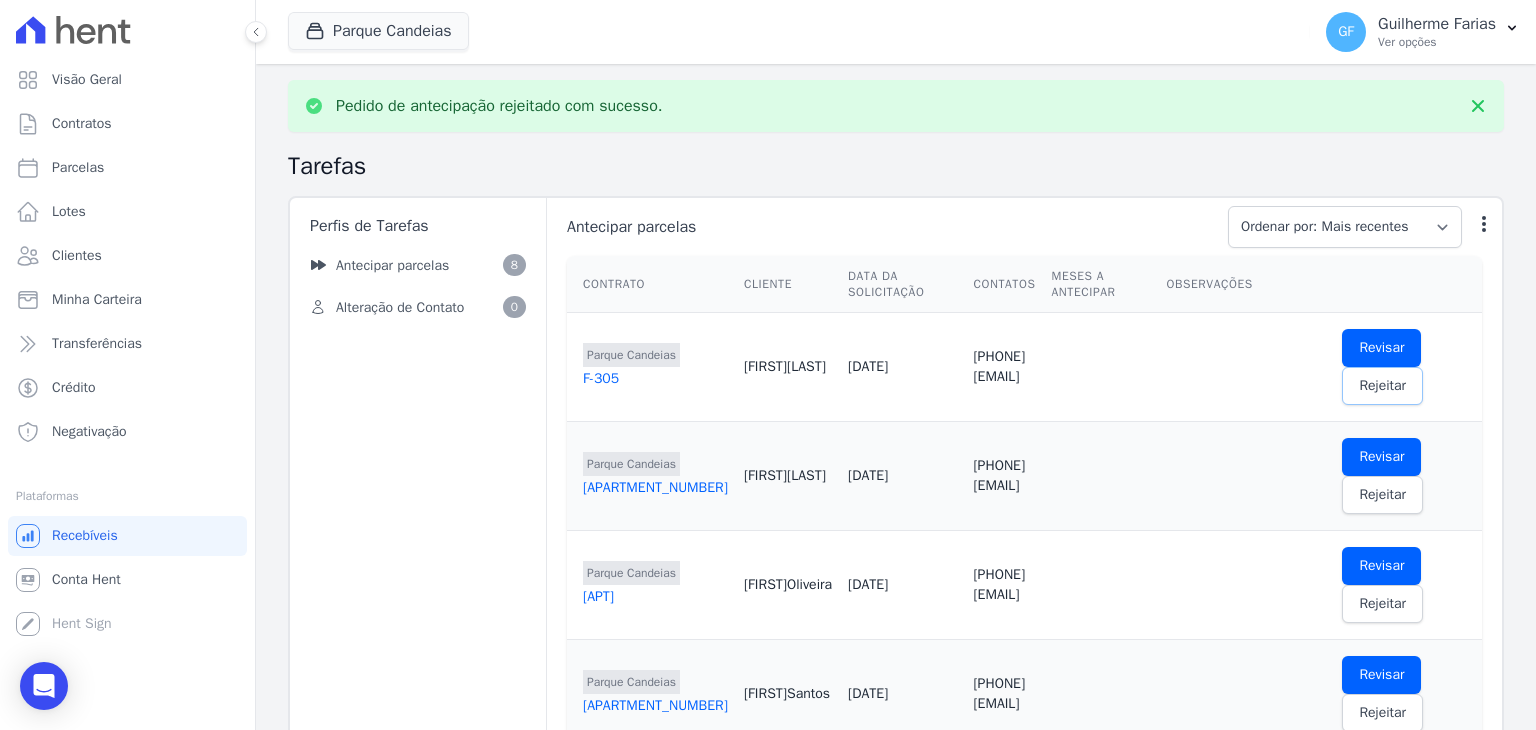 click on "Rejeitar" at bounding box center (1382, 386) 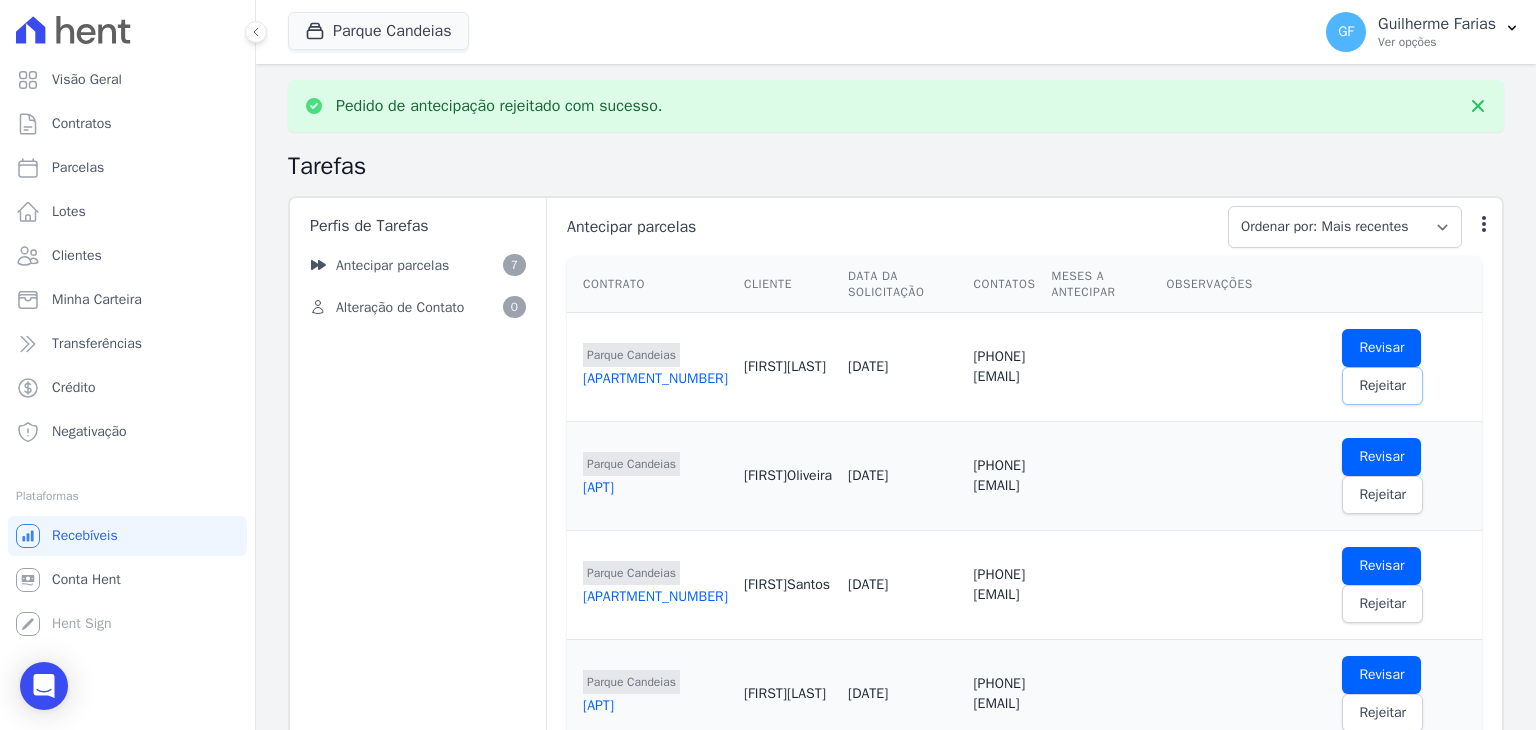 click on "Rejeitar" at bounding box center [1382, 386] 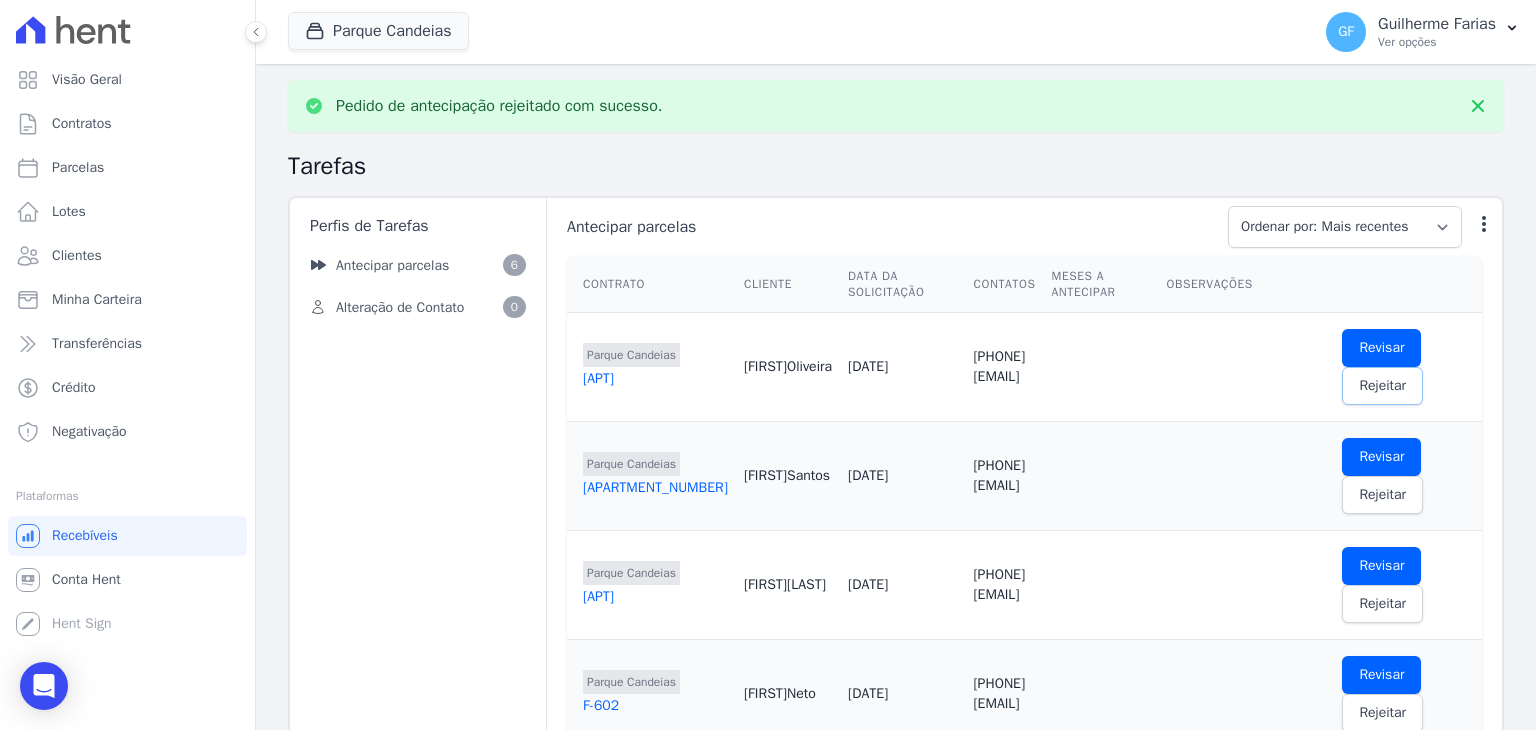click on "Rejeitar" at bounding box center [1382, 386] 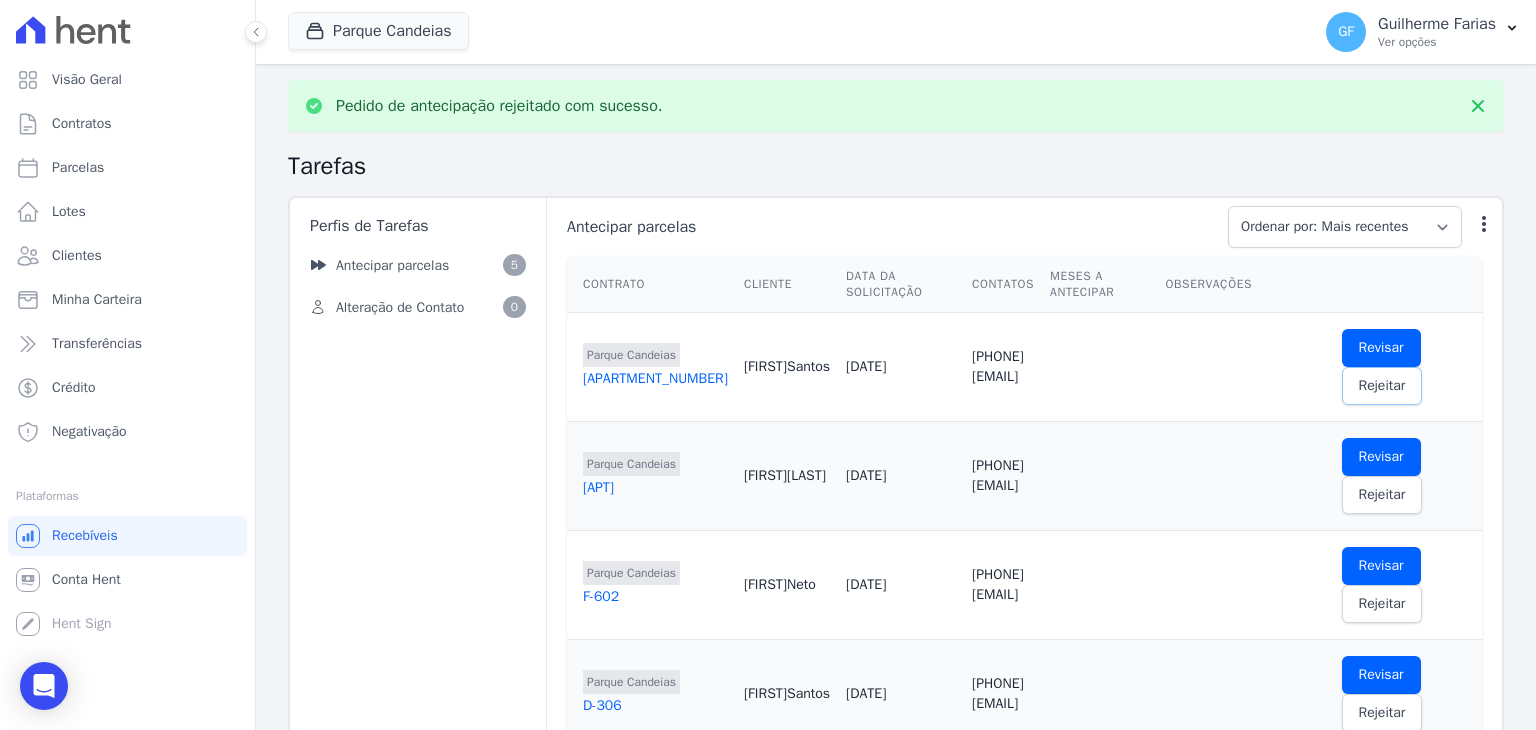 click on "Rejeitar" at bounding box center [1382, 386] 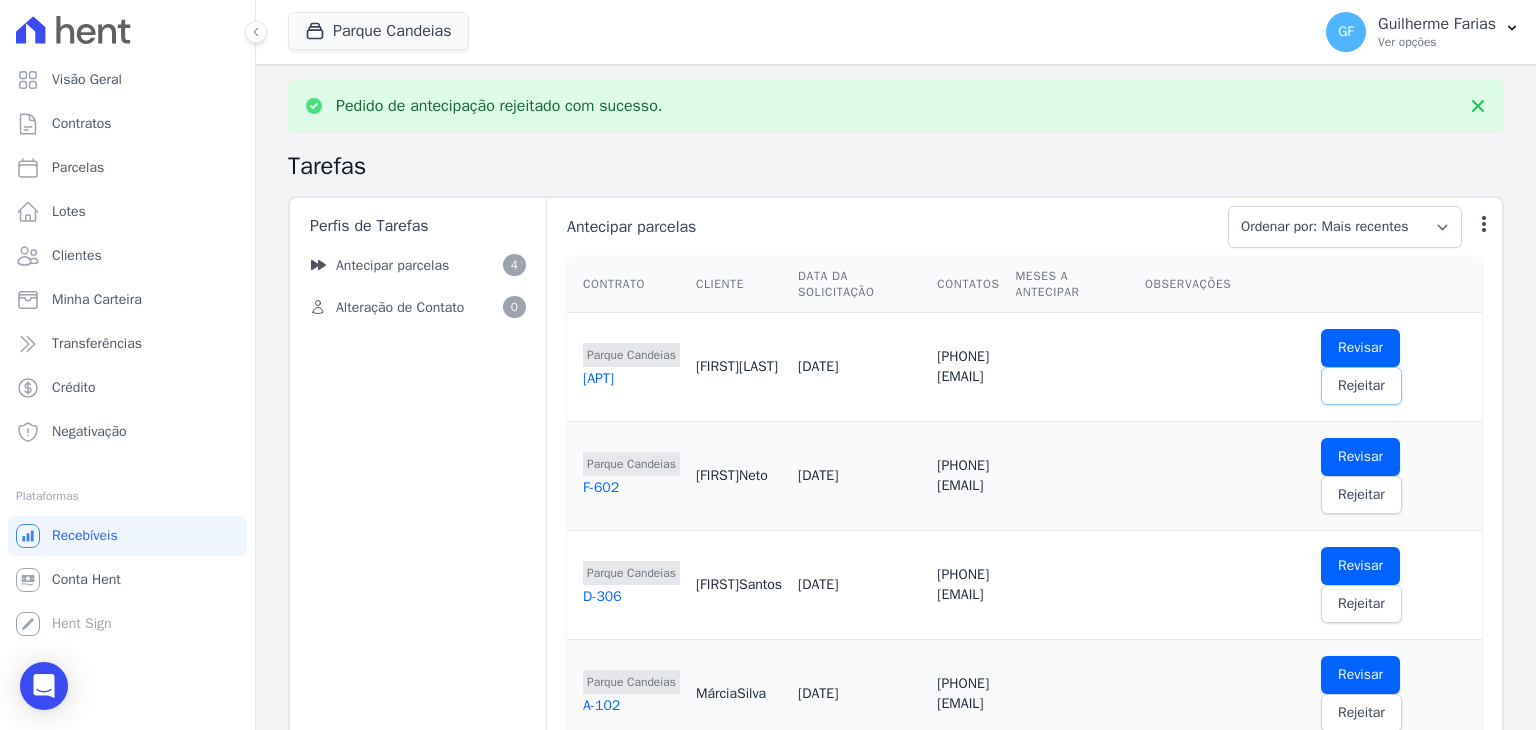click on "Rejeitar" at bounding box center [1361, 386] 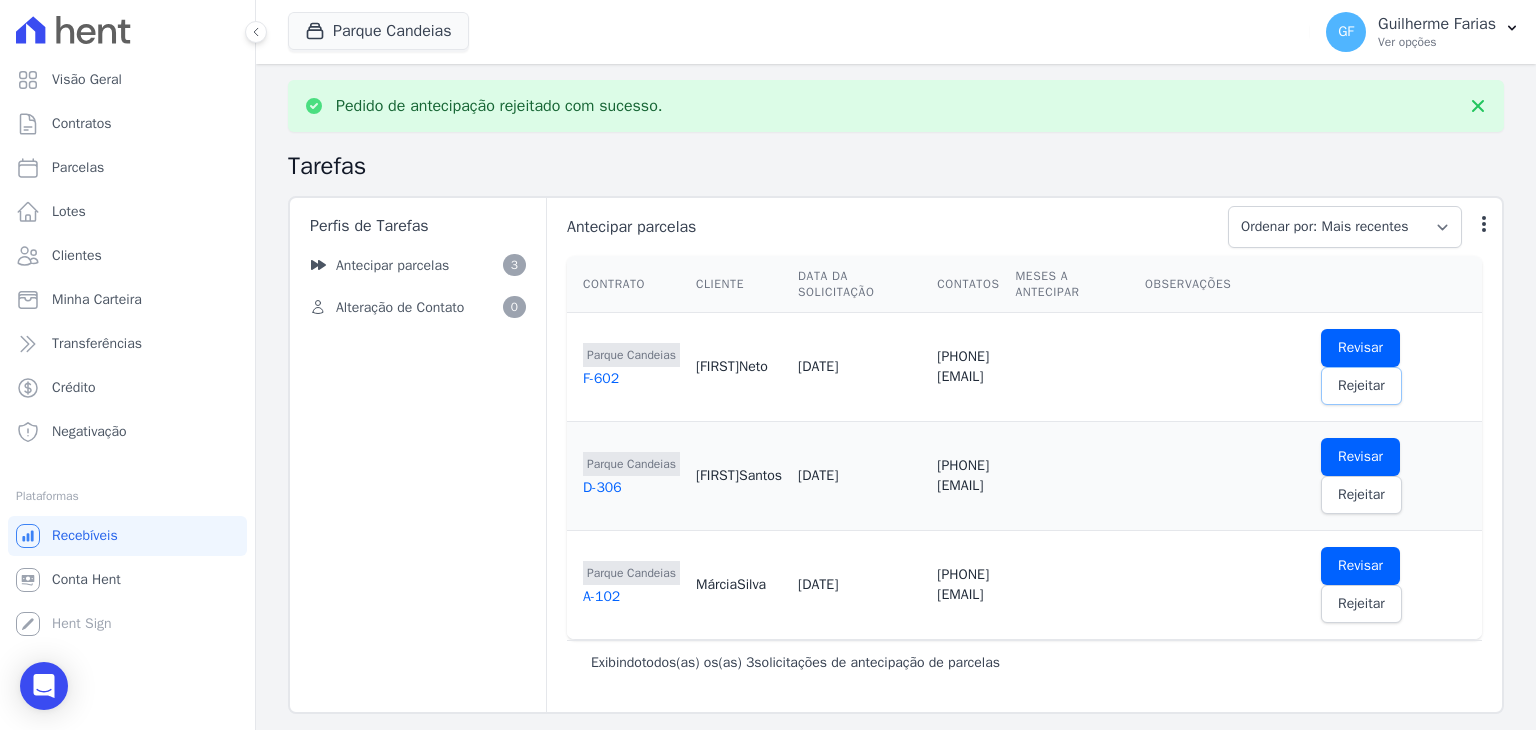 click on "Rejeitar" at bounding box center [1361, 386] 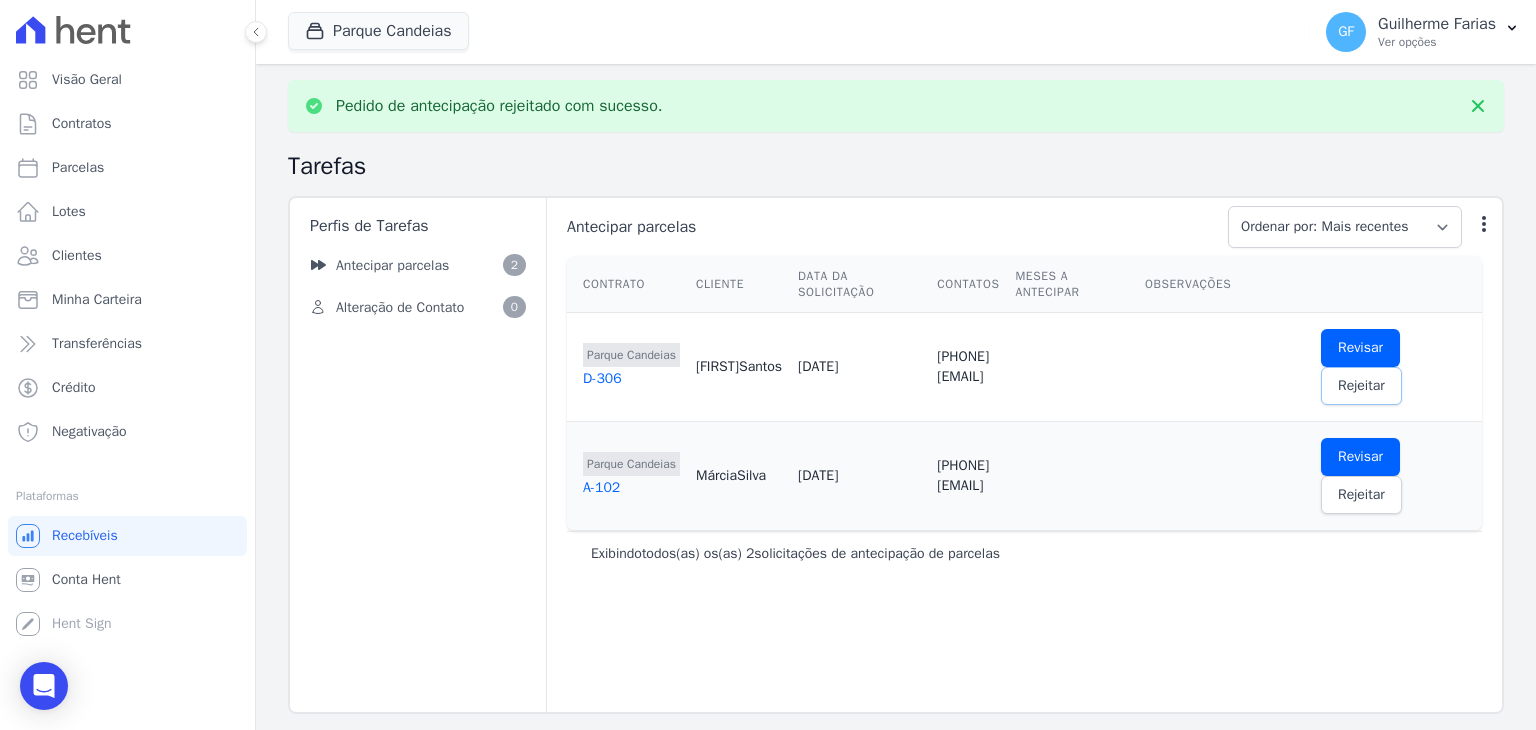 click on "Rejeitar" at bounding box center (1361, 386) 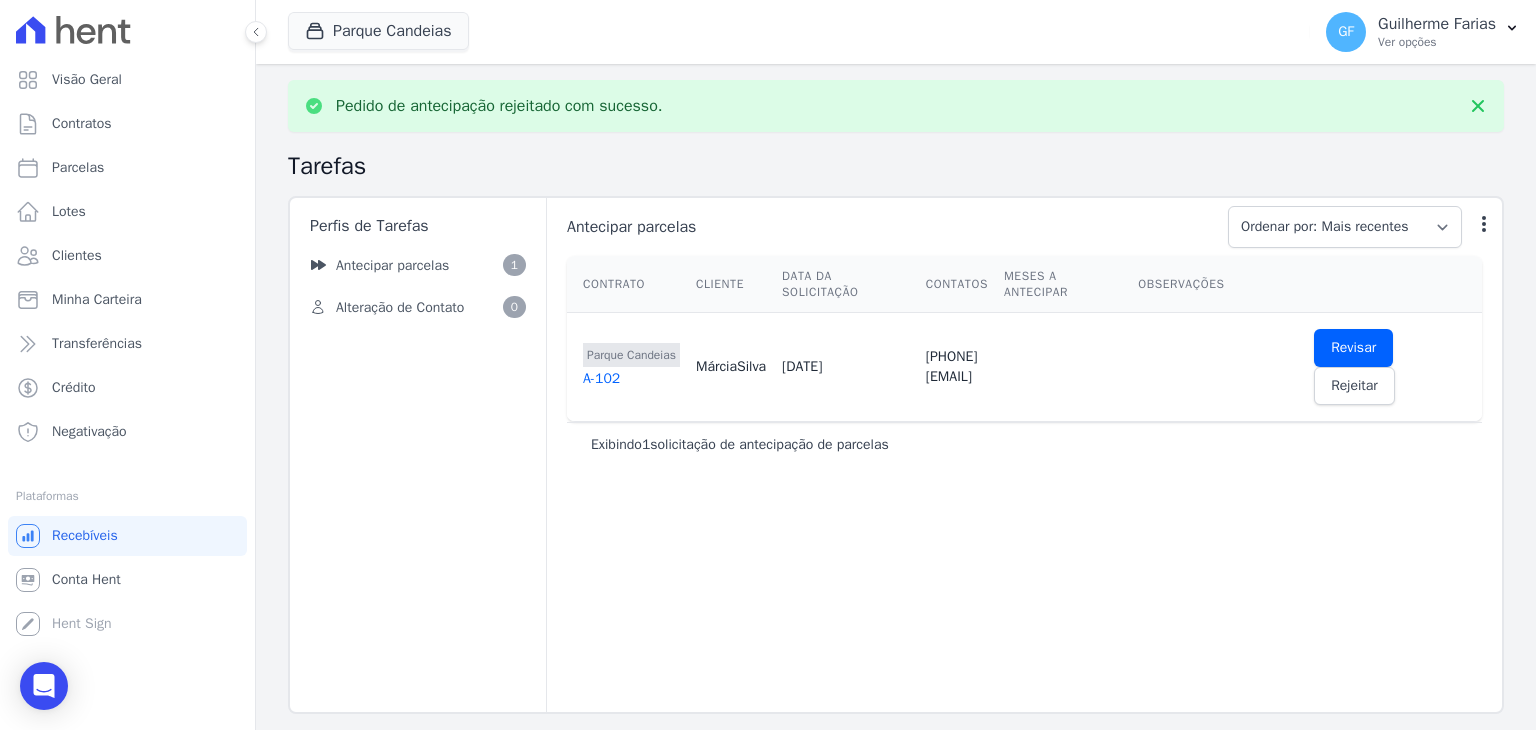 click on "Rejeitar" at bounding box center (1354, 386) 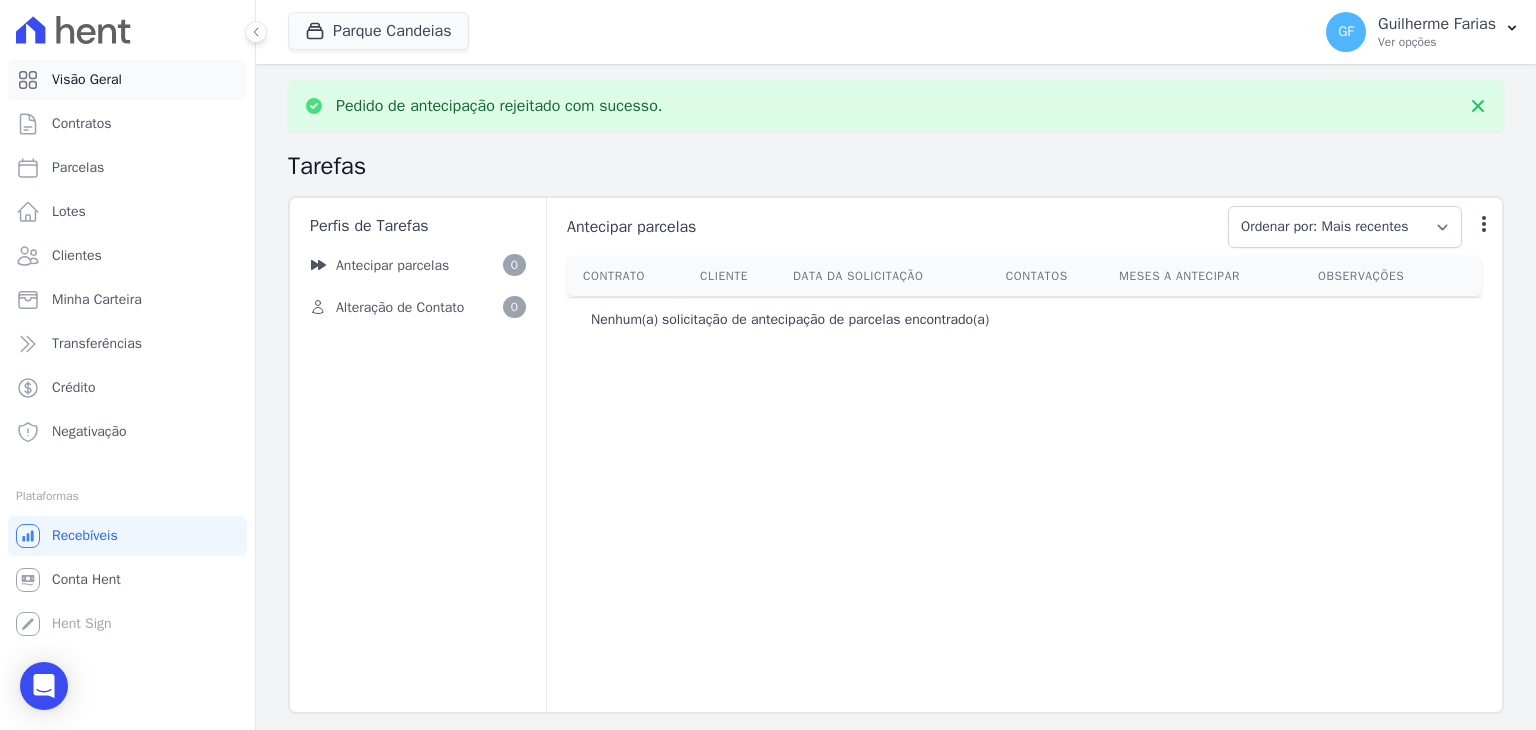 click 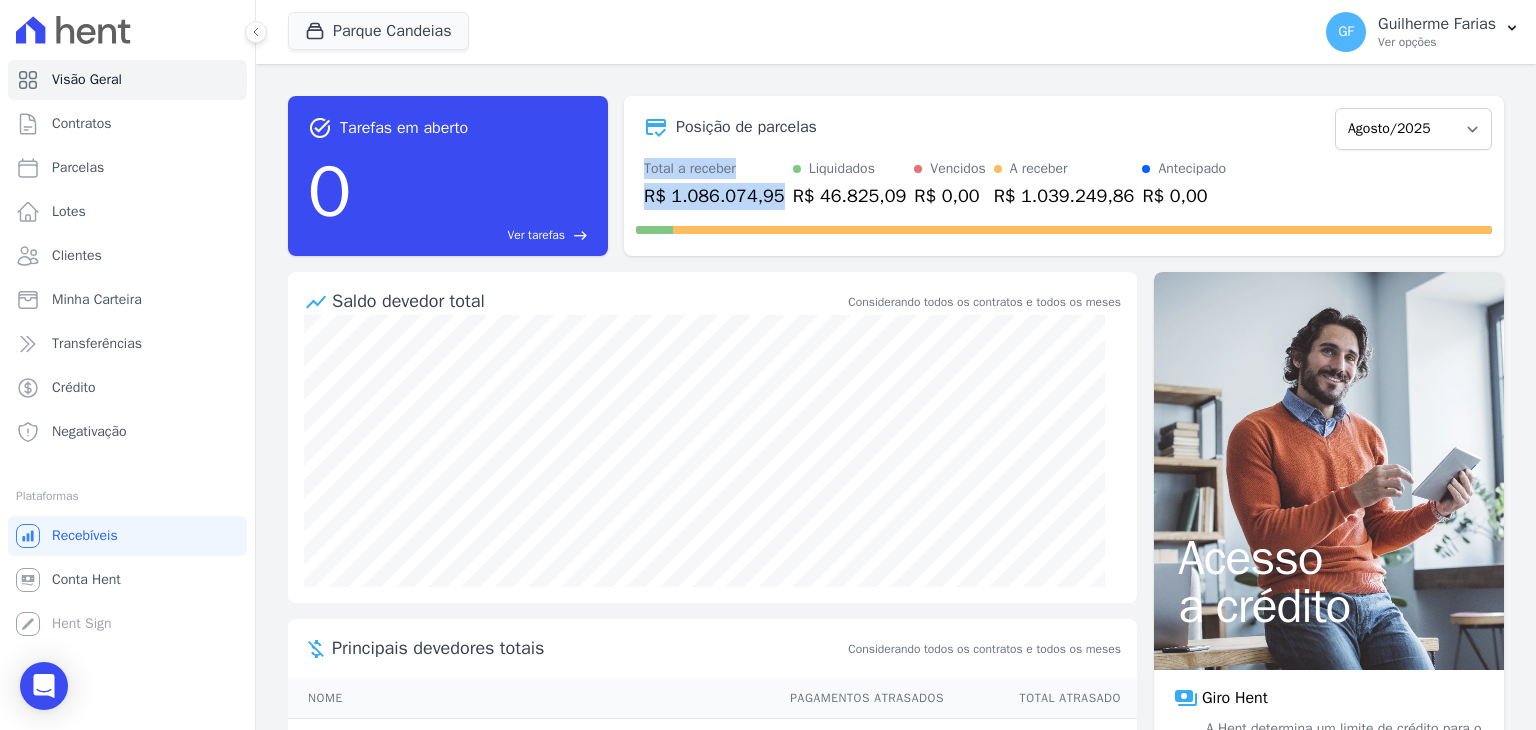 drag, startPoint x: 645, startPoint y: 169, endPoint x: 768, endPoint y: 199, distance: 126.60569 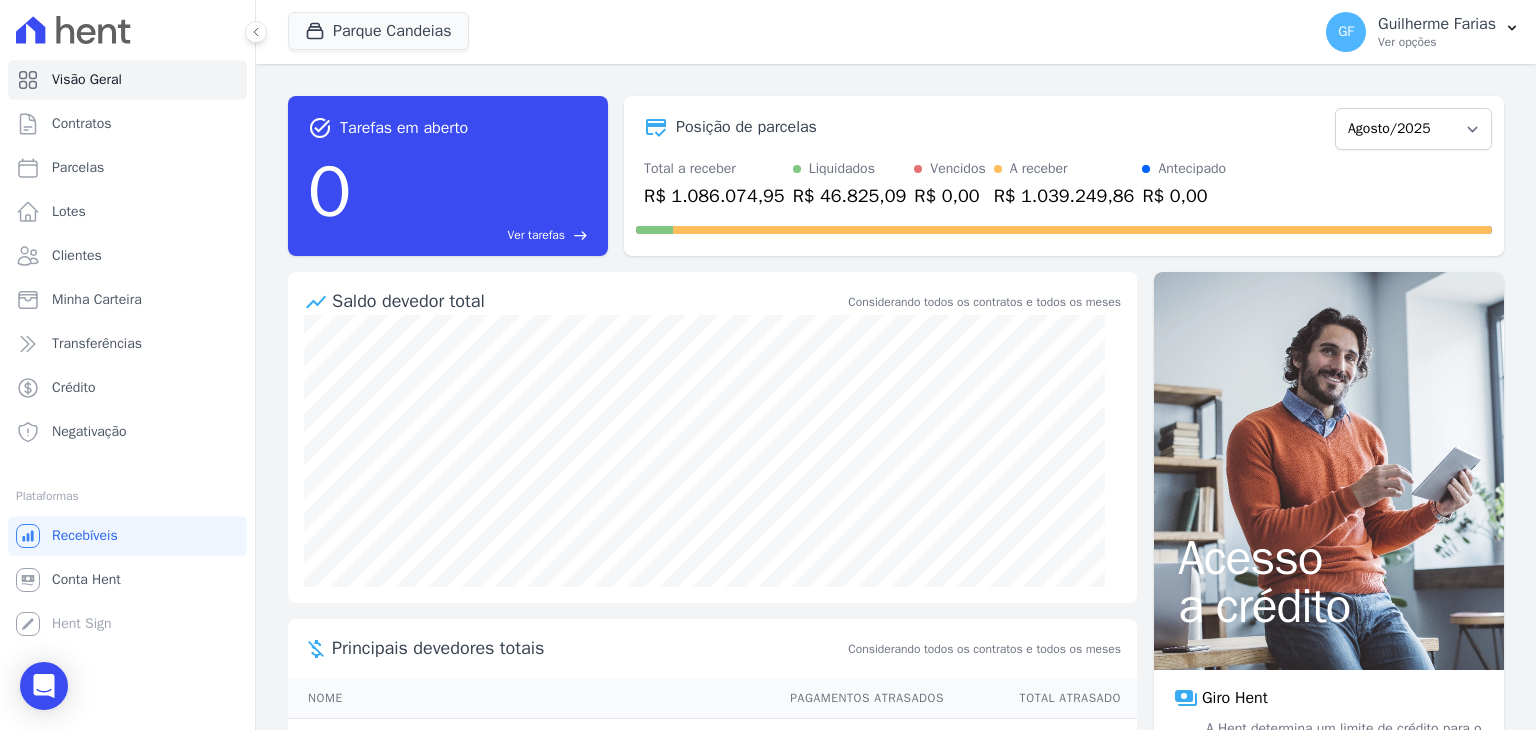 click on "R$ 1.039.249,86" at bounding box center [1064, 196] 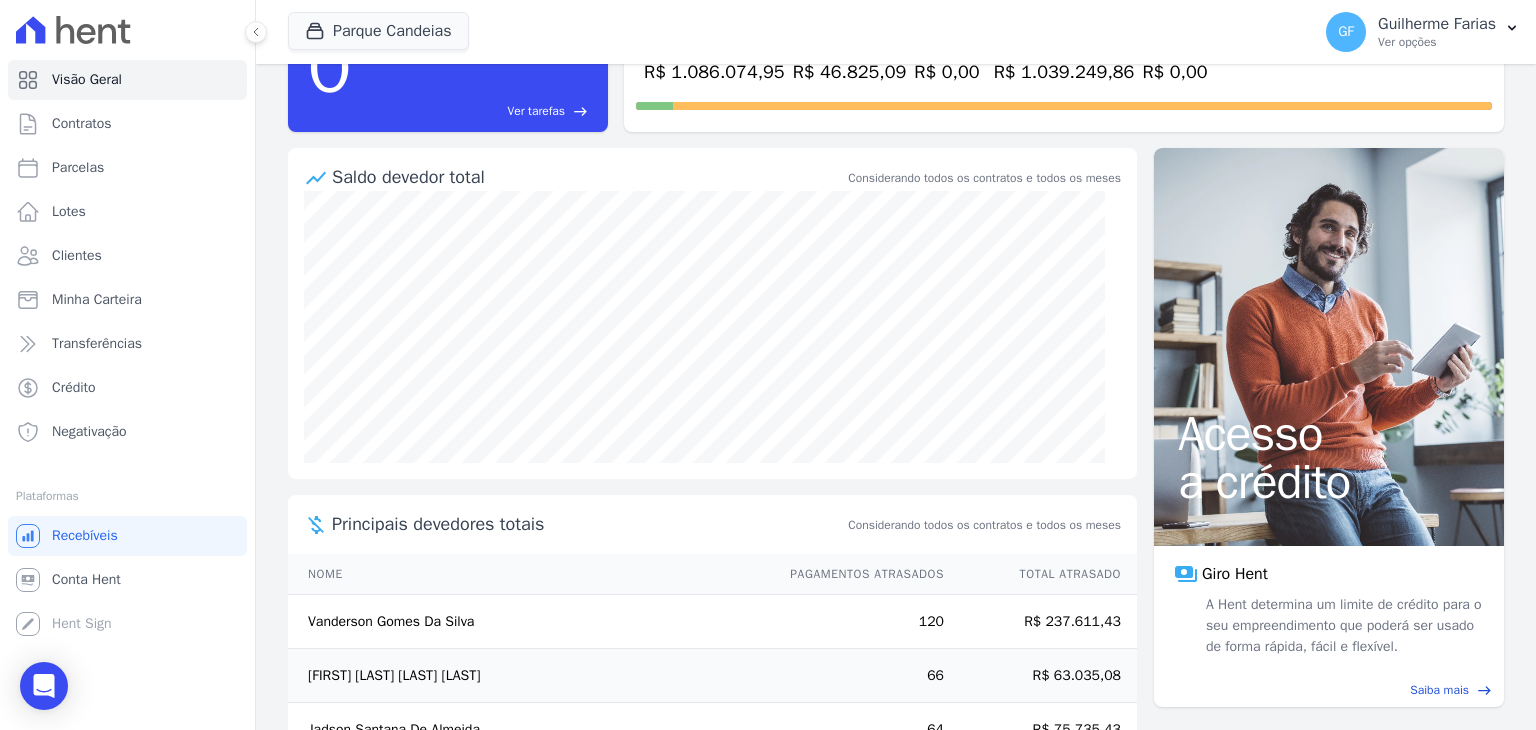 scroll, scrollTop: 0, scrollLeft: 0, axis: both 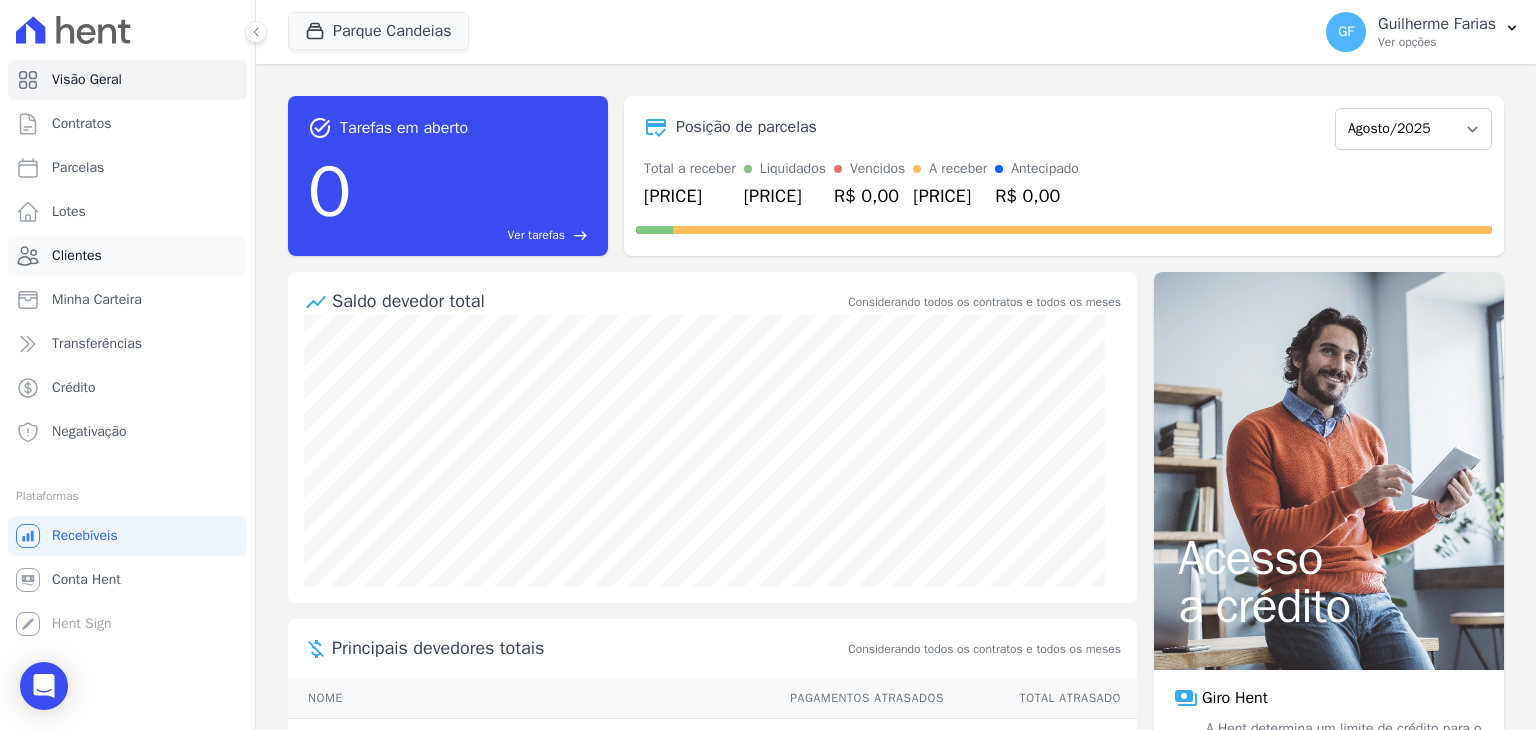 click on "Clientes" at bounding box center (77, 256) 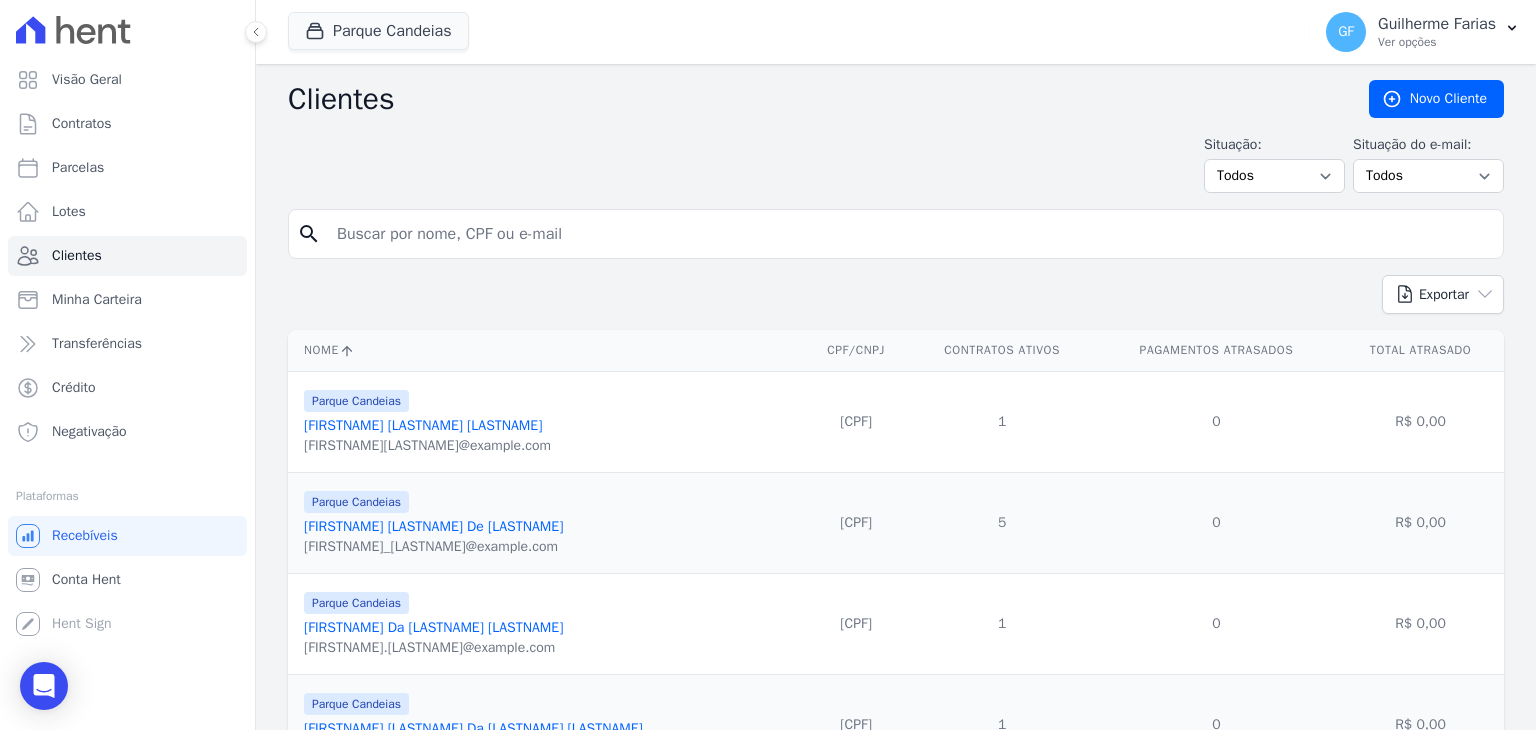 click at bounding box center [910, 234] 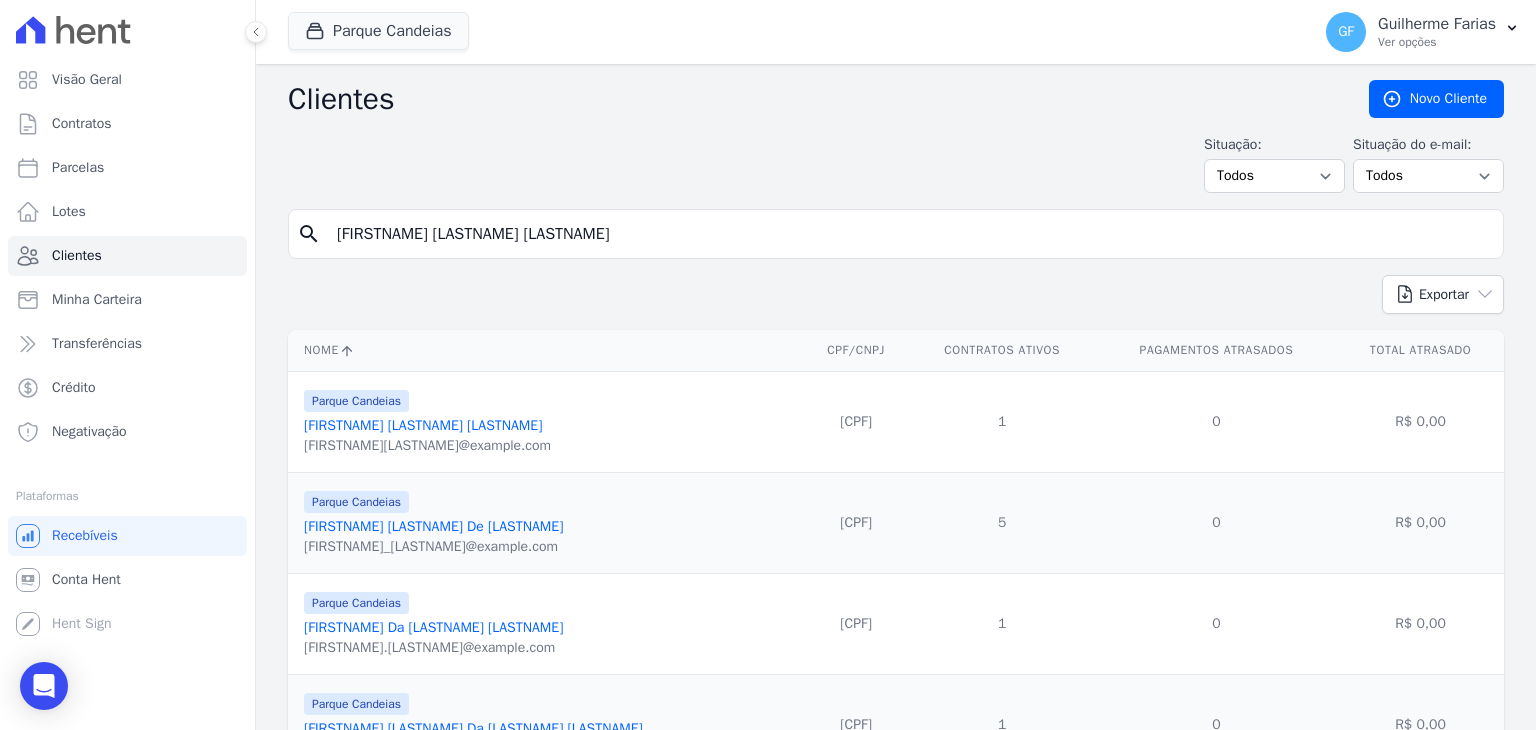 type on "[FIRSTNAME] [LASTNAME] [LASTNAME]" 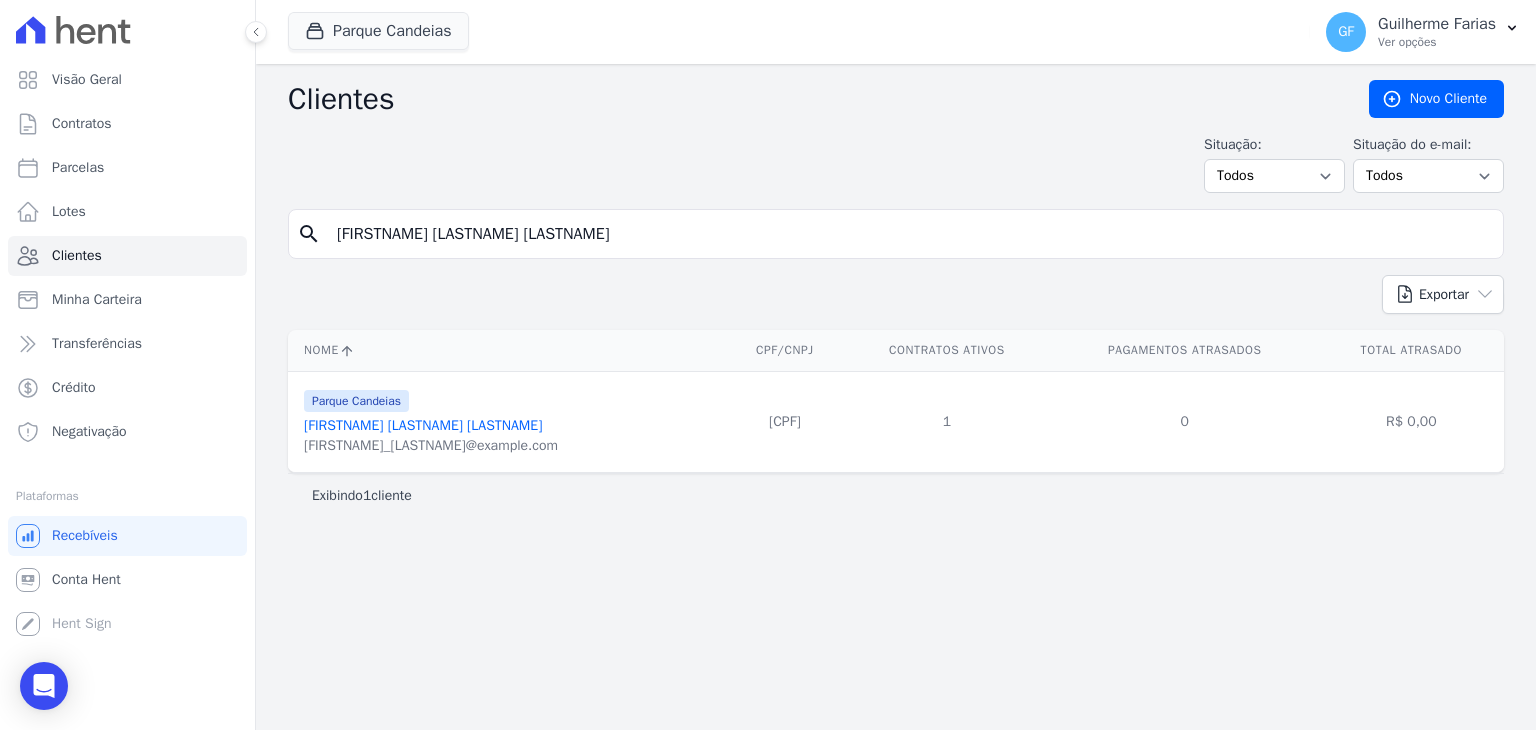 click on "Luciana Carolina Assis Da Silva" at bounding box center (423, 425) 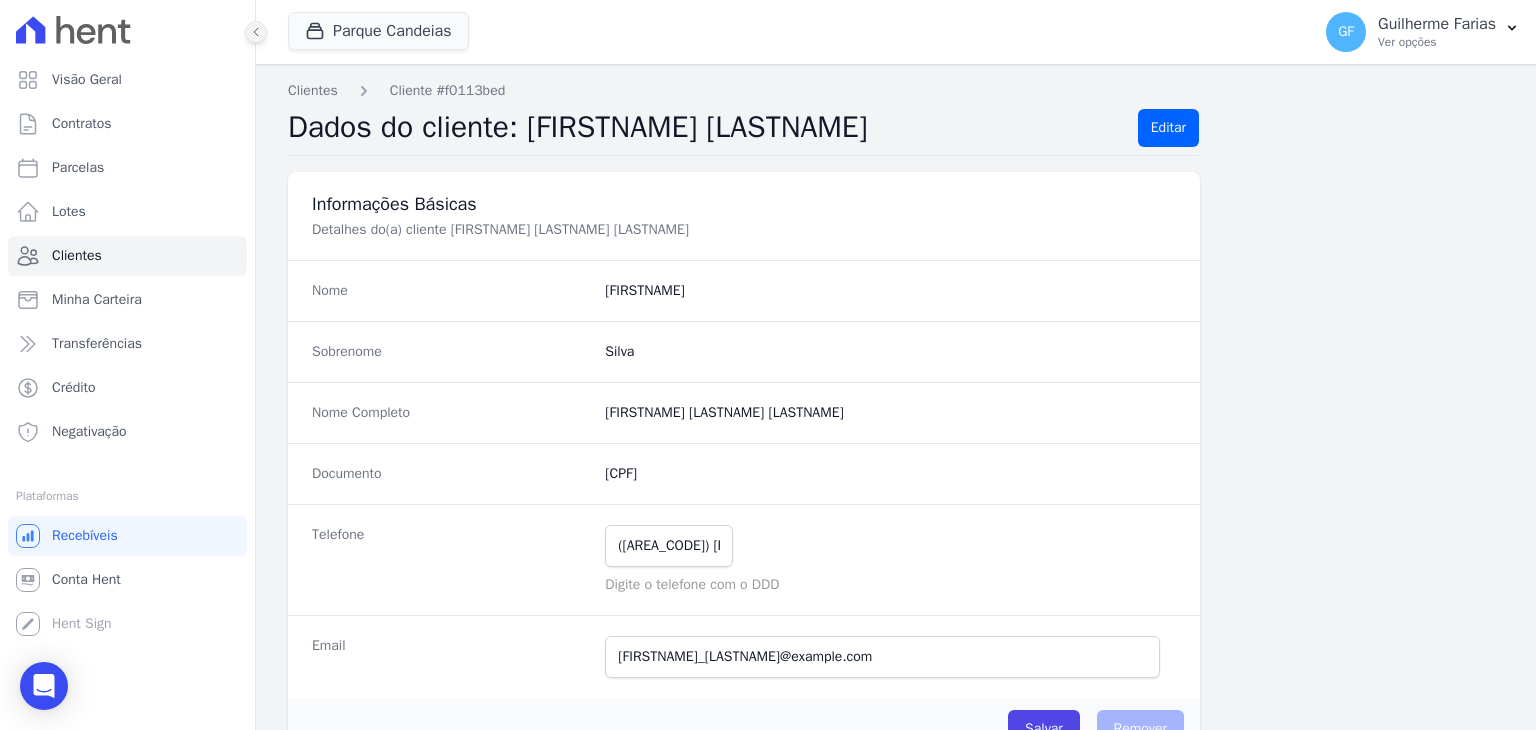 click at bounding box center (256, 32) 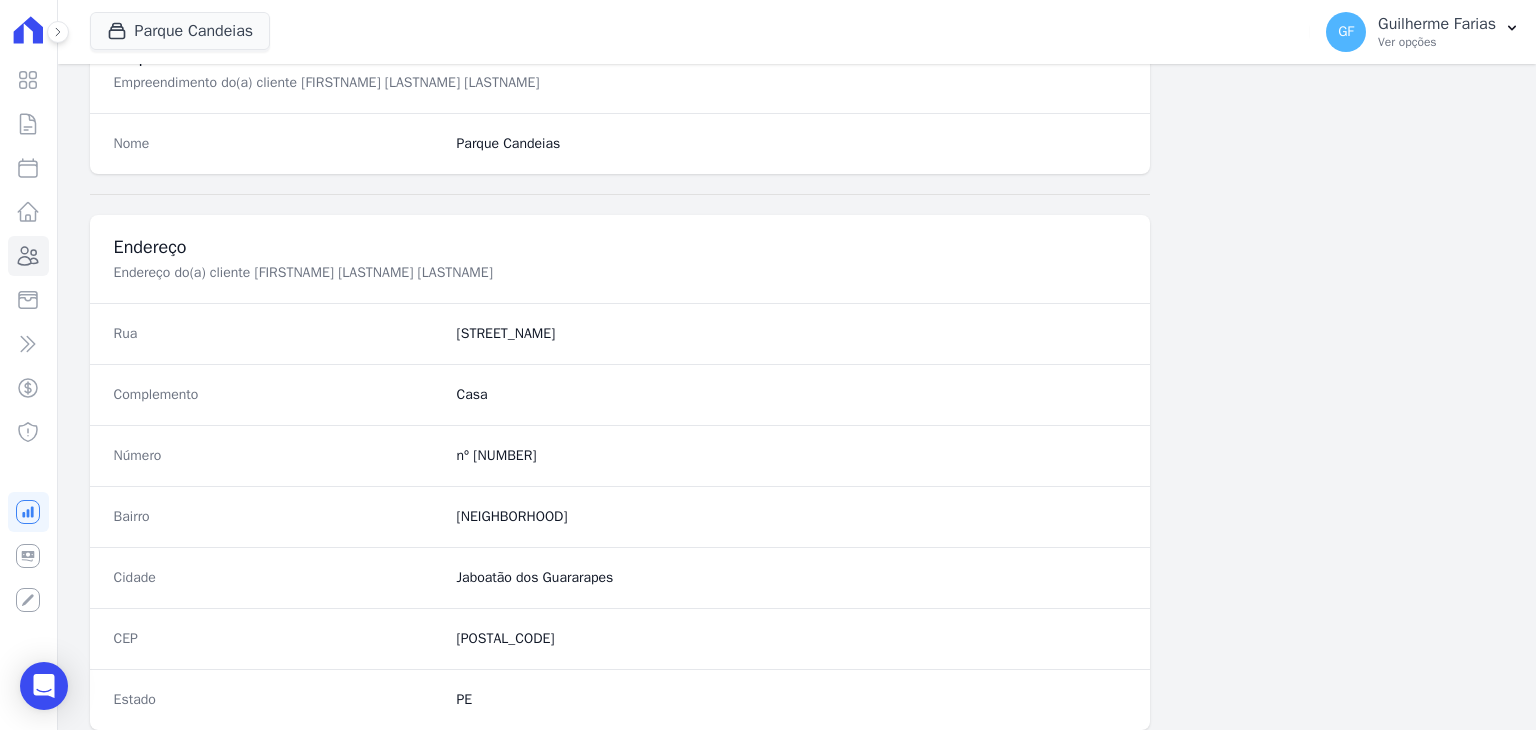 scroll, scrollTop: 1135, scrollLeft: 0, axis: vertical 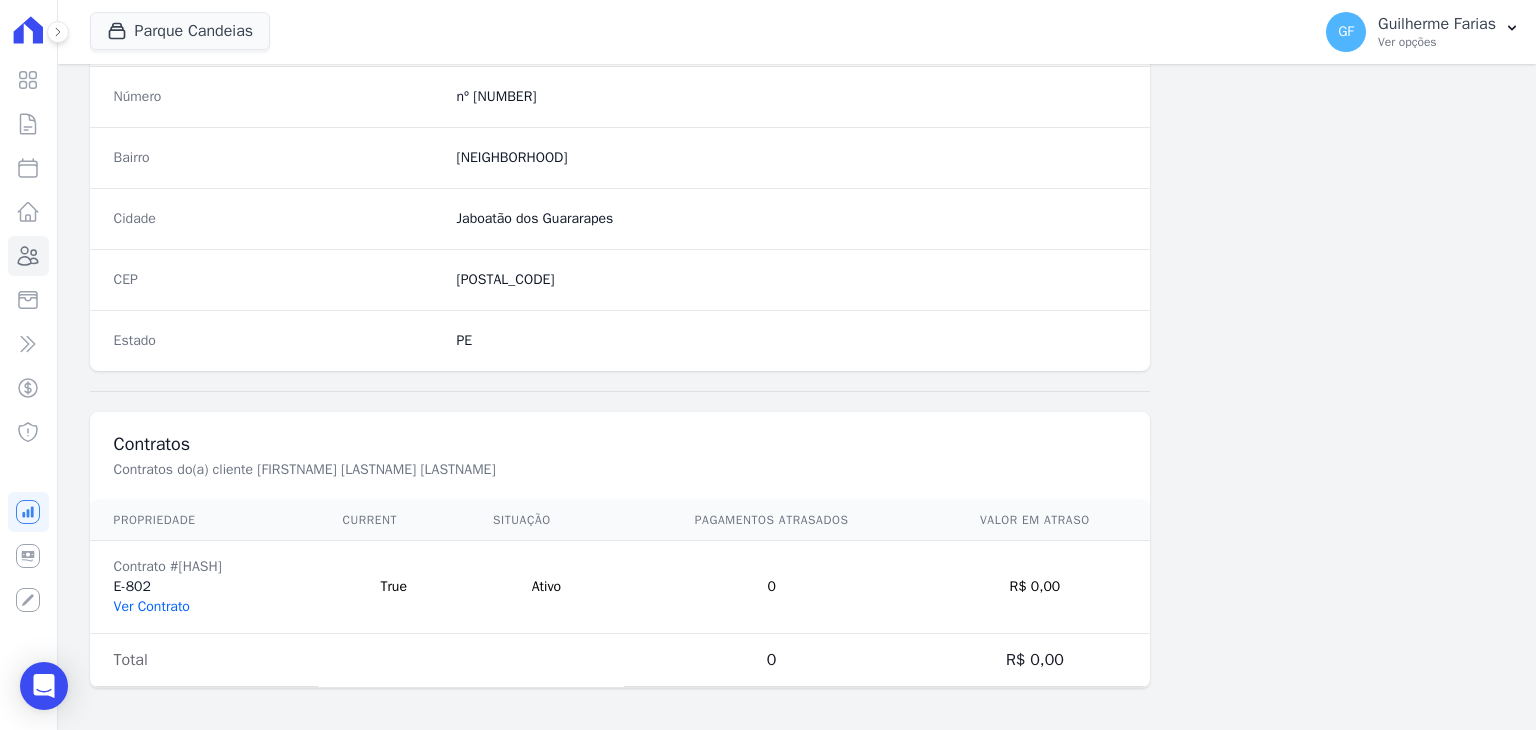 click on "Ver Contrato" at bounding box center [152, 606] 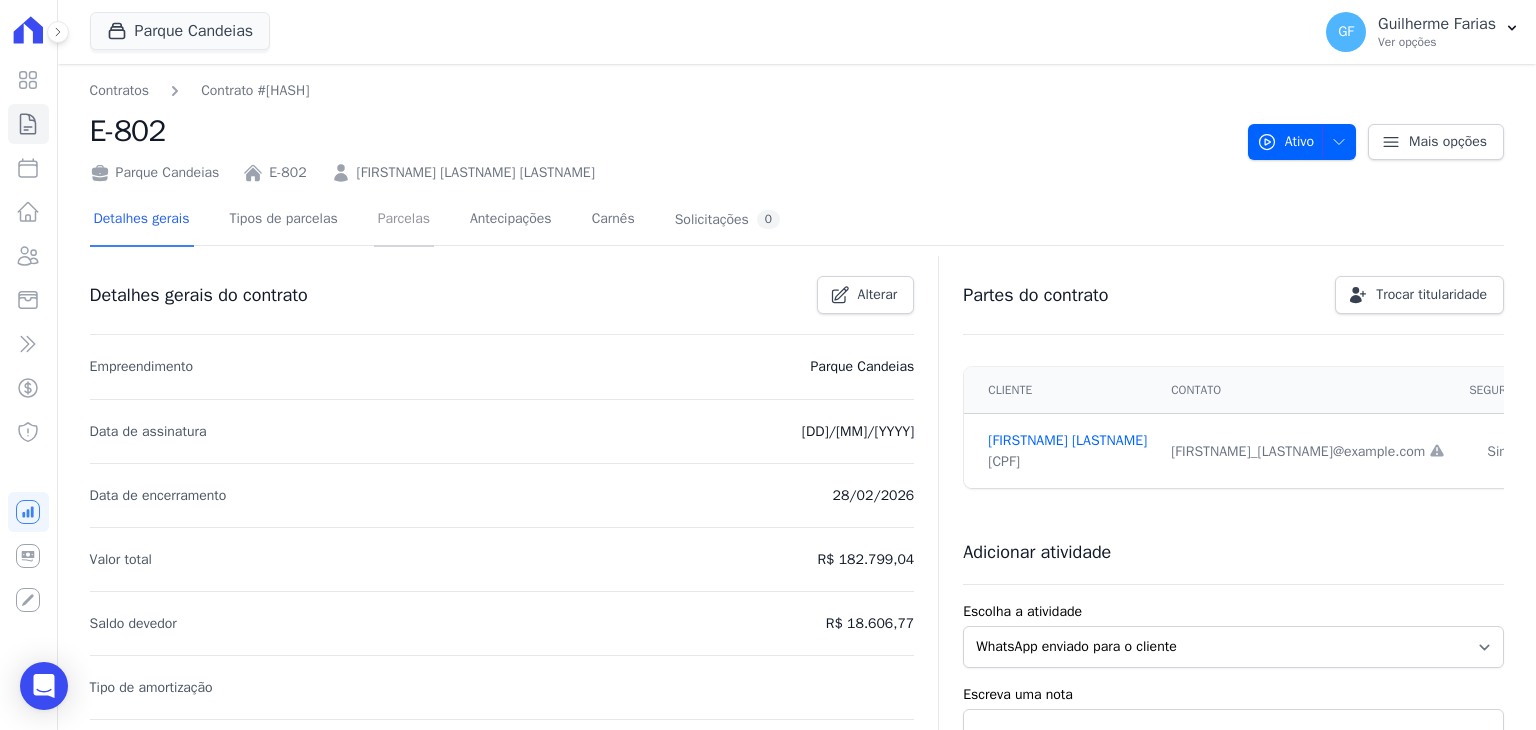 click on "Parcelas" at bounding box center (404, 220) 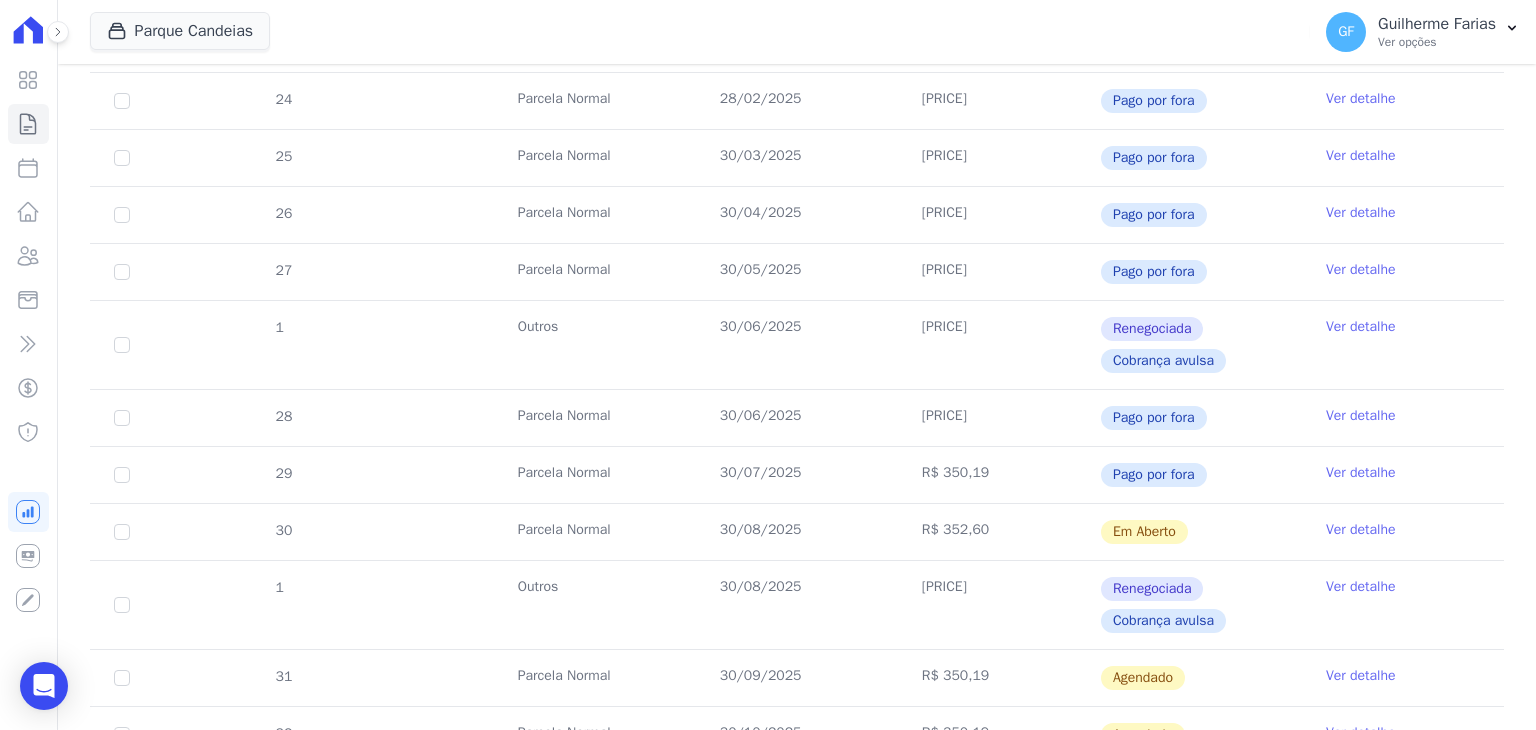 scroll, scrollTop: 600, scrollLeft: 0, axis: vertical 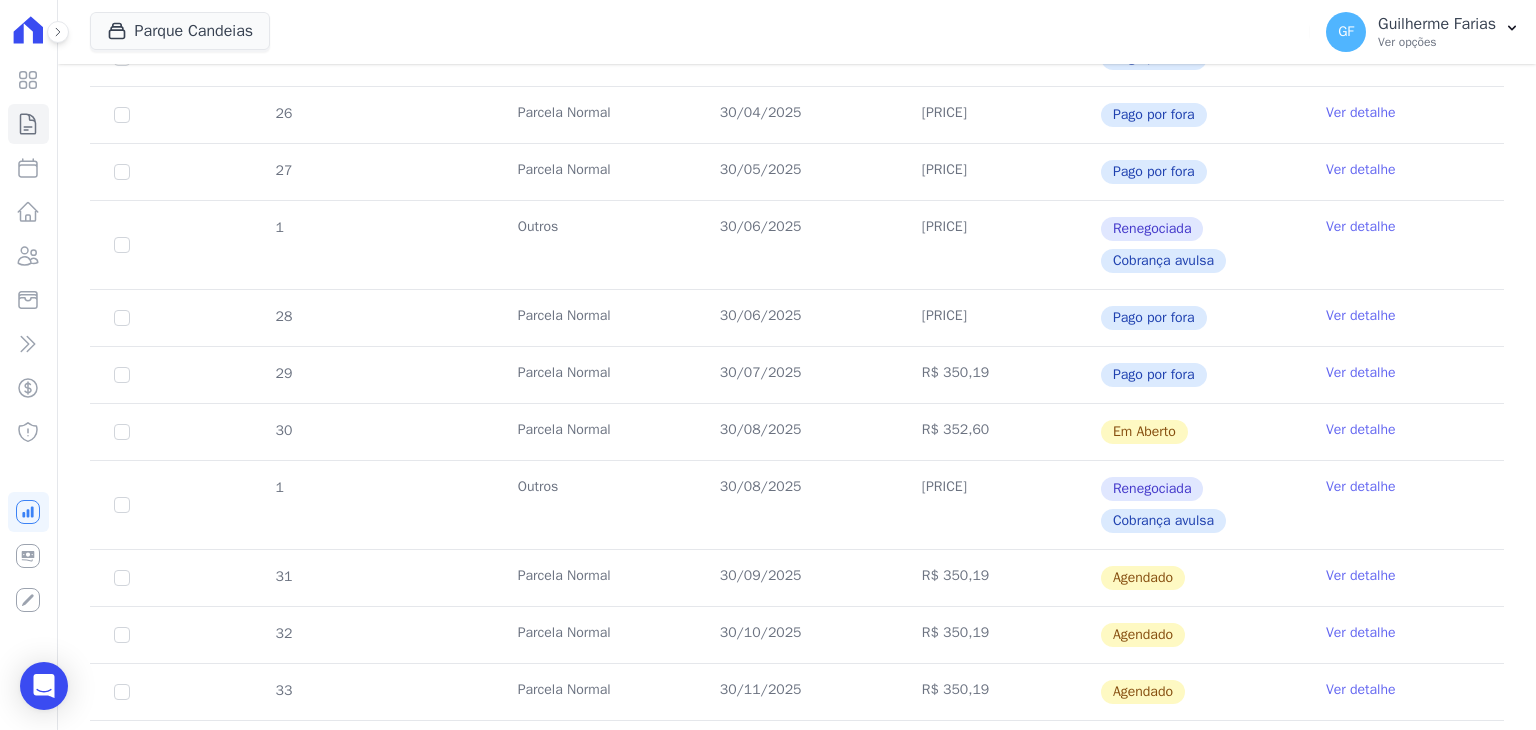 drag, startPoint x: 704, startPoint y: 431, endPoint x: 1120, endPoint y: 438, distance: 416.0589 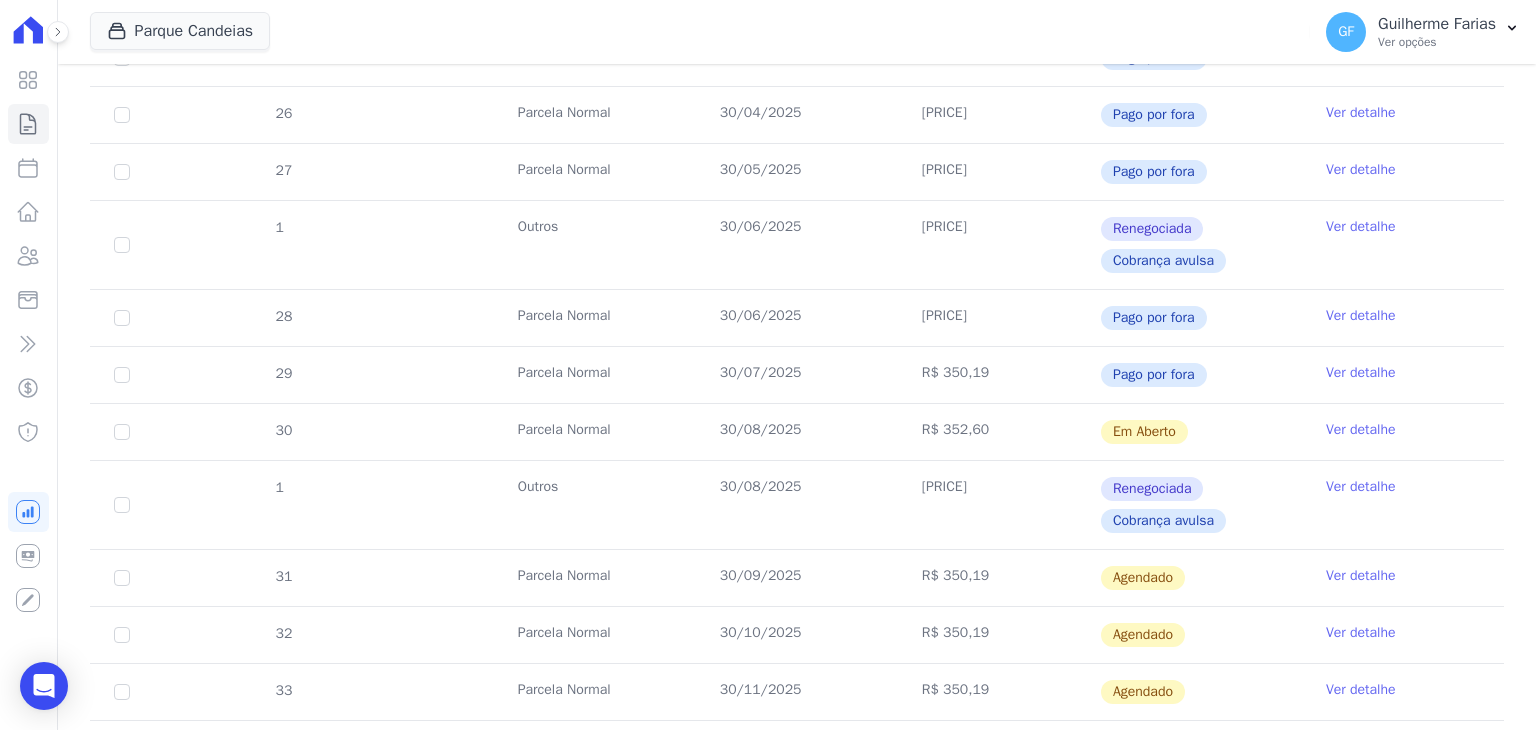 click on "Ver detalhe" at bounding box center (1361, 430) 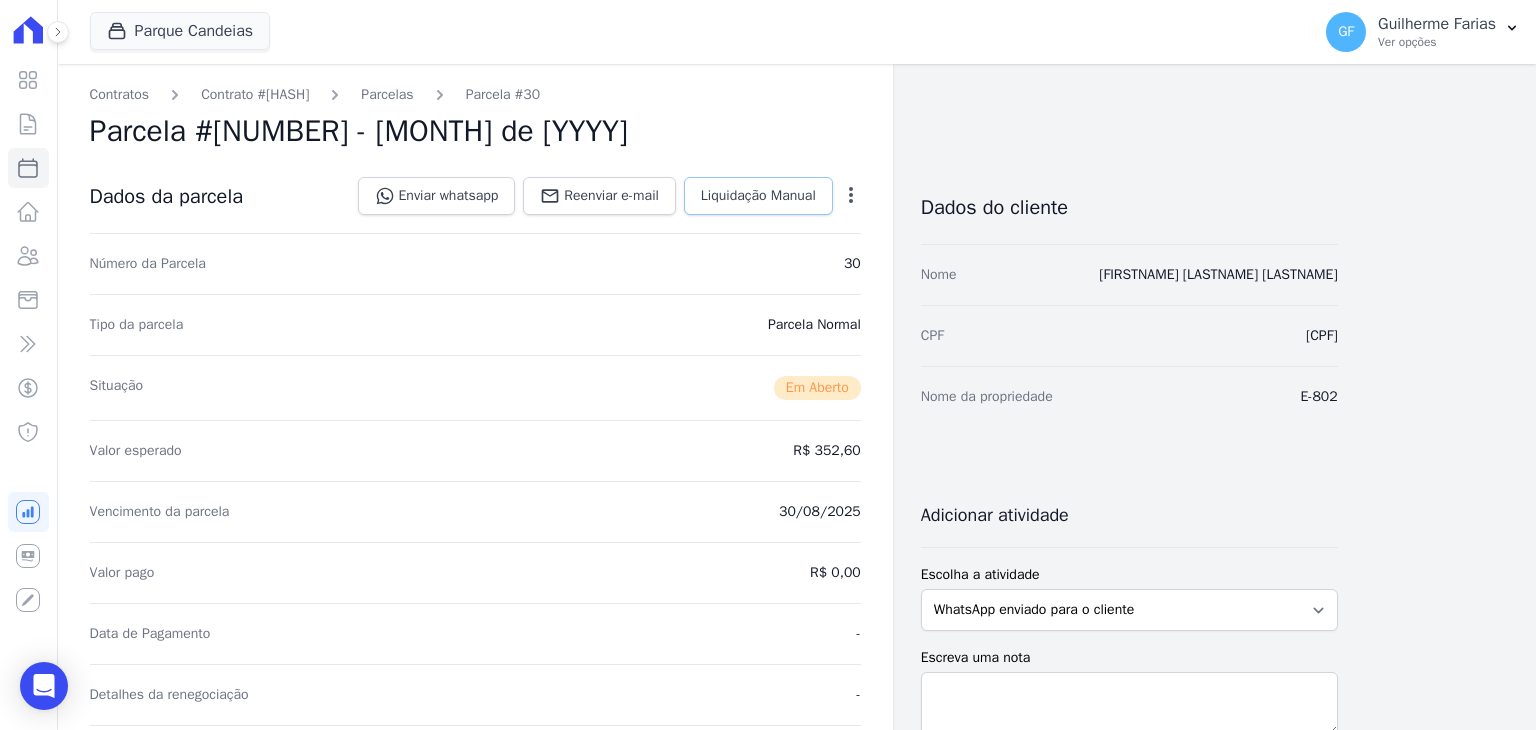 click on "Liquidação Manual" at bounding box center (758, 196) 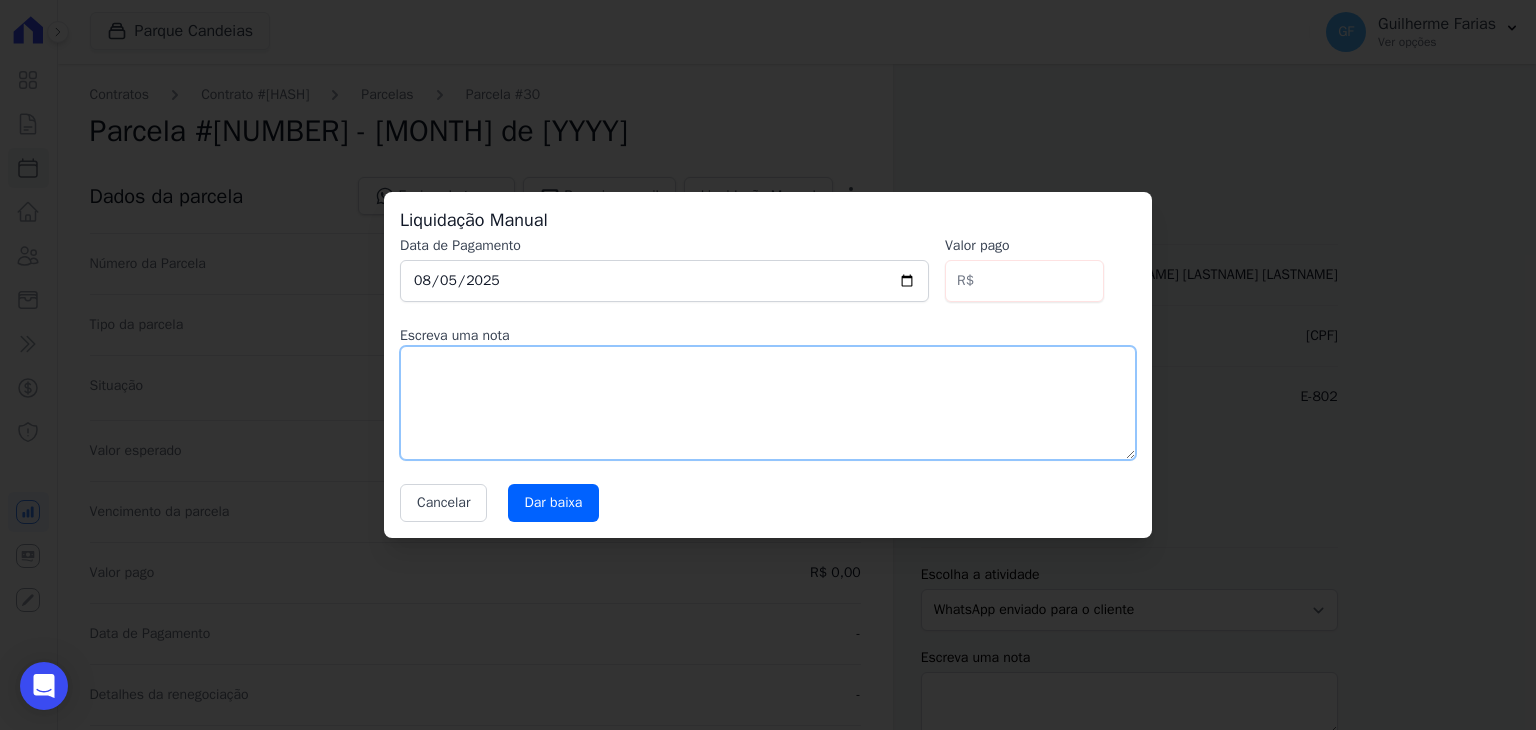 click at bounding box center (768, 403) 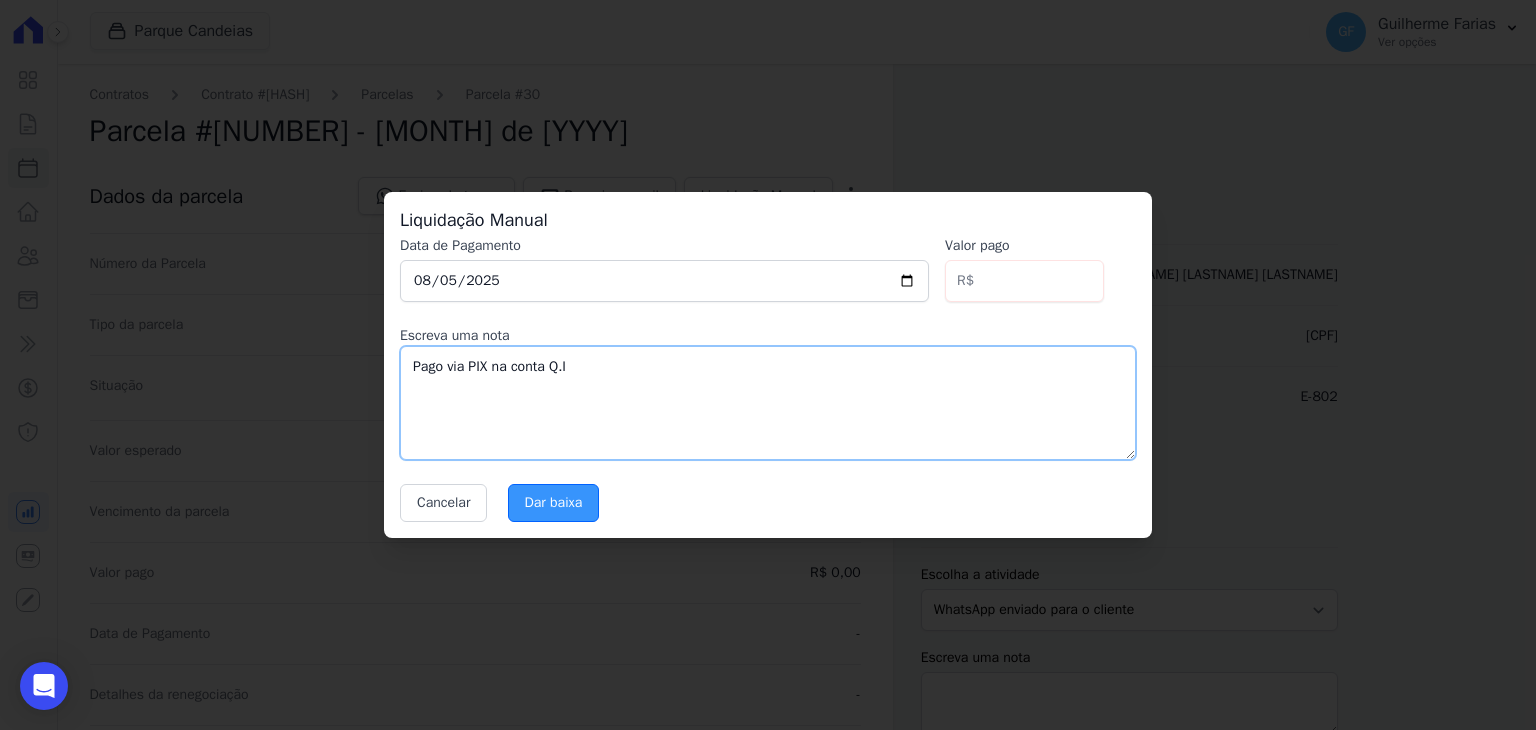 type on "Pago via PIX na conta Q.I" 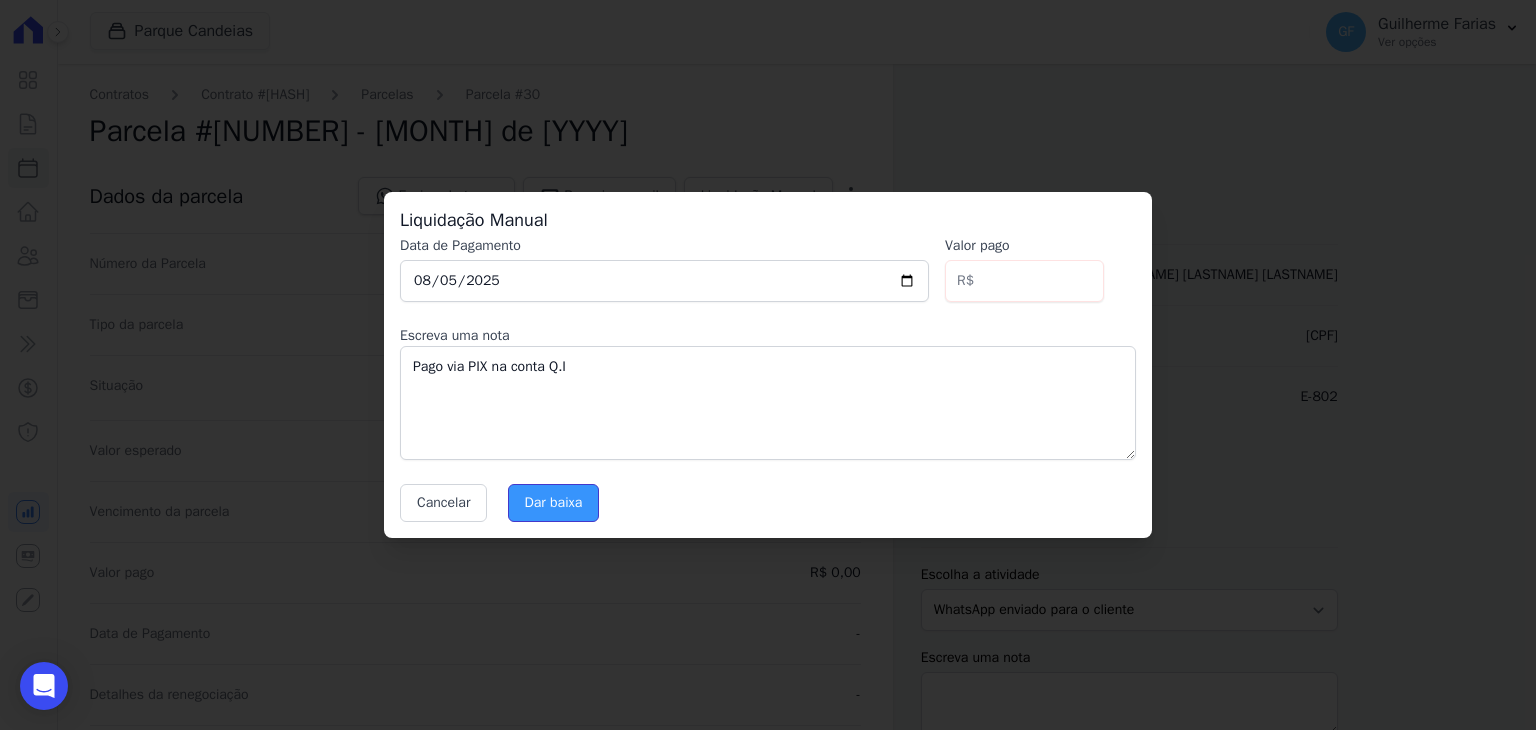 click on "Dar baixa" at bounding box center [554, 503] 